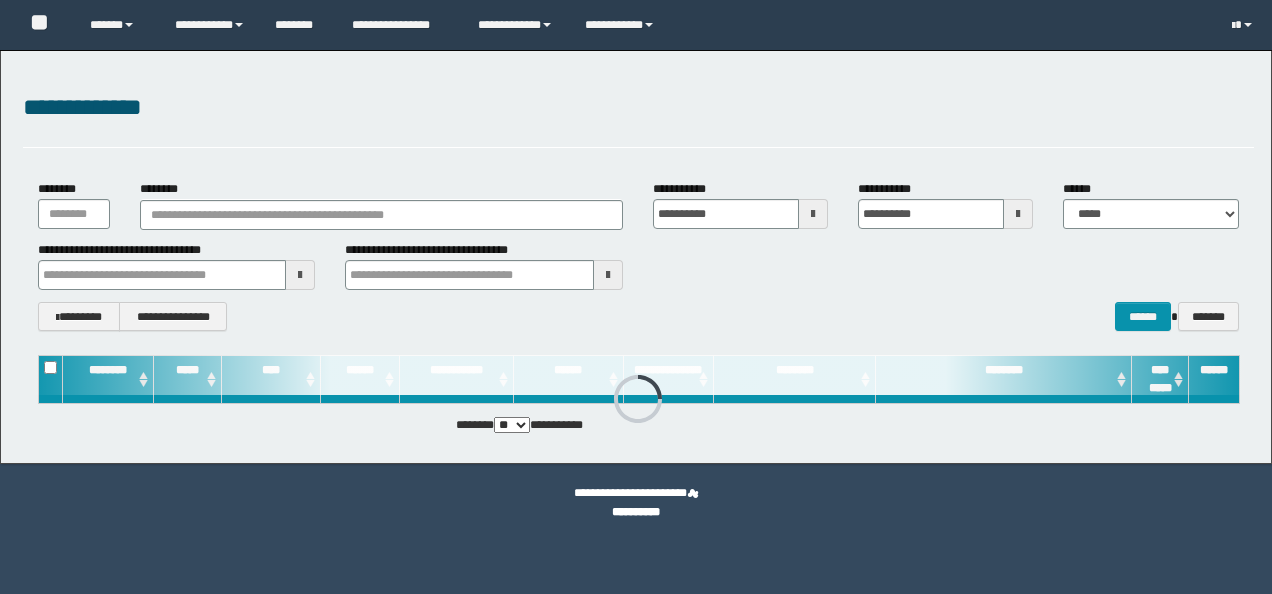 scroll, scrollTop: 0, scrollLeft: 0, axis: both 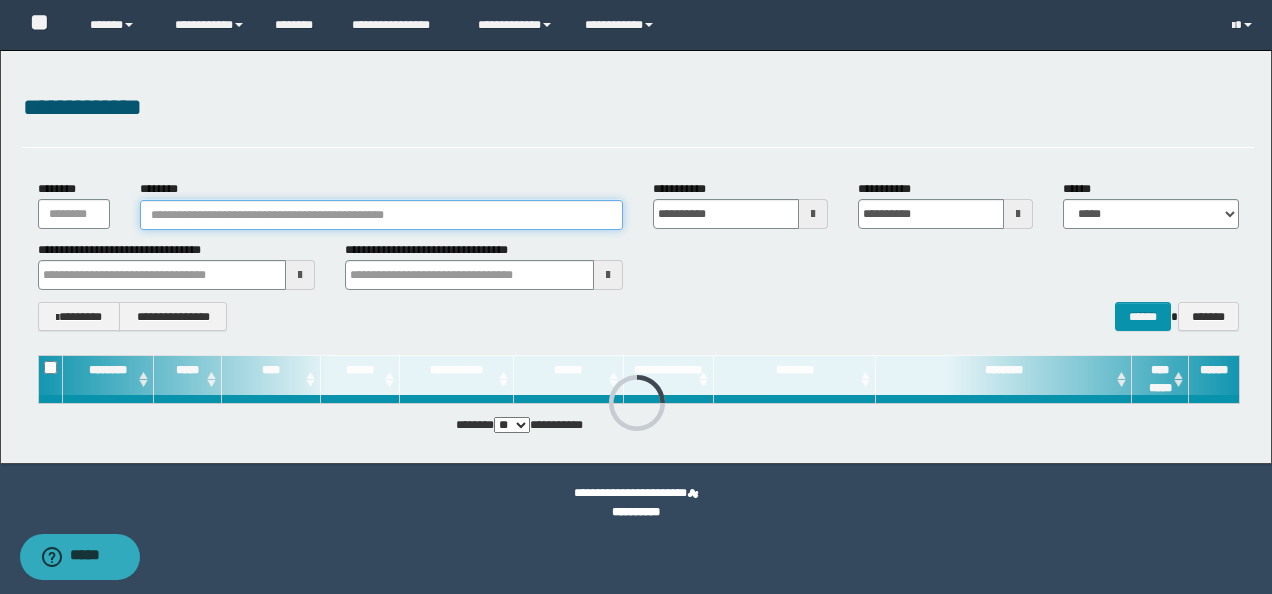click on "********" at bounding box center [381, 215] 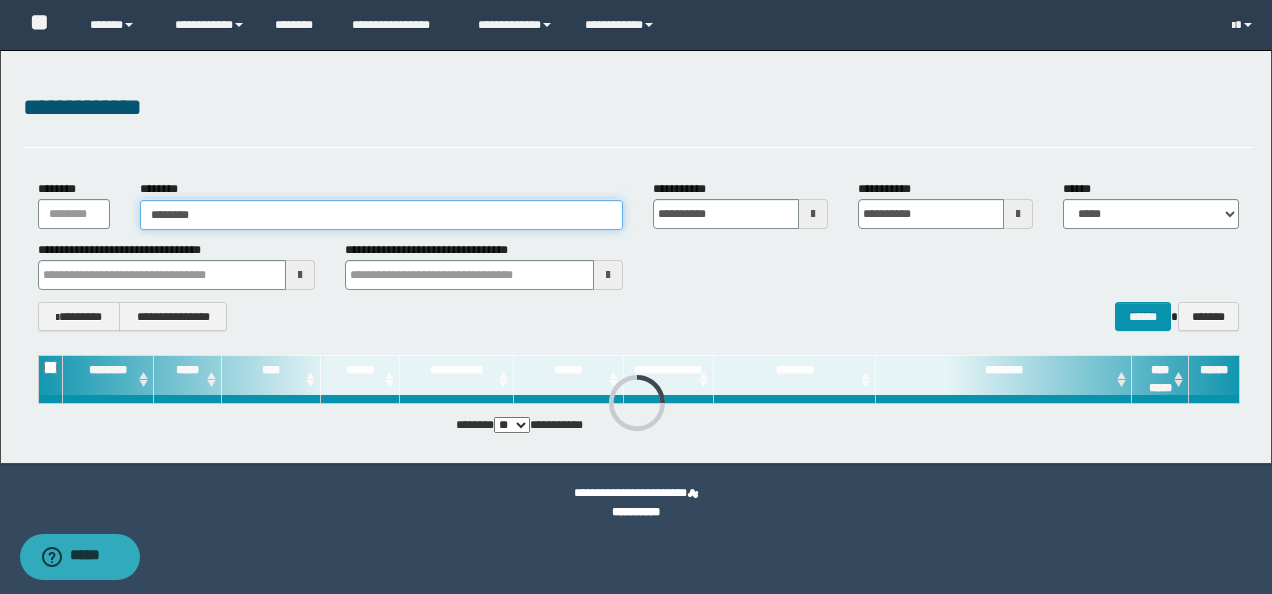 type on "********" 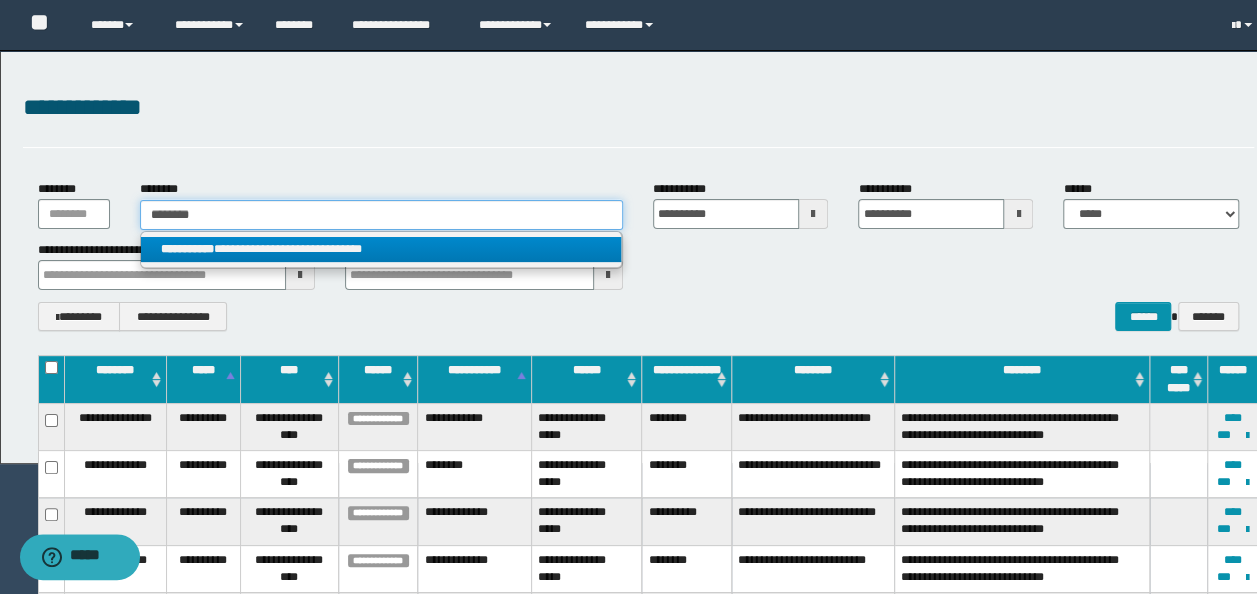 type on "********" 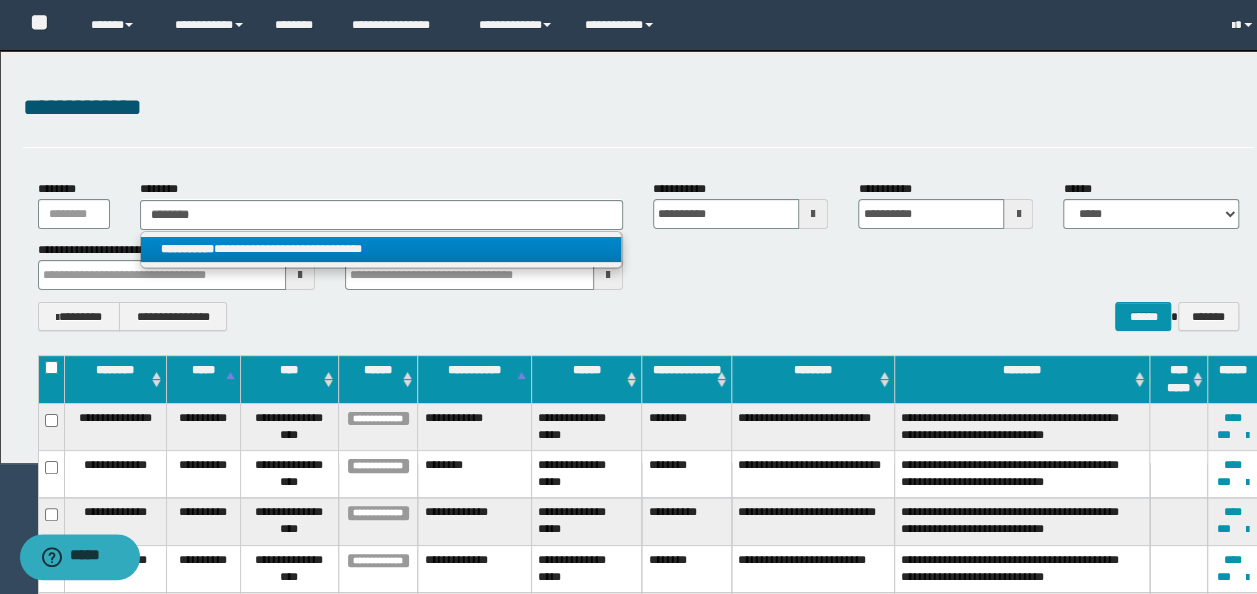 click on "**********" at bounding box center [381, 249] 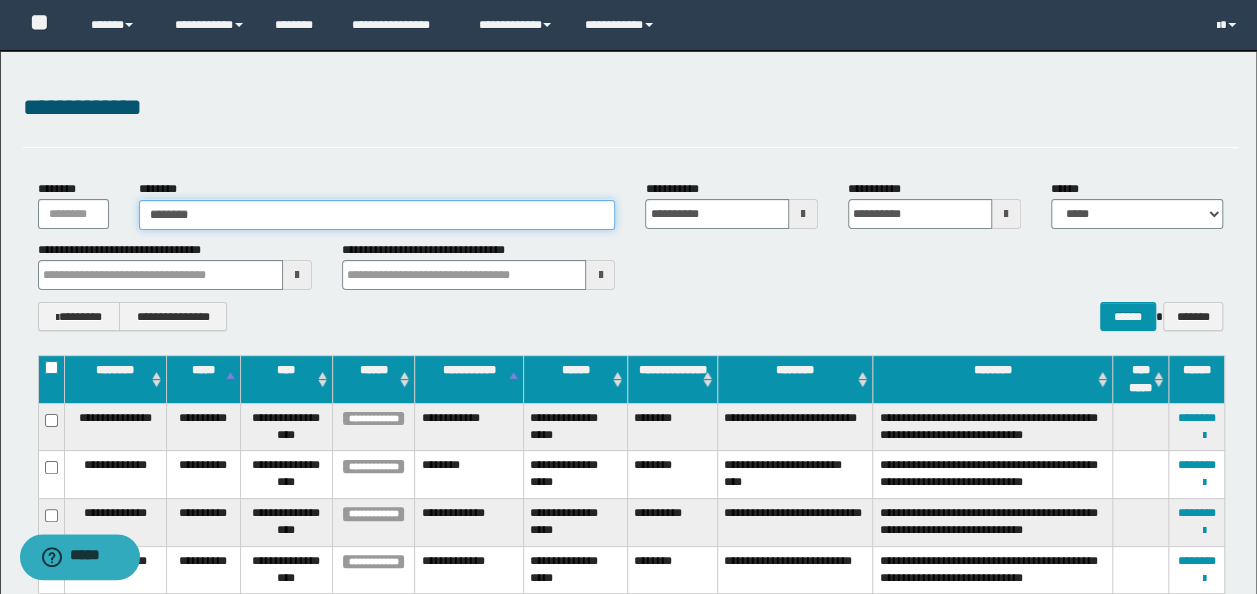 type 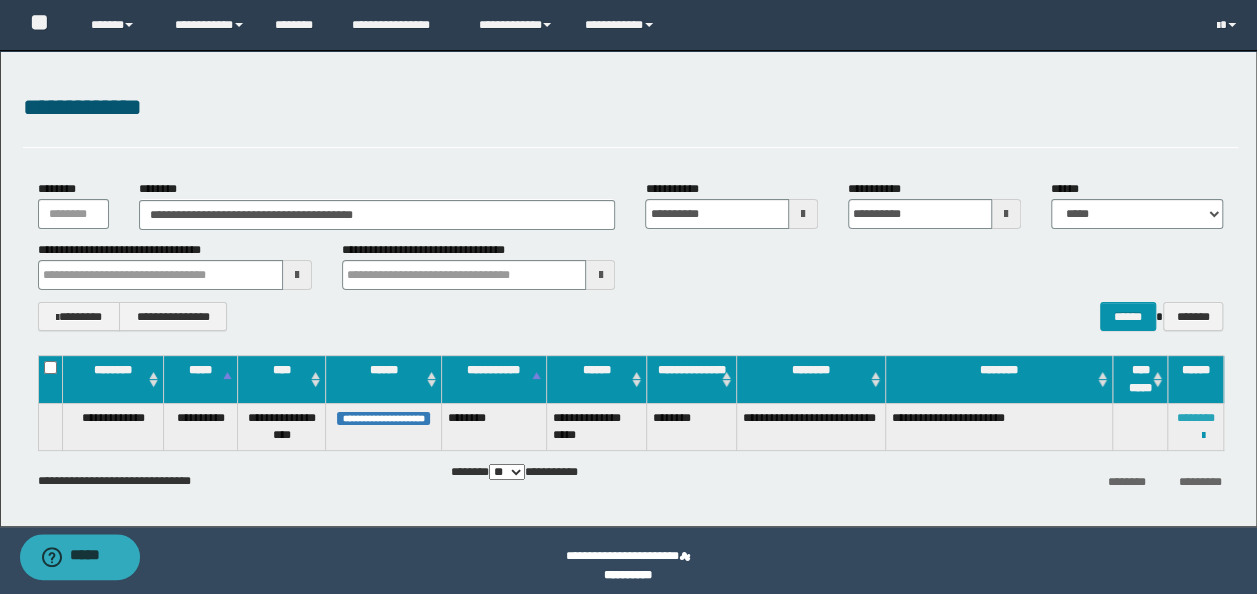 click on "********" at bounding box center (1196, 418) 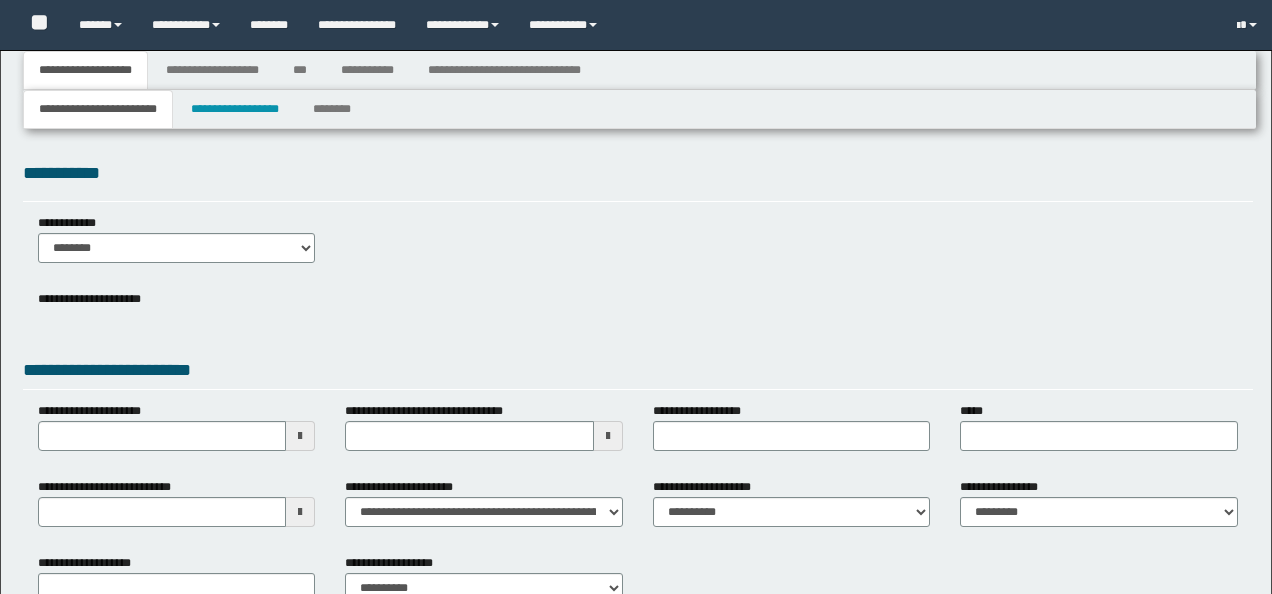 type 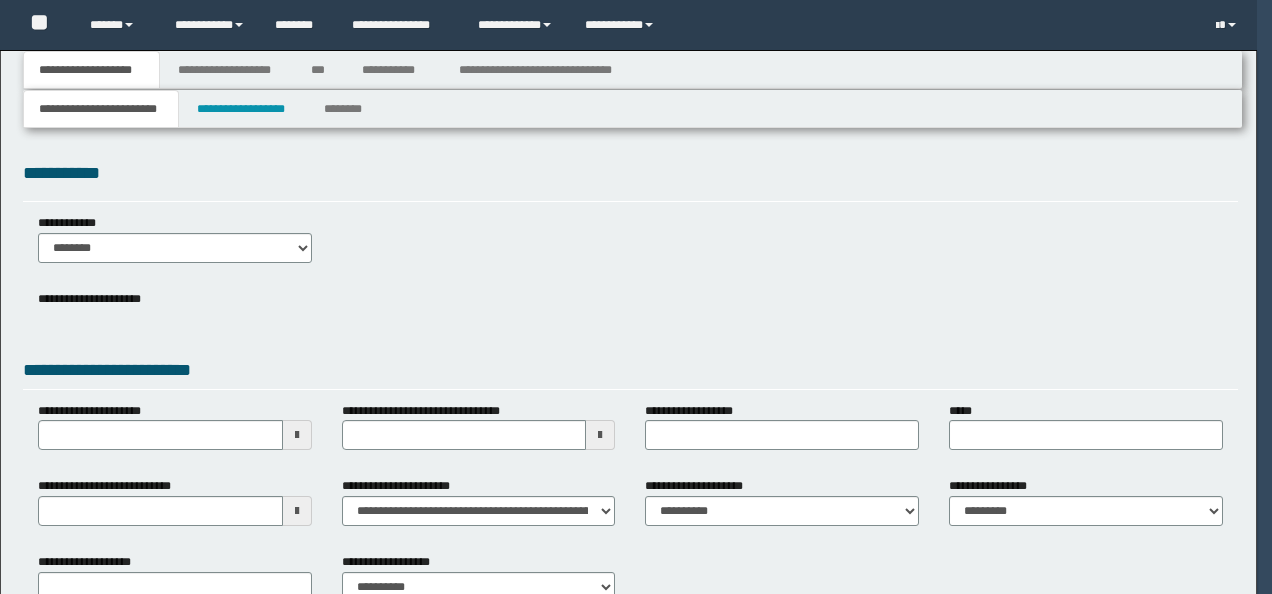 scroll, scrollTop: 0, scrollLeft: 0, axis: both 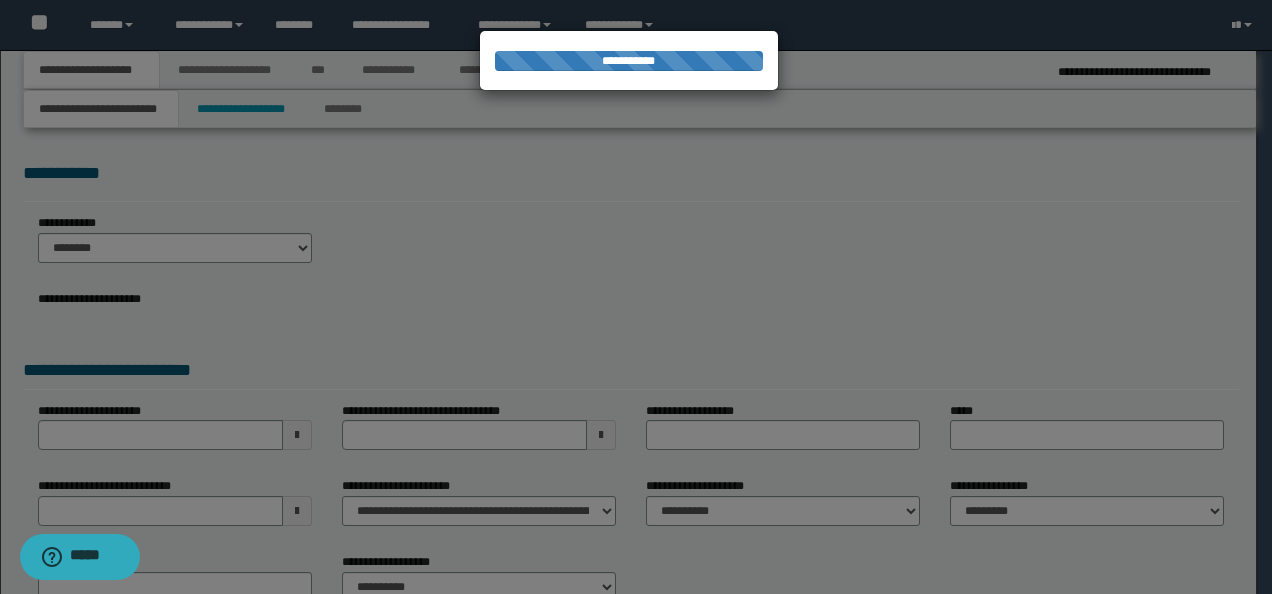 type on "**********" 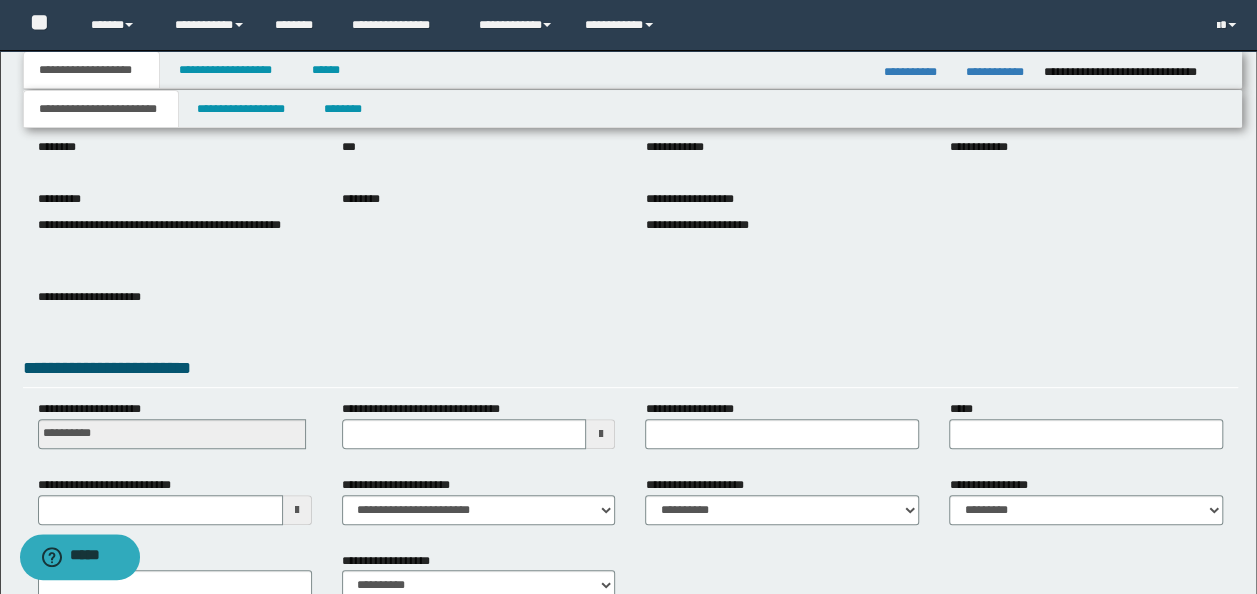 scroll, scrollTop: 307, scrollLeft: 0, axis: vertical 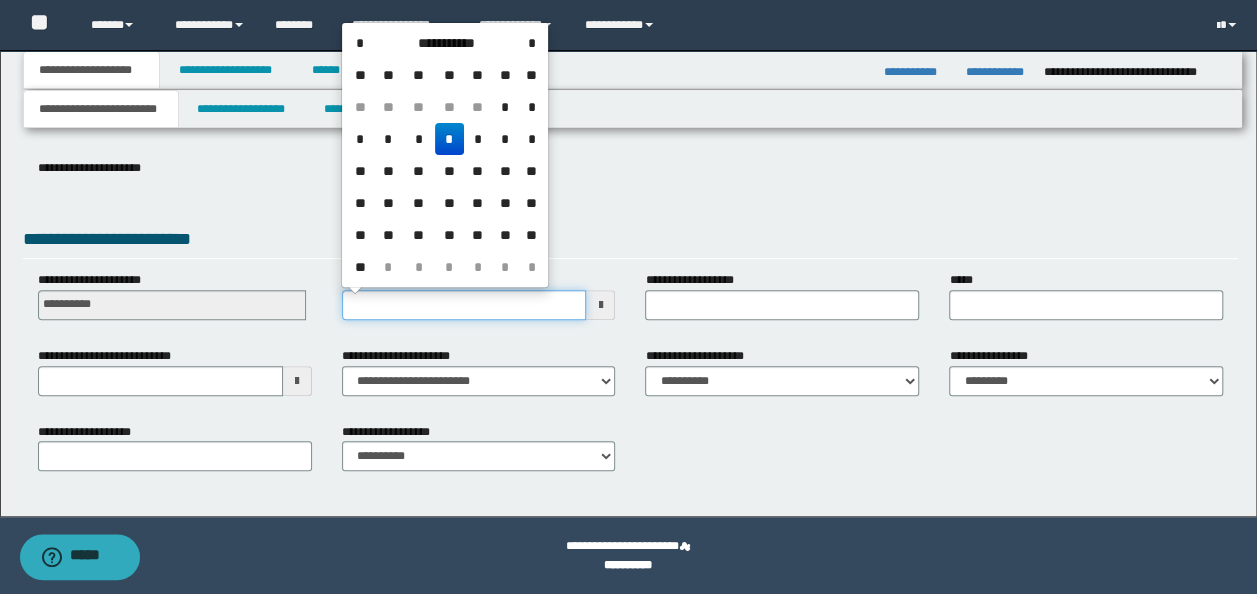 click on "**********" at bounding box center [464, 305] 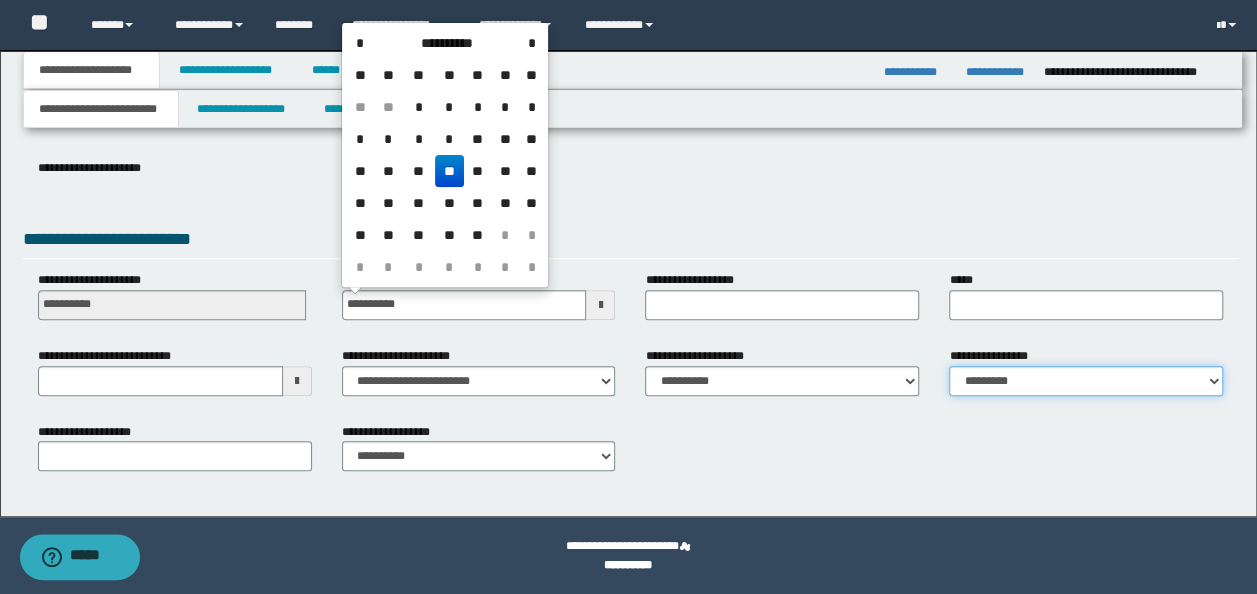 type on "**********" 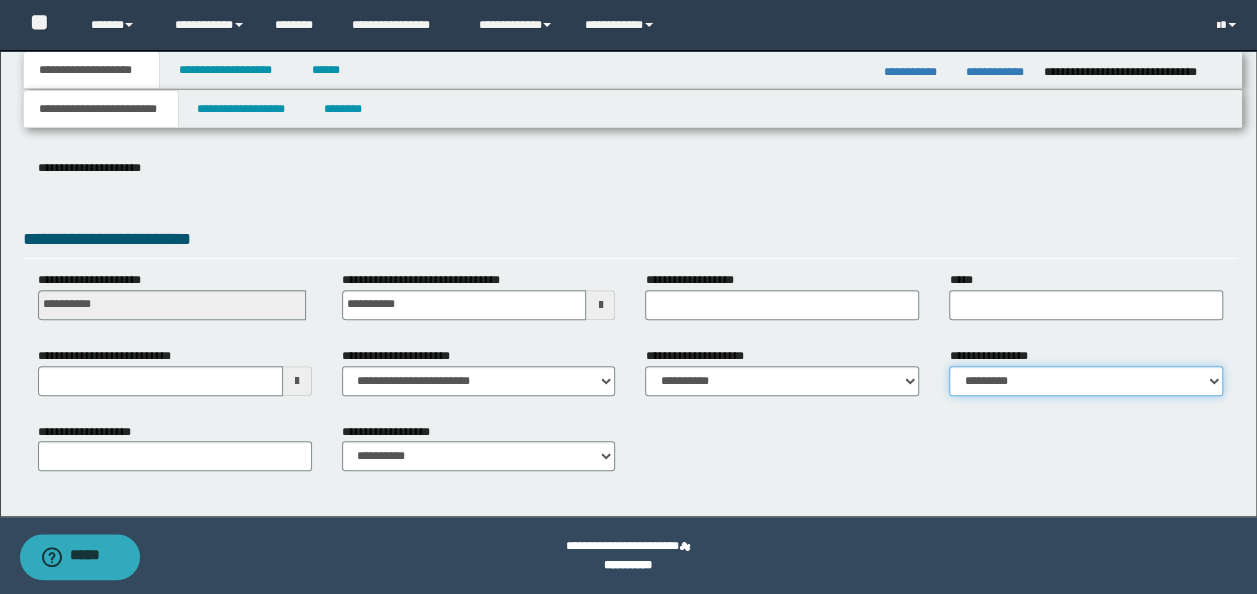 click on "**********" at bounding box center [1086, 381] 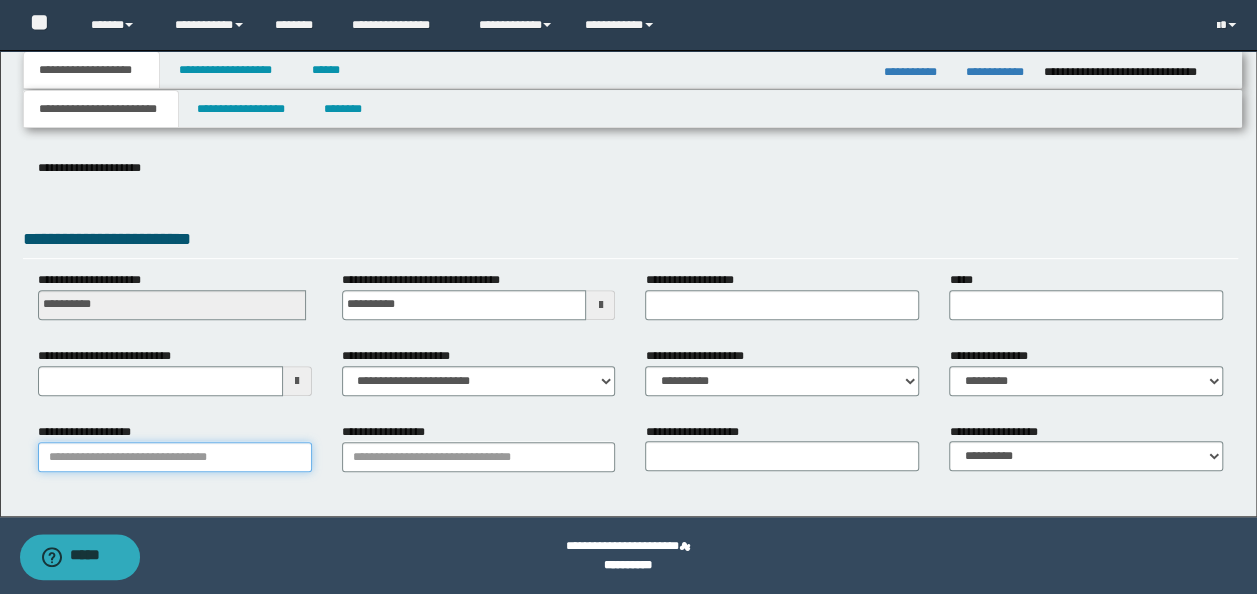click on "**********" at bounding box center [175, 457] 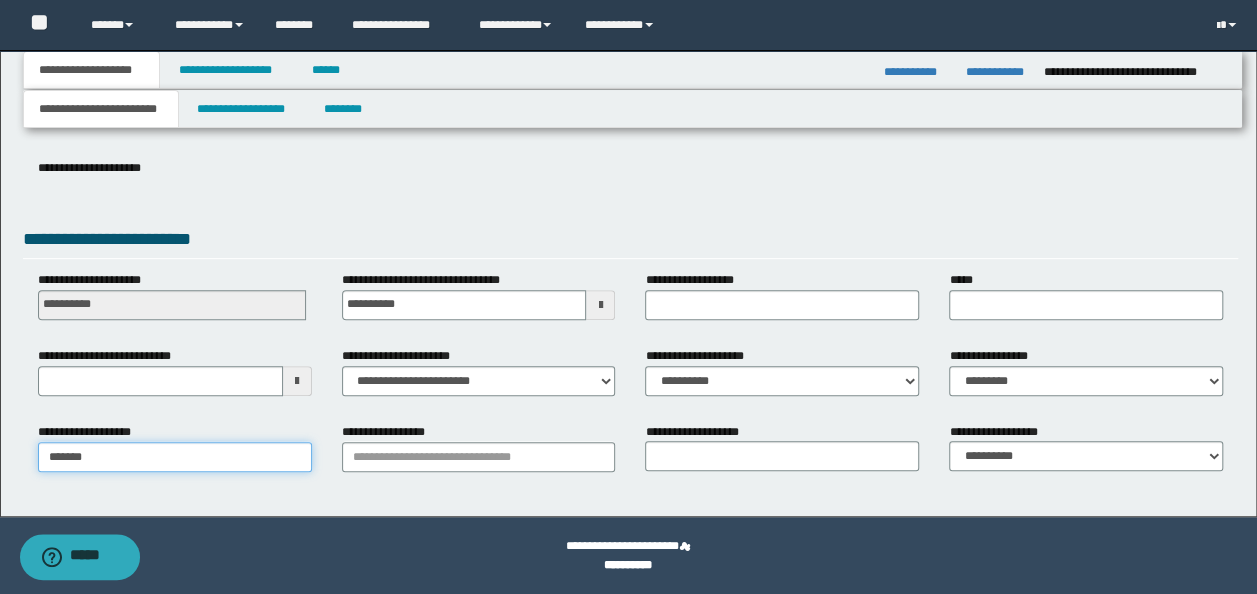 type on "********" 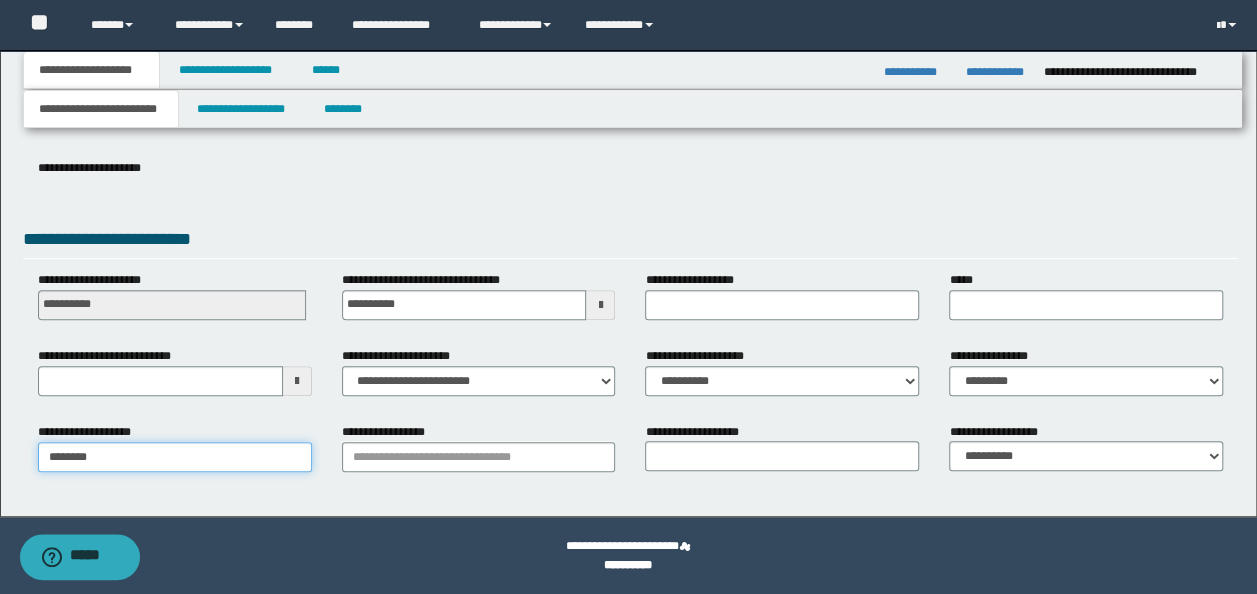 type on "**********" 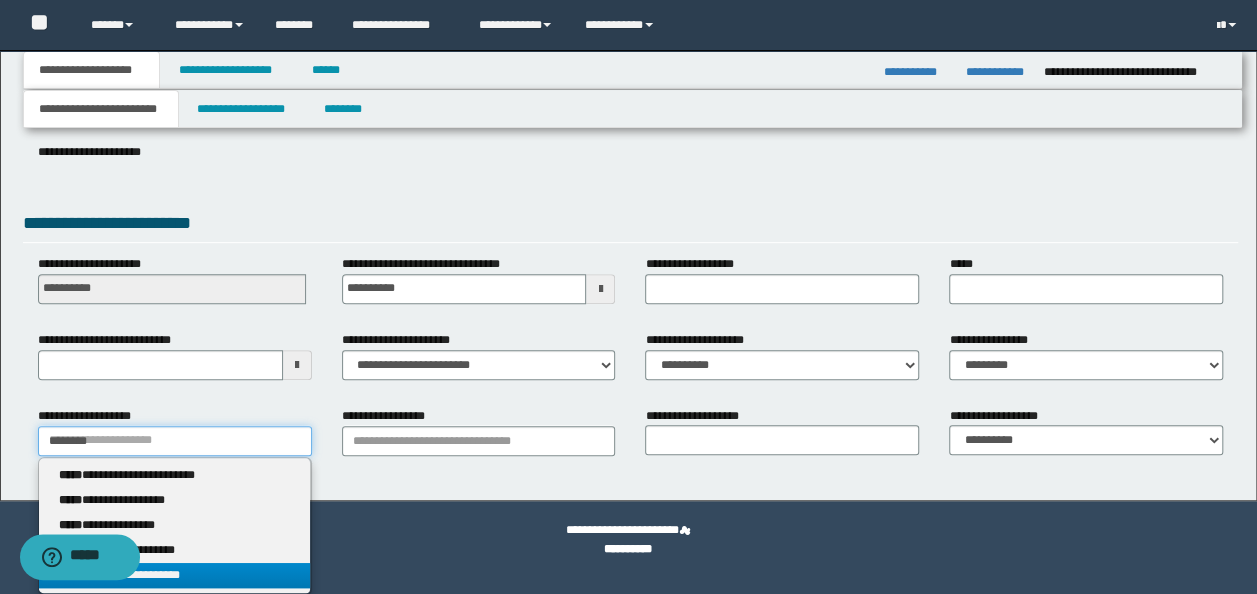 type on "********" 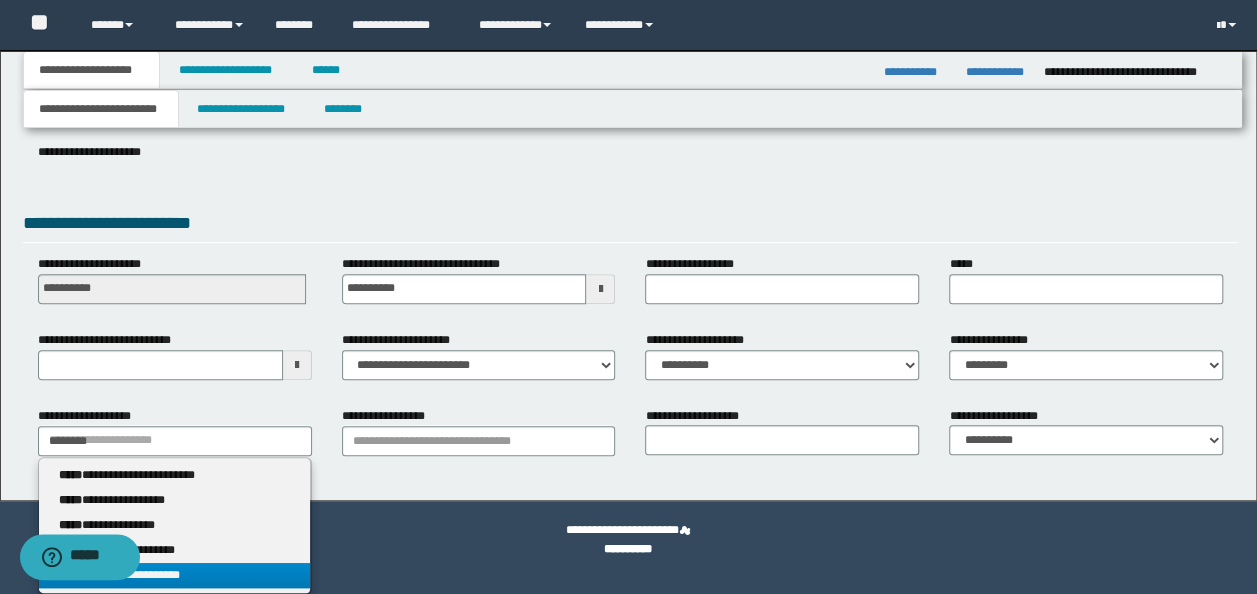 click on "**********" at bounding box center [174, 575] 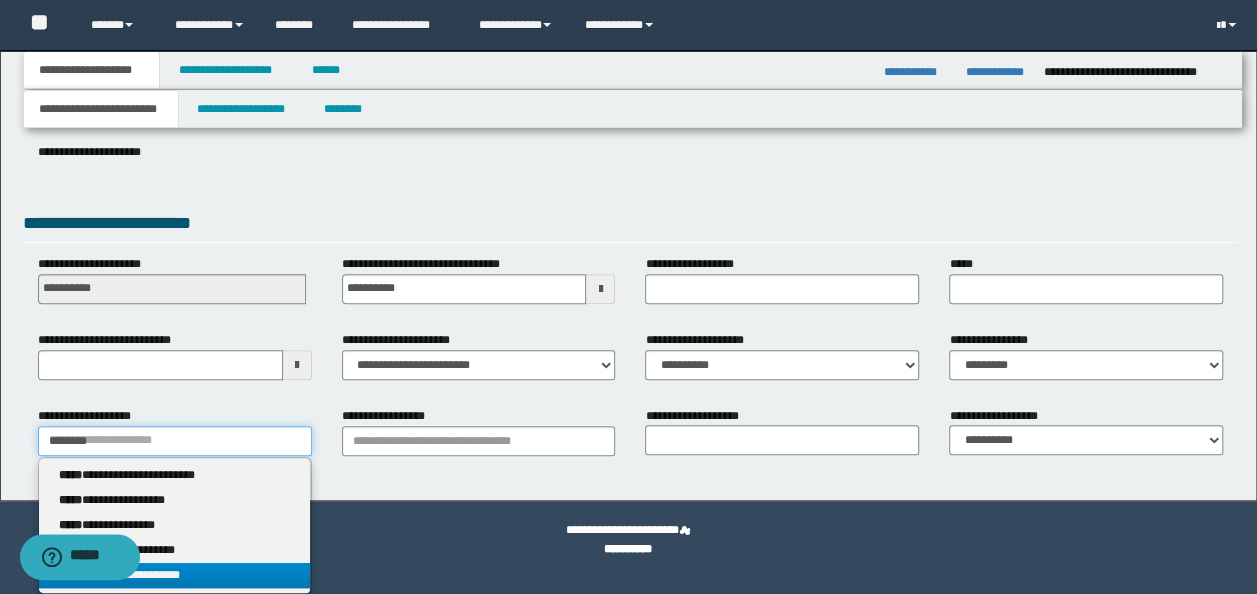 type 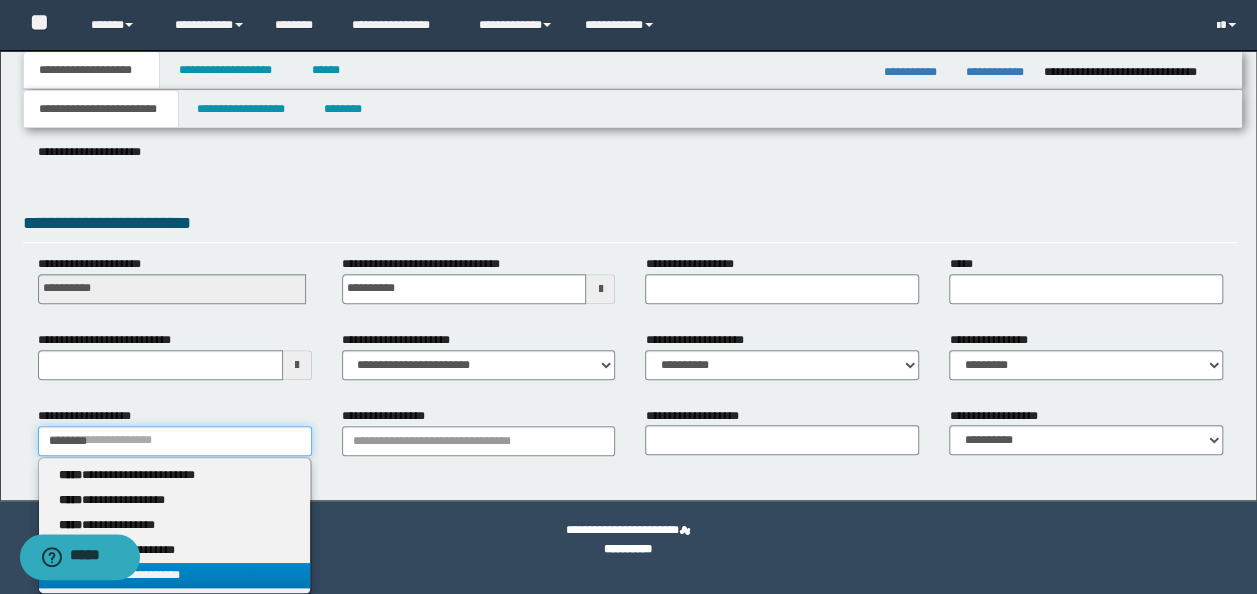 type on "********" 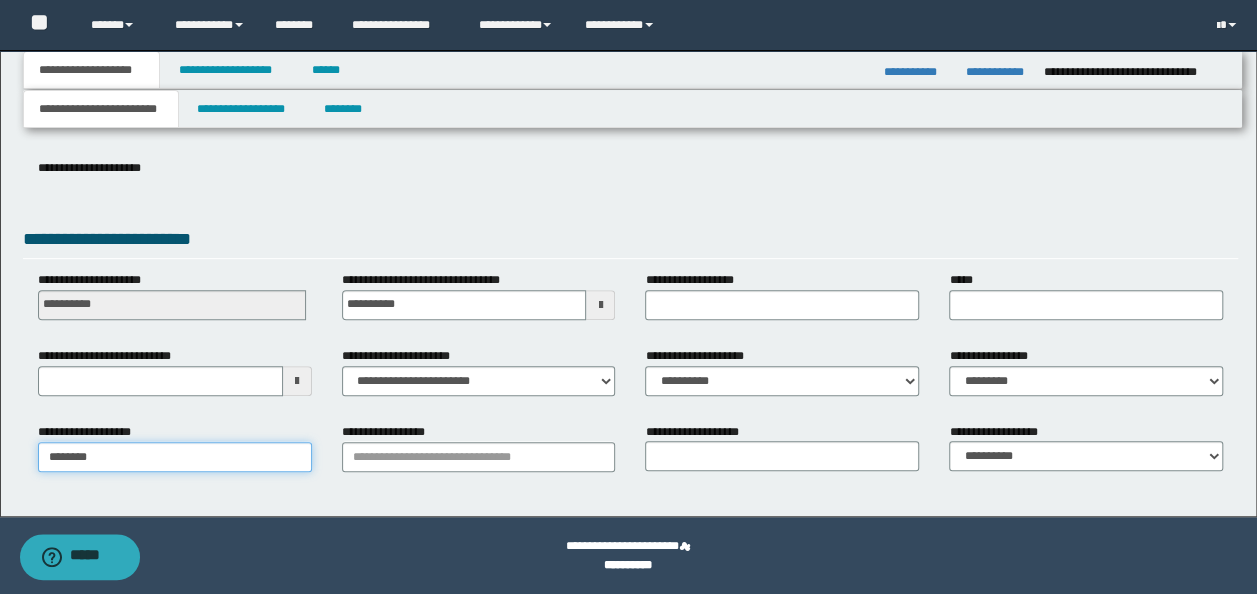 scroll, scrollTop: 307, scrollLeft: 0, axis: vertical 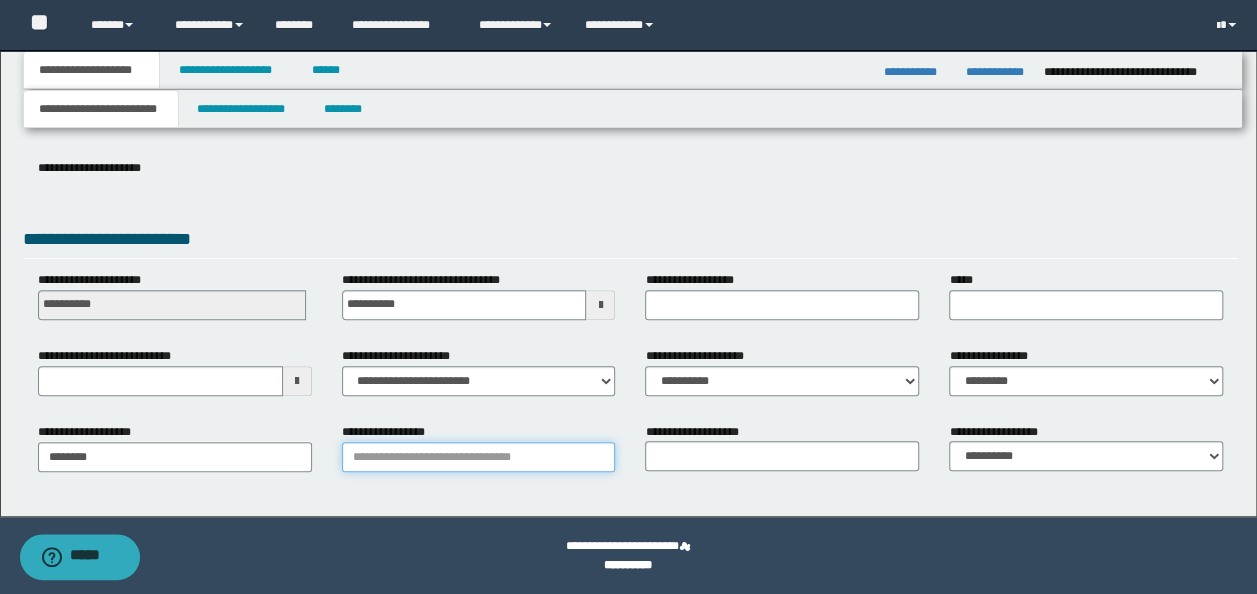 click on "**********" at bounding box center (479, 457) 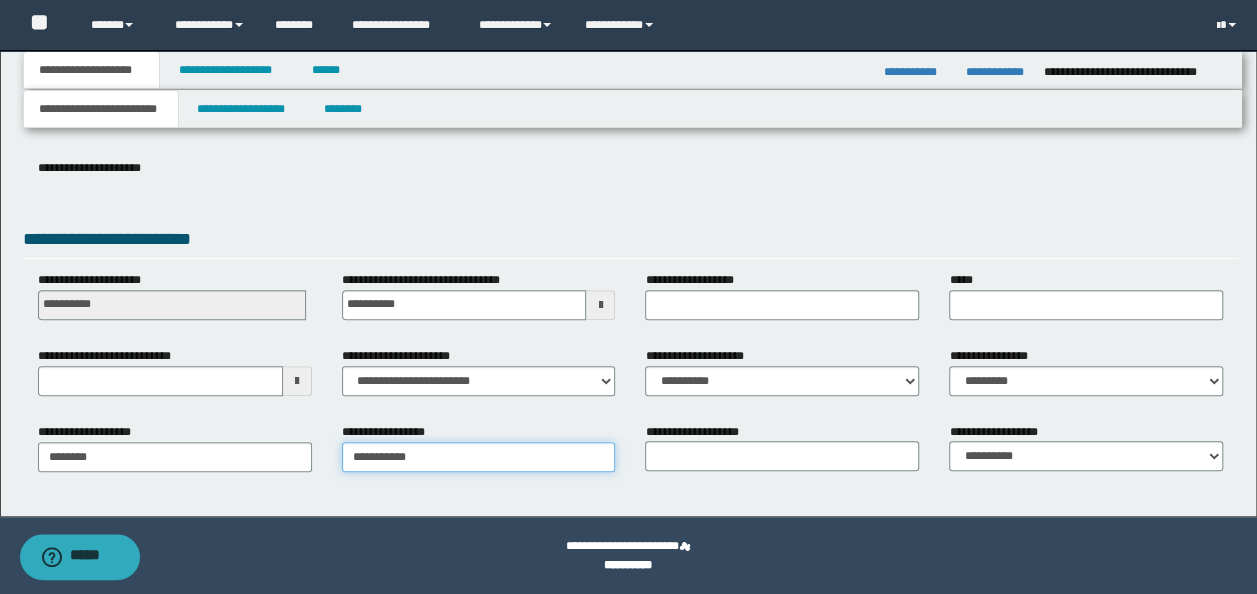 type on "**********" 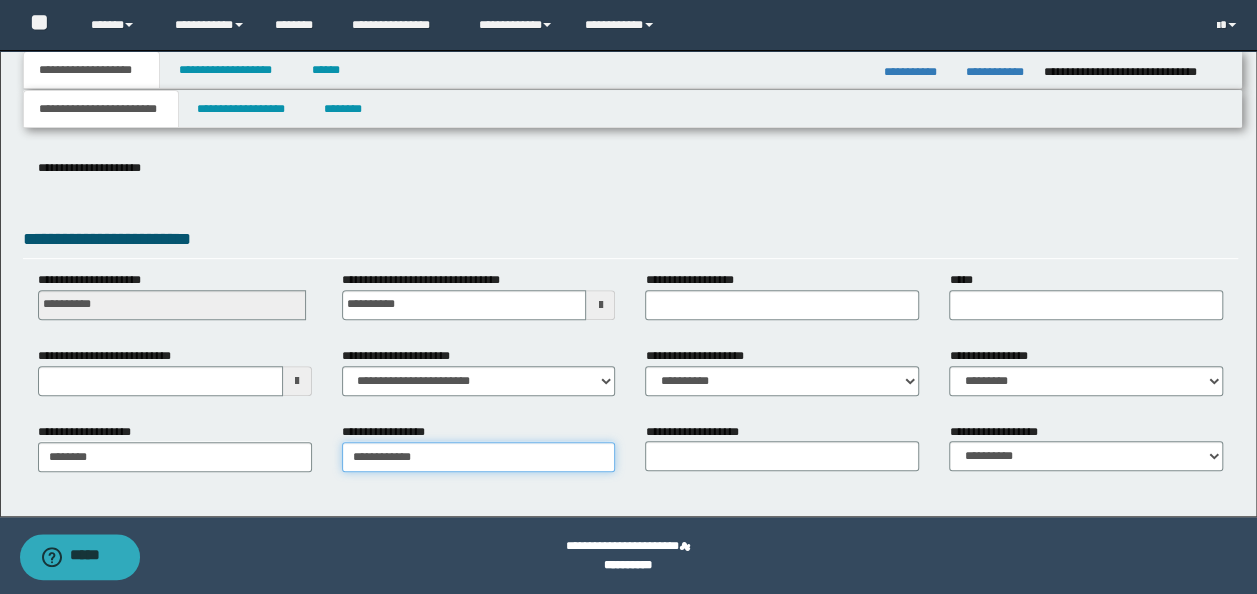 type on "**********" 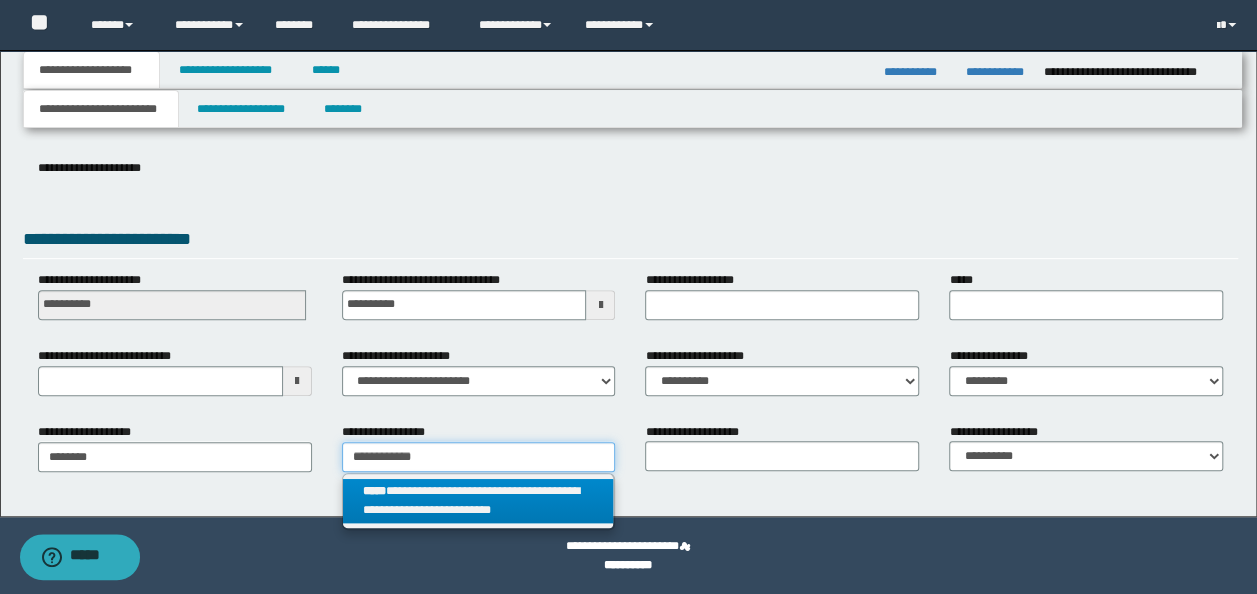 type on "**********" 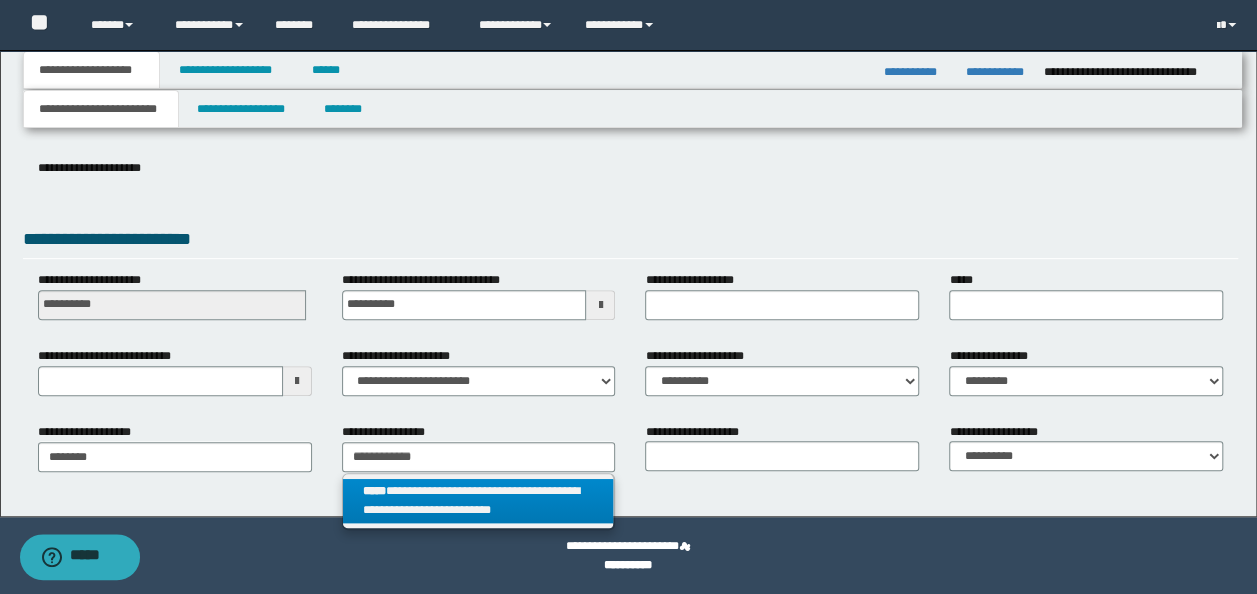 click on "**********" at bounding box center [478, 501] 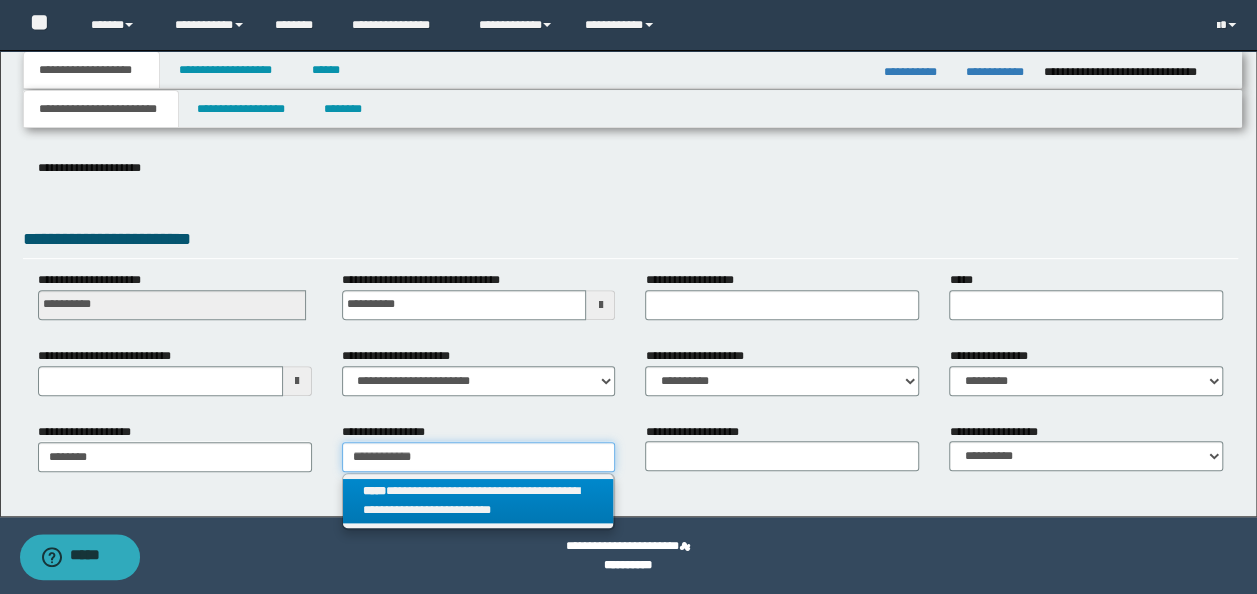 type 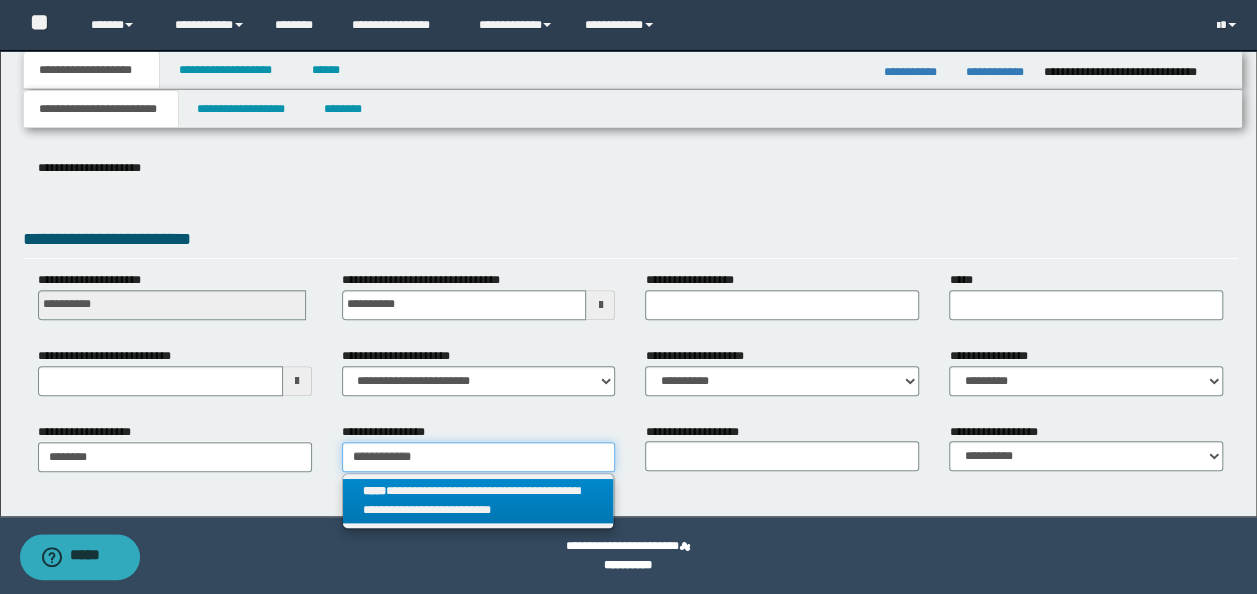 type on "**********" 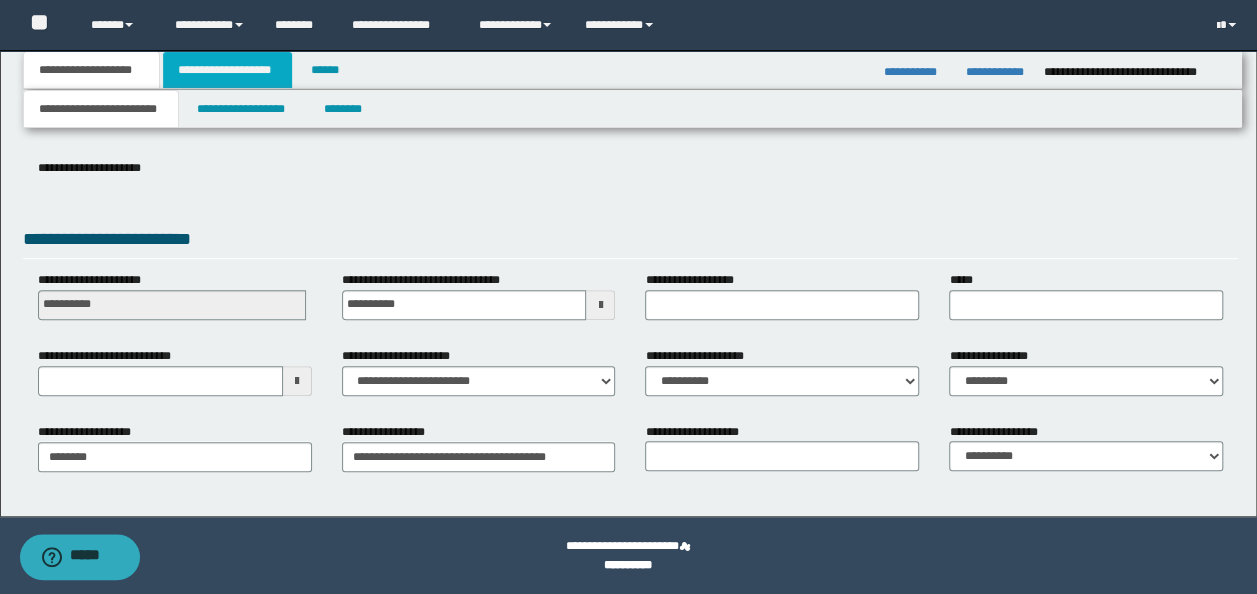 click on "**********" at bounding box center (227, 70) 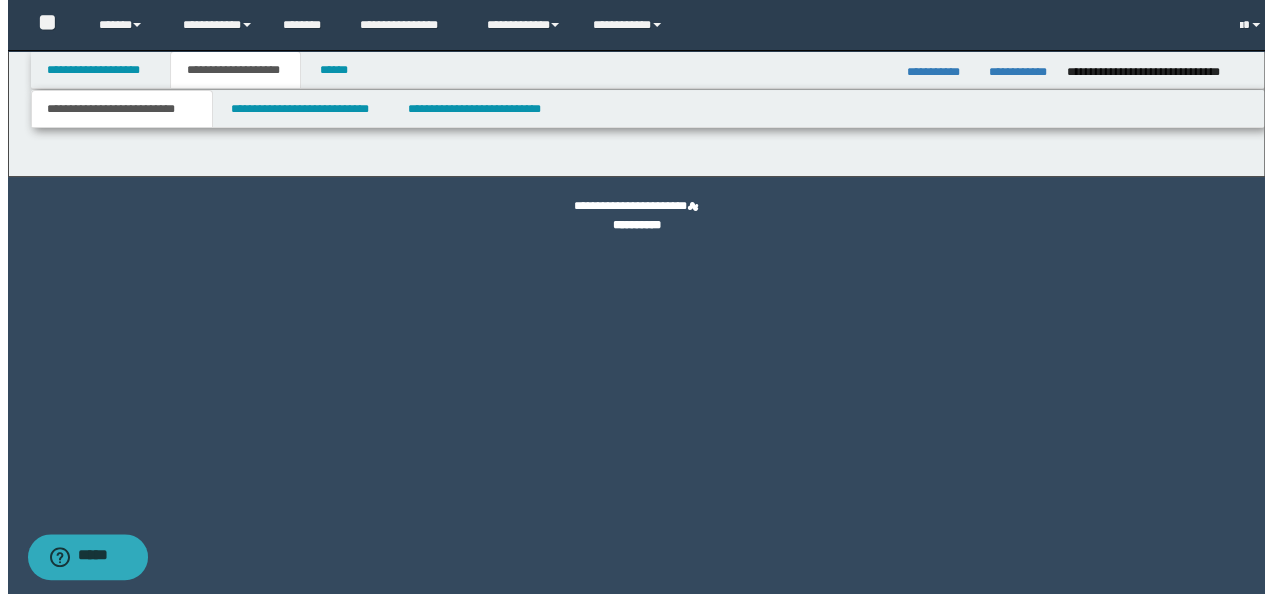 scroll, scrollTop: 0, scrollLeft: 0, axis: both 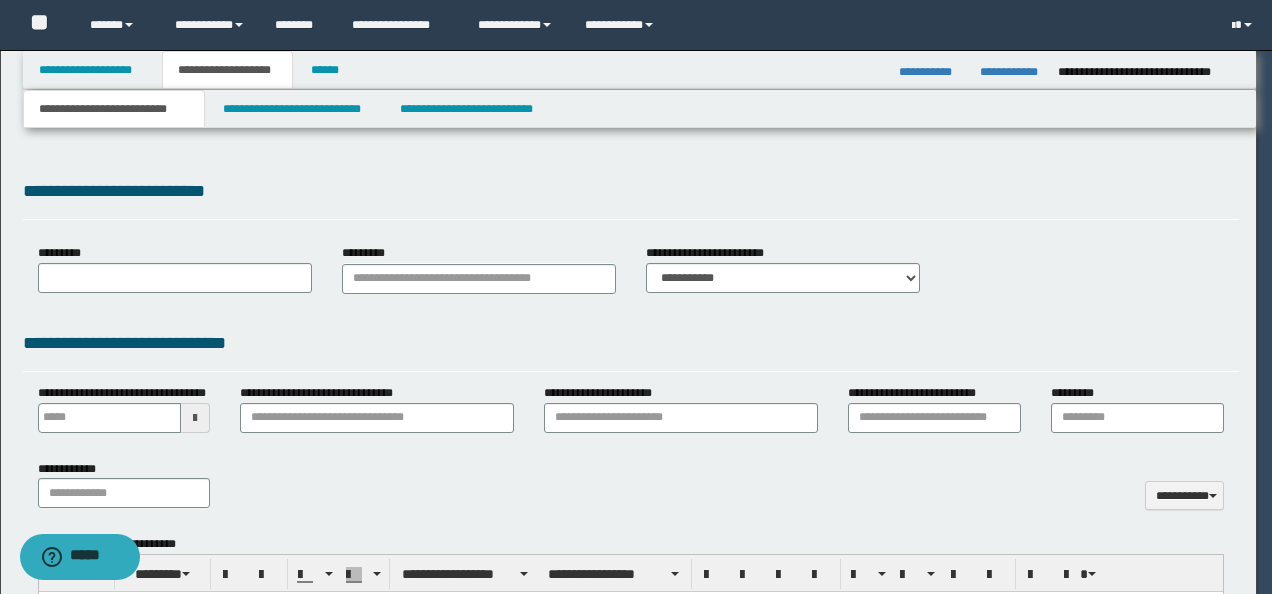 type 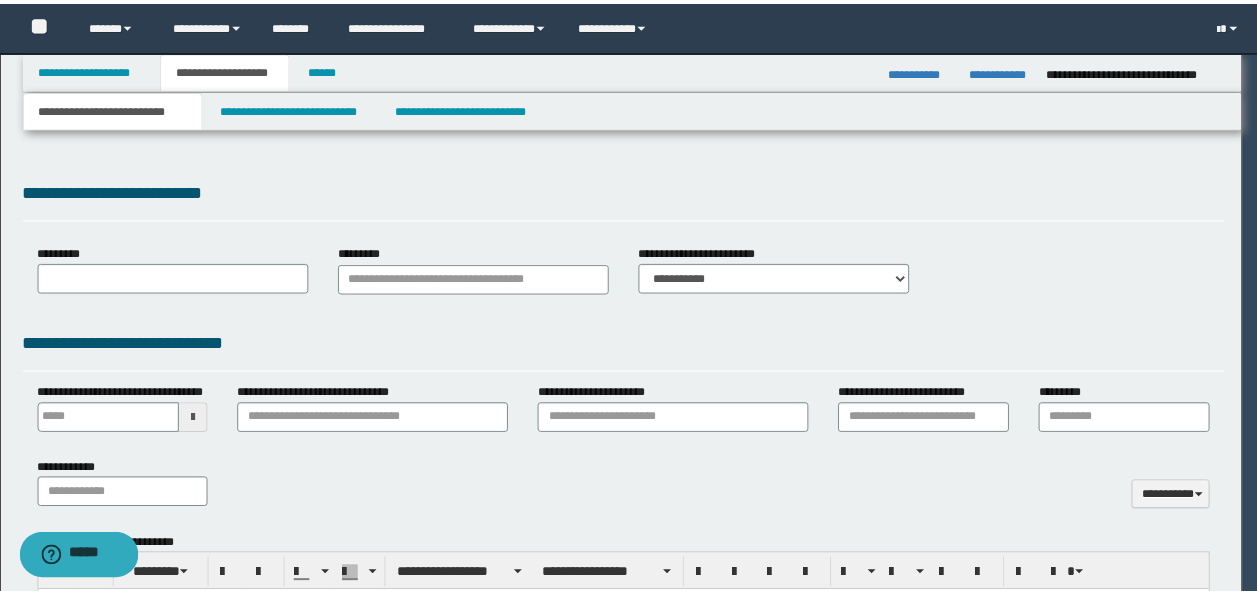 scroll, scrollTop: 0, scrollLeft: 0, axis: both 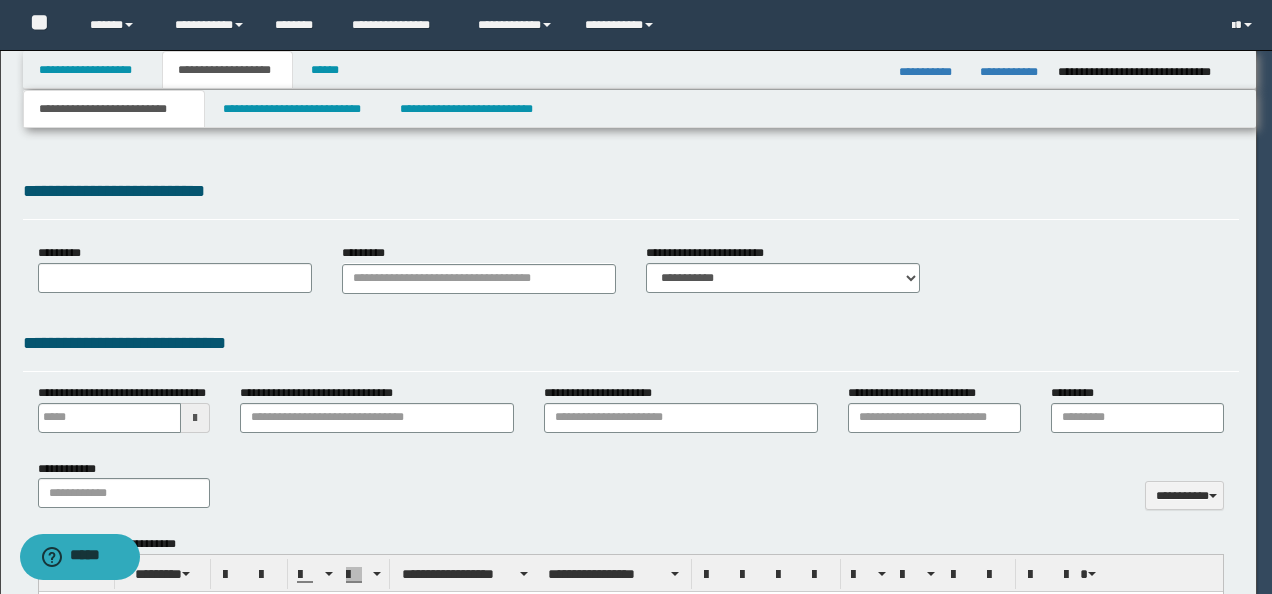 select on "*" 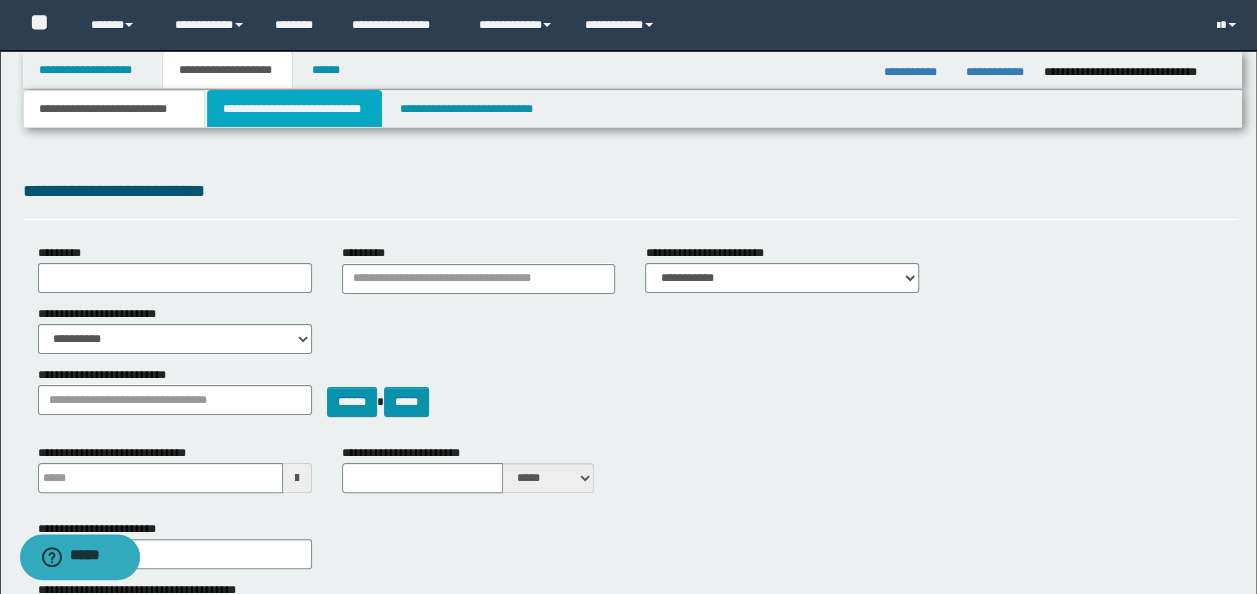 click on "**********" at bounding box center [294, 109] 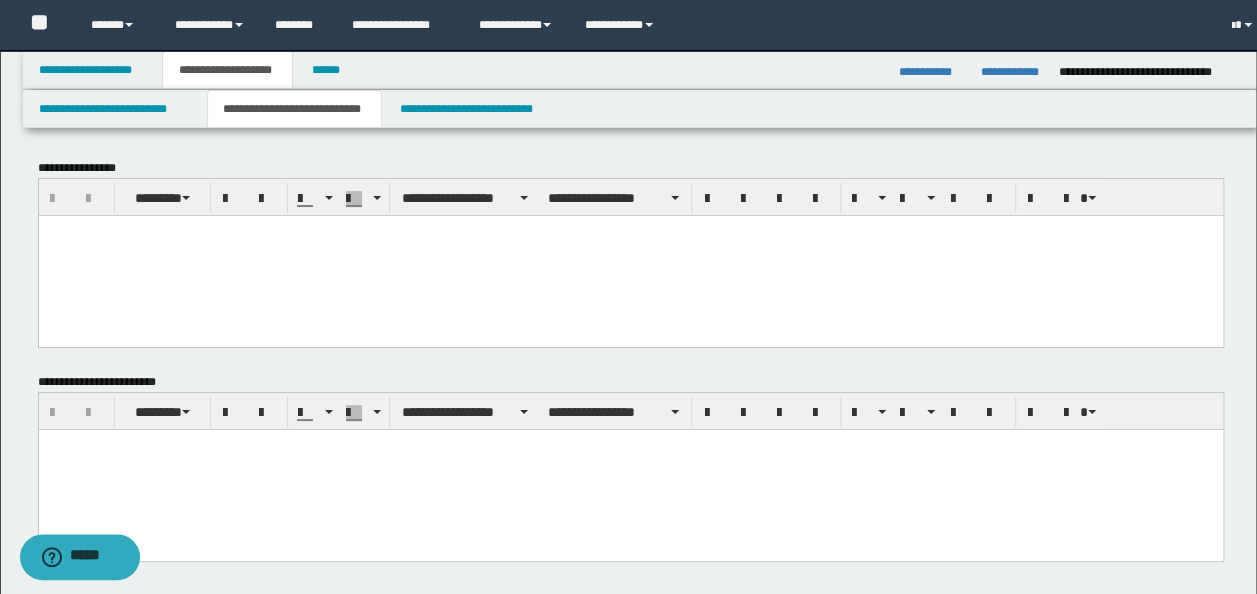 scroll, scrollTop: 0, scrollLeft: 0, axis: both 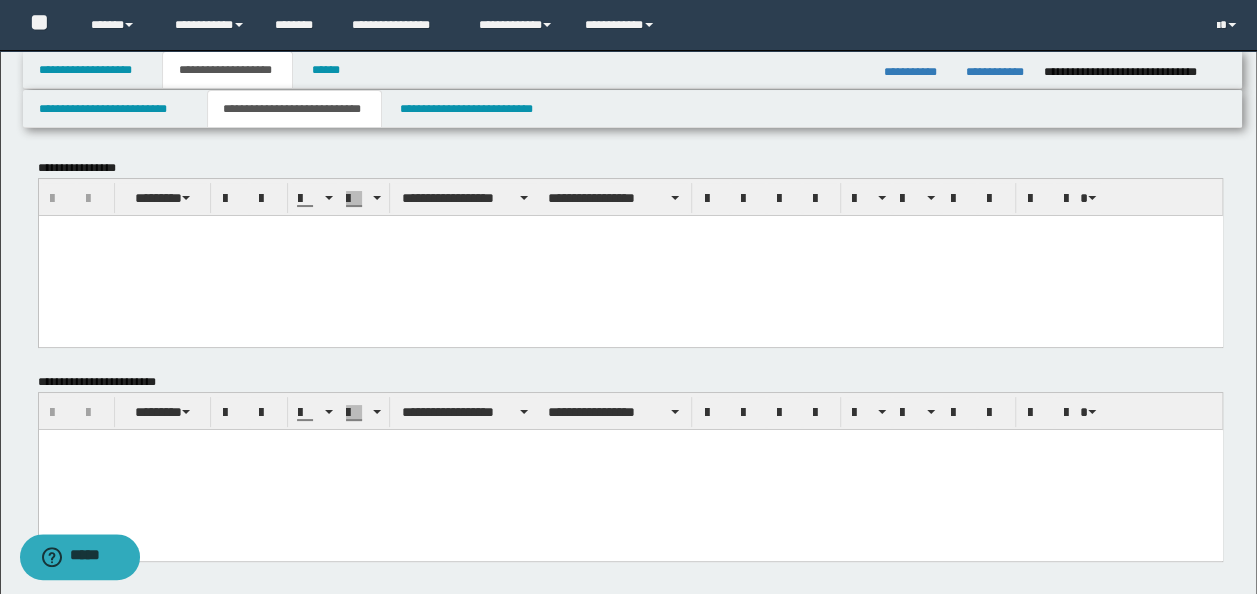 click at bounding box center [630, 255] 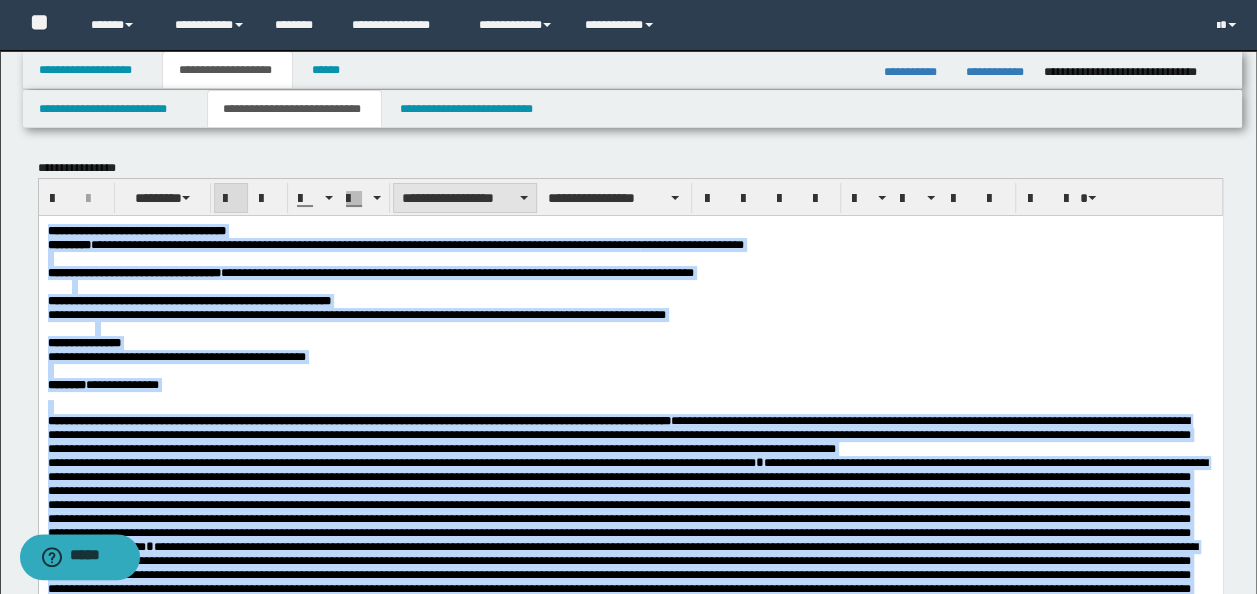 click on "**********" at bounding box center [465, 198] 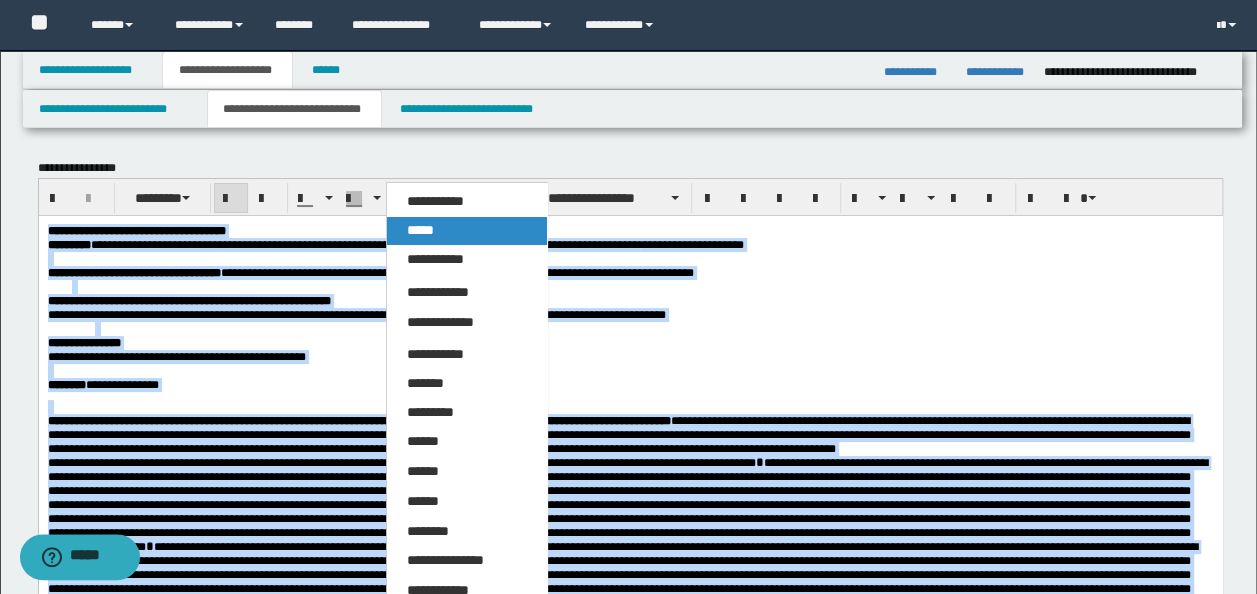 click on "*****" at bounding box center [466, 231] 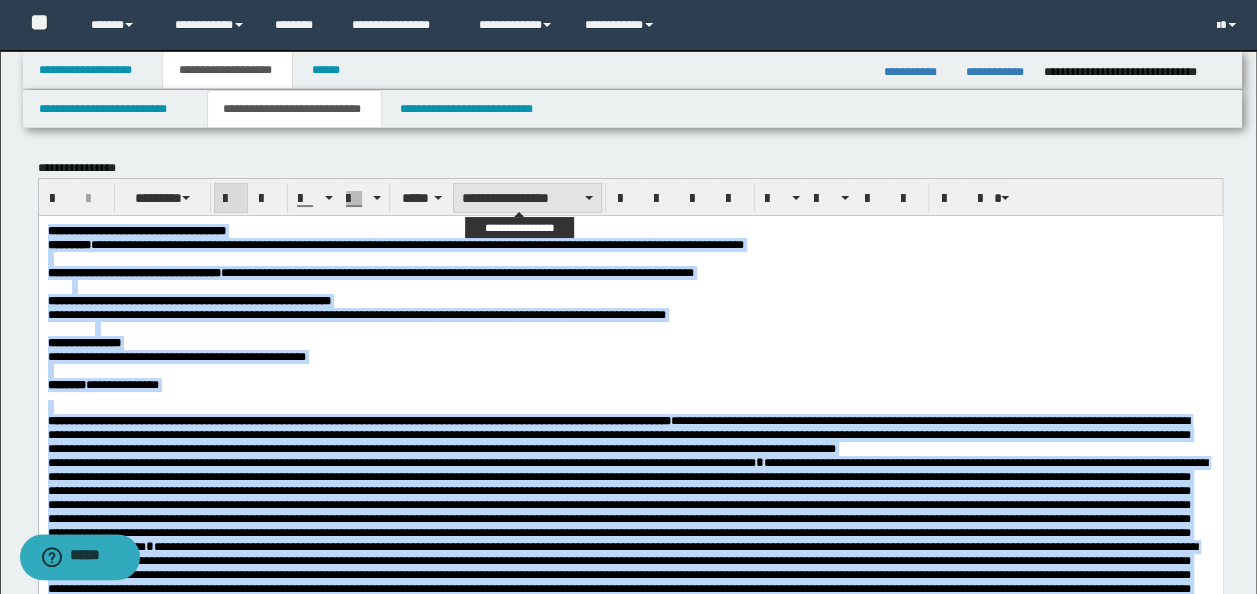 click on "**********" at bounding box center [527, 198] 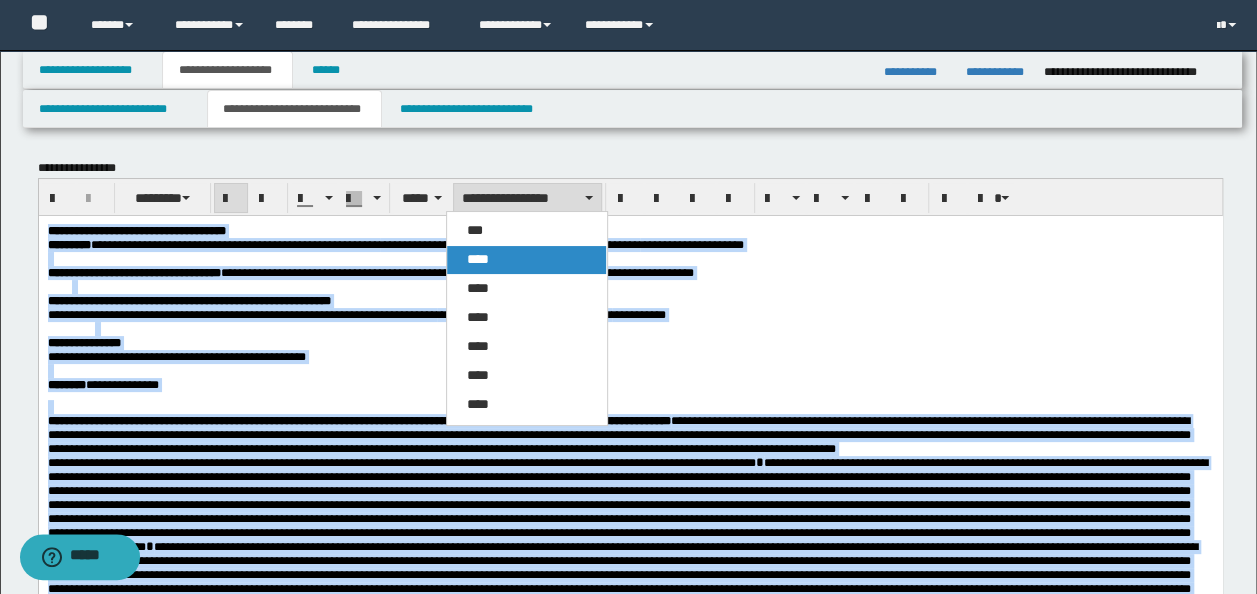 drag, startPoint x: 509, startPoint y: 254, endPoint x: 480, endPoint y: 39, distance: 216.94699 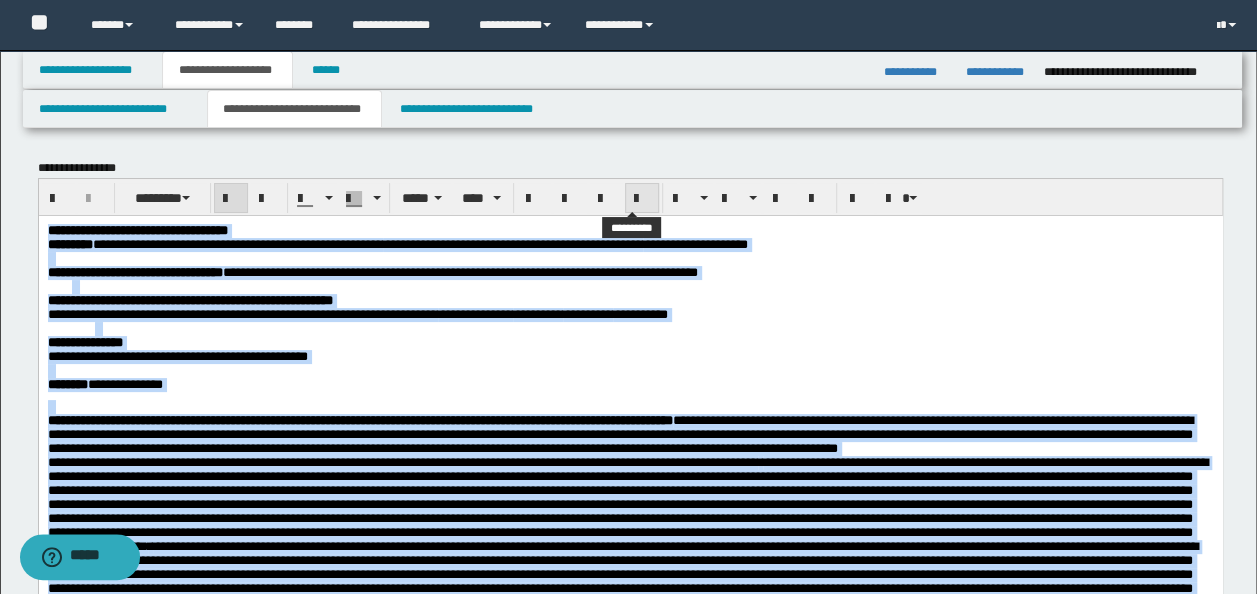 click at bounding box center [642, 199] 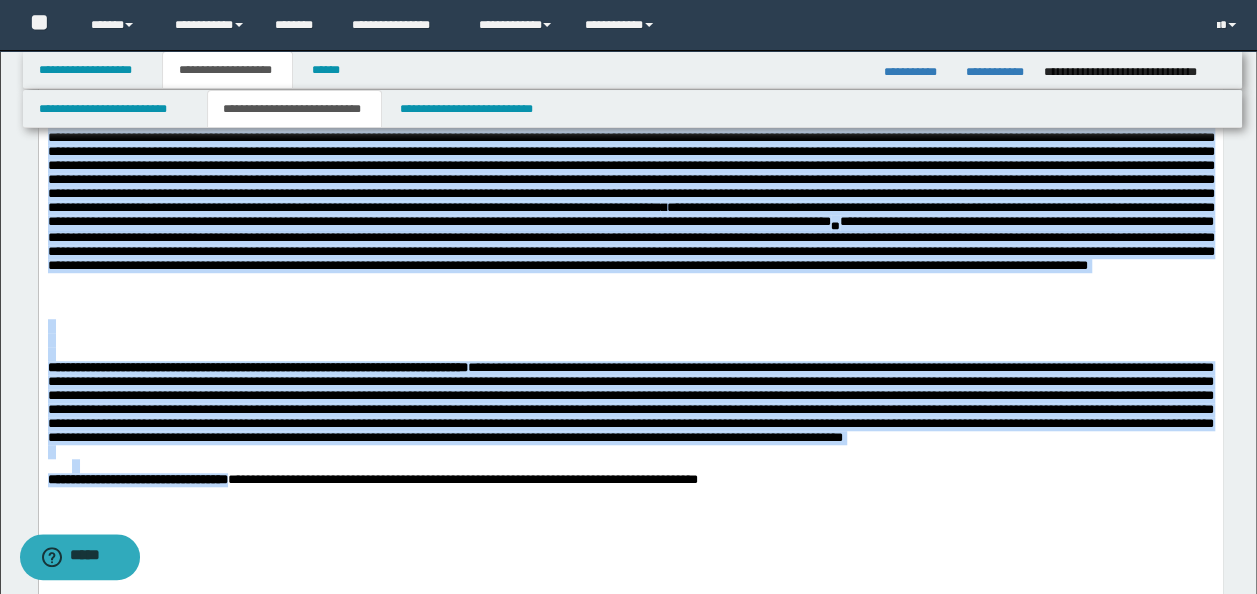 click on "**********" at bounding box center (630, 195) 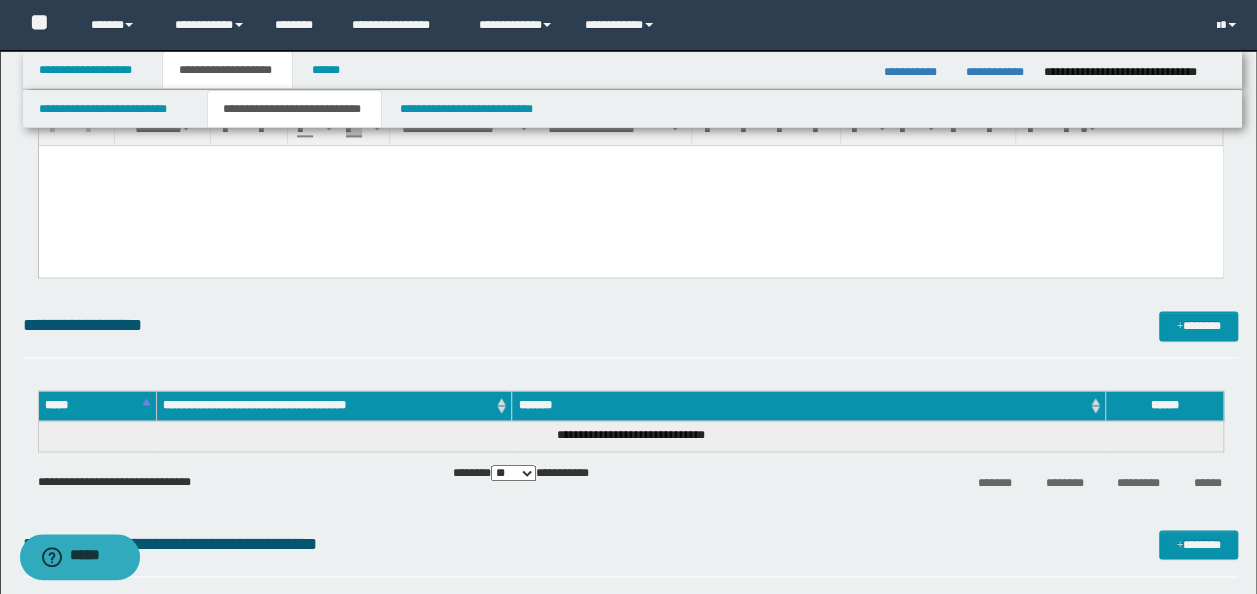 scroll, scrollTop: 1000, scrollLeft: 0, axis: vertical 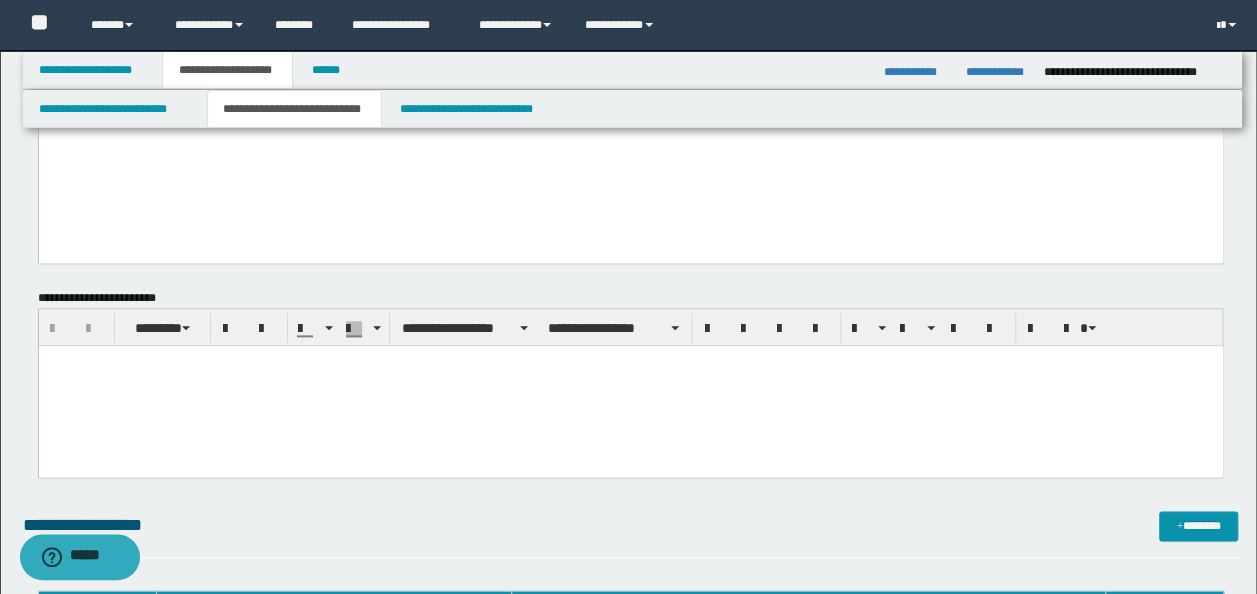 click at bounding box center (630, 386) 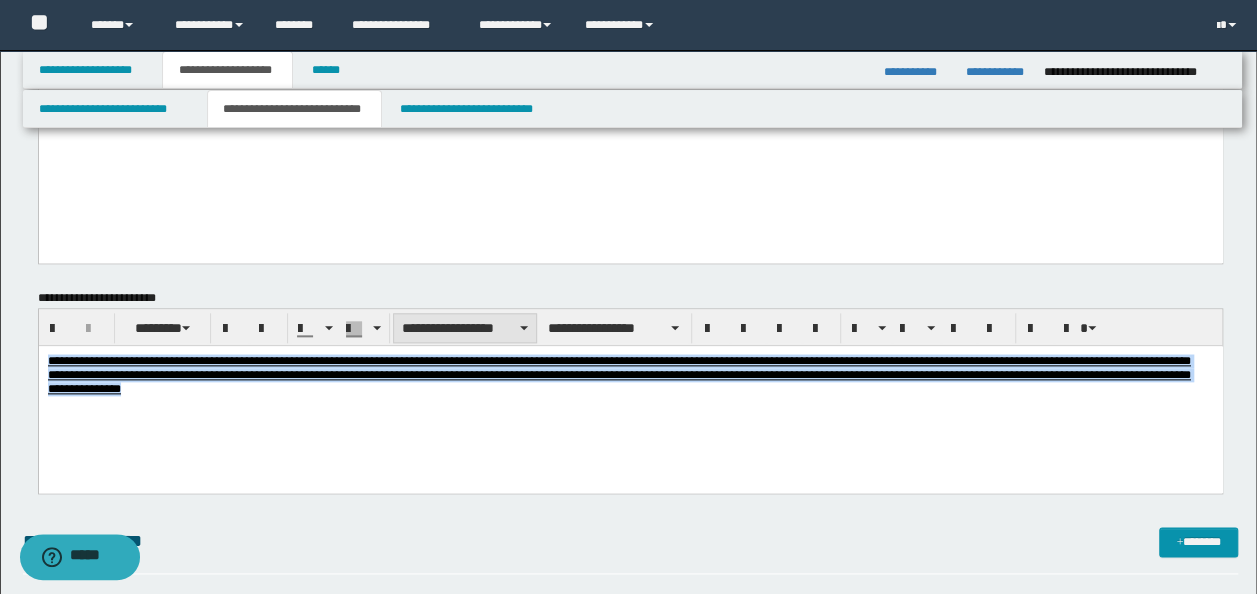 click on "**********" at bounding box center (465, 328) 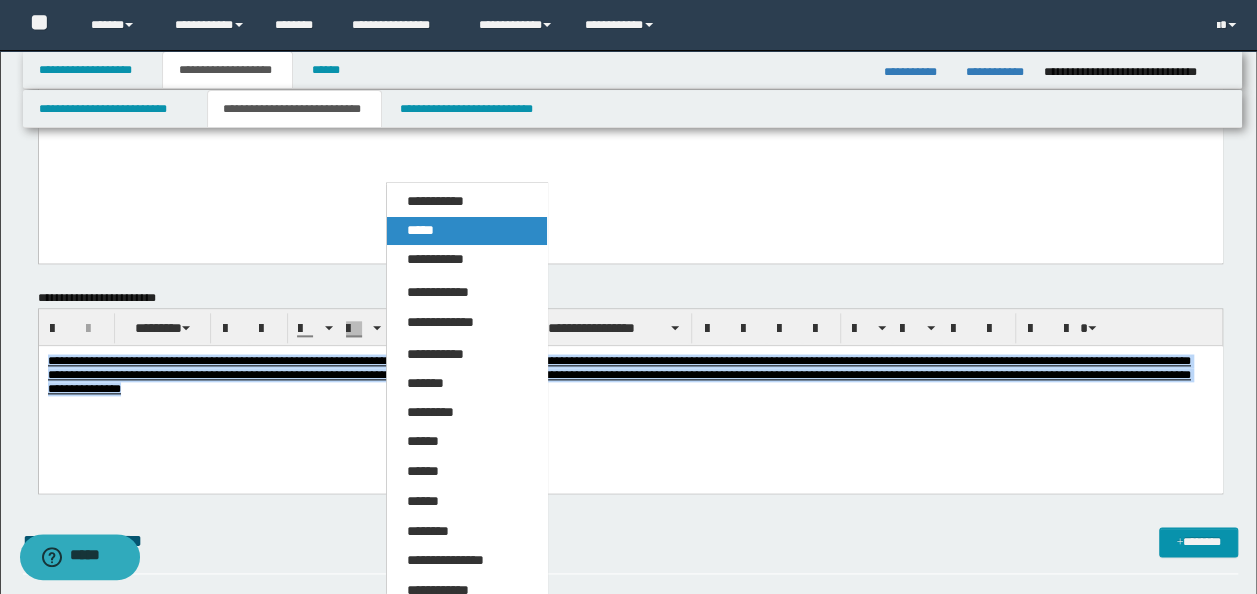 click on "*****" at bounding box center (466, 231) 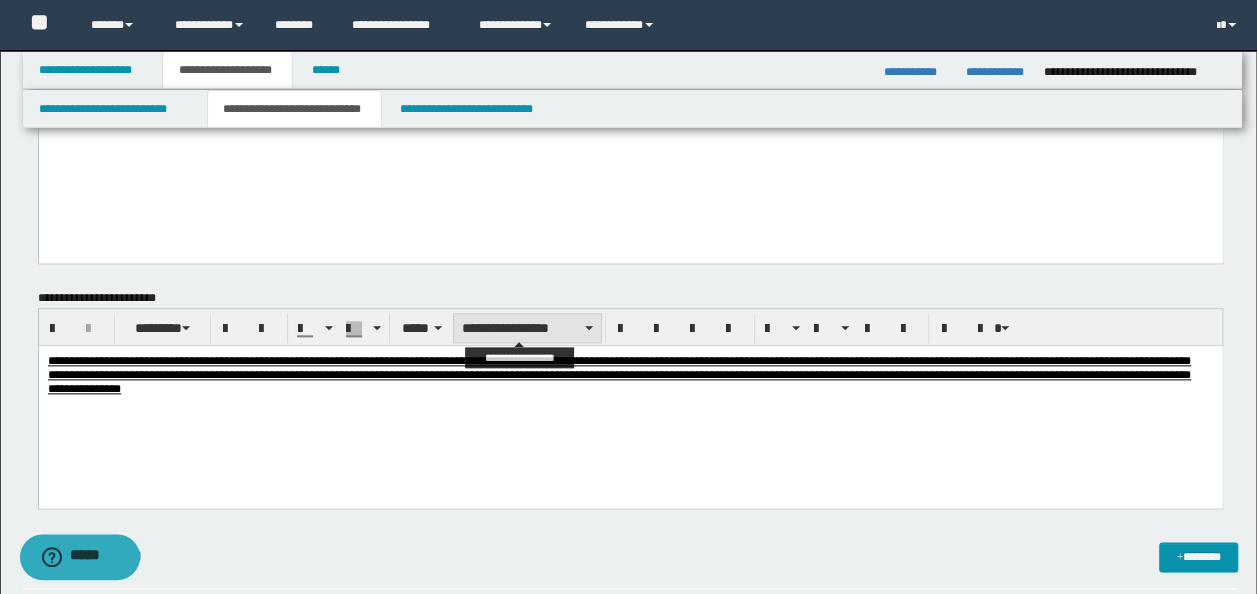 click on "**********" at bounding box center [527, 328] 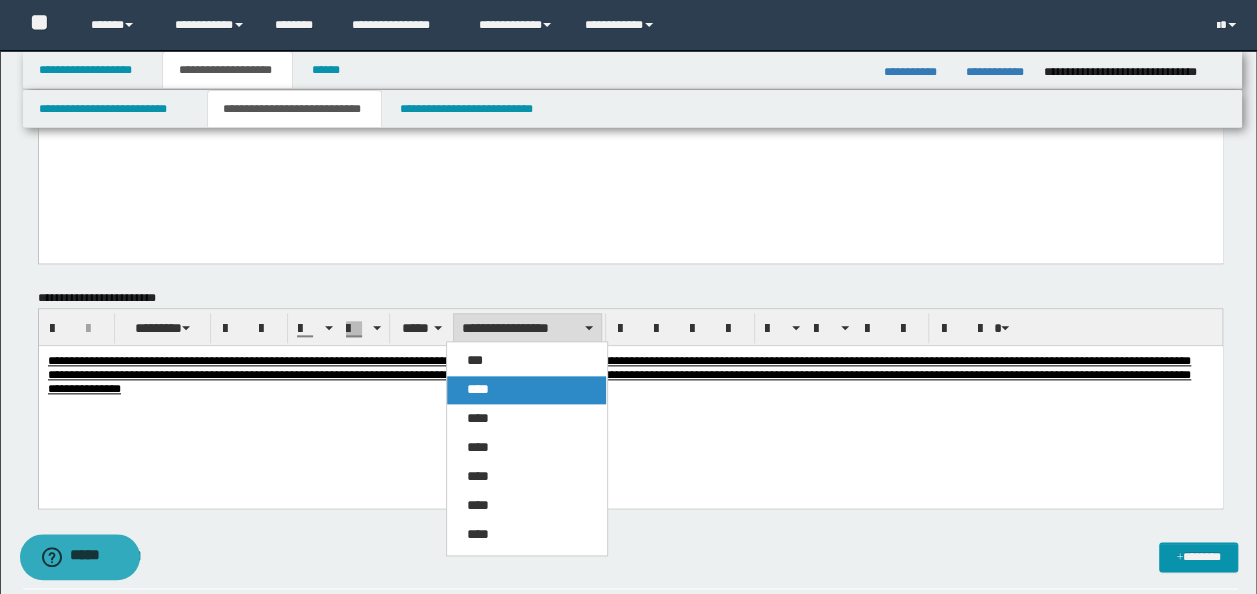 drag, startPoint x: 519, startPoint y: 378, endPoint x: 726, endPoint y: 16, distance: 417.0048 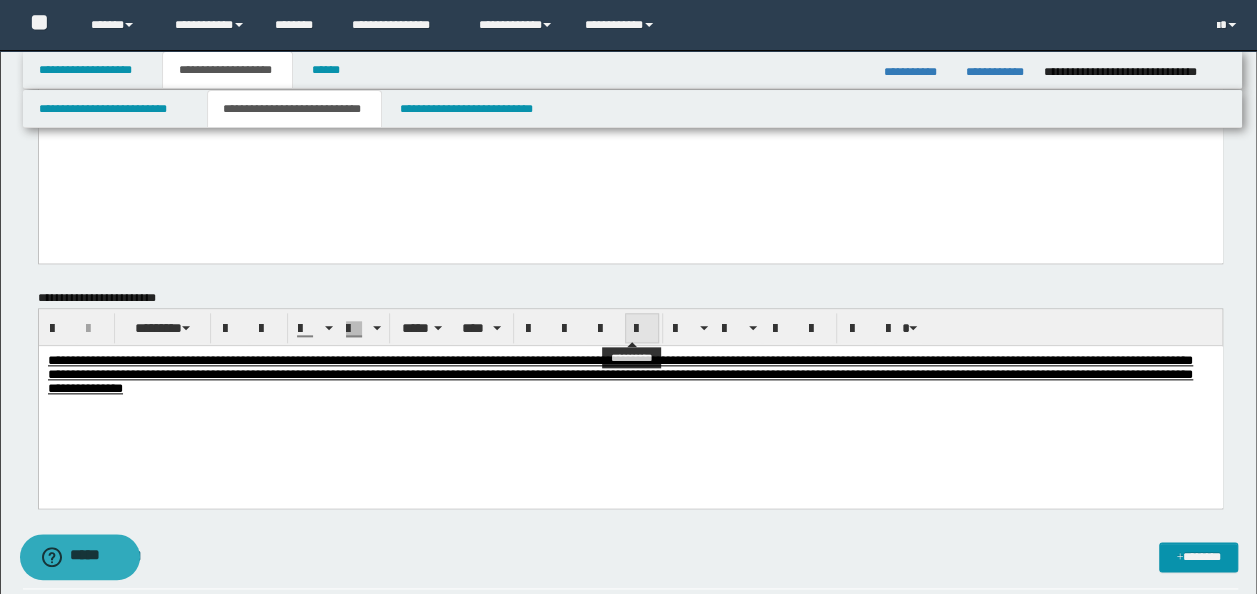 click at bounding box center [642, 328] 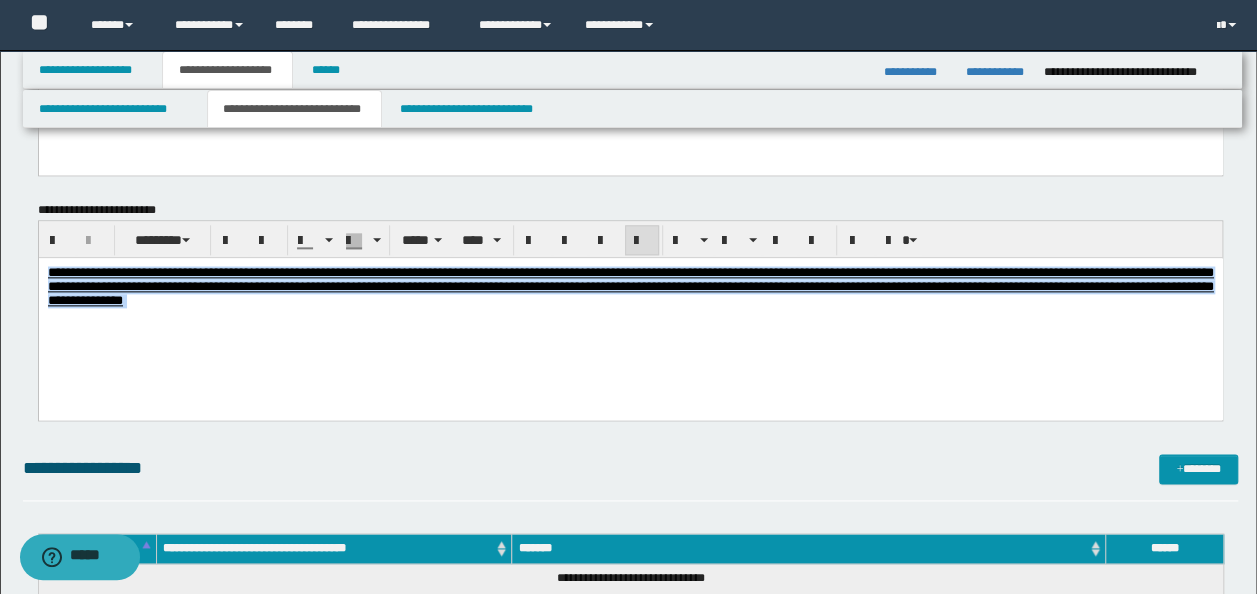 scroll, scrollTop: 1200, scrollLeft: 0, axis: vertical 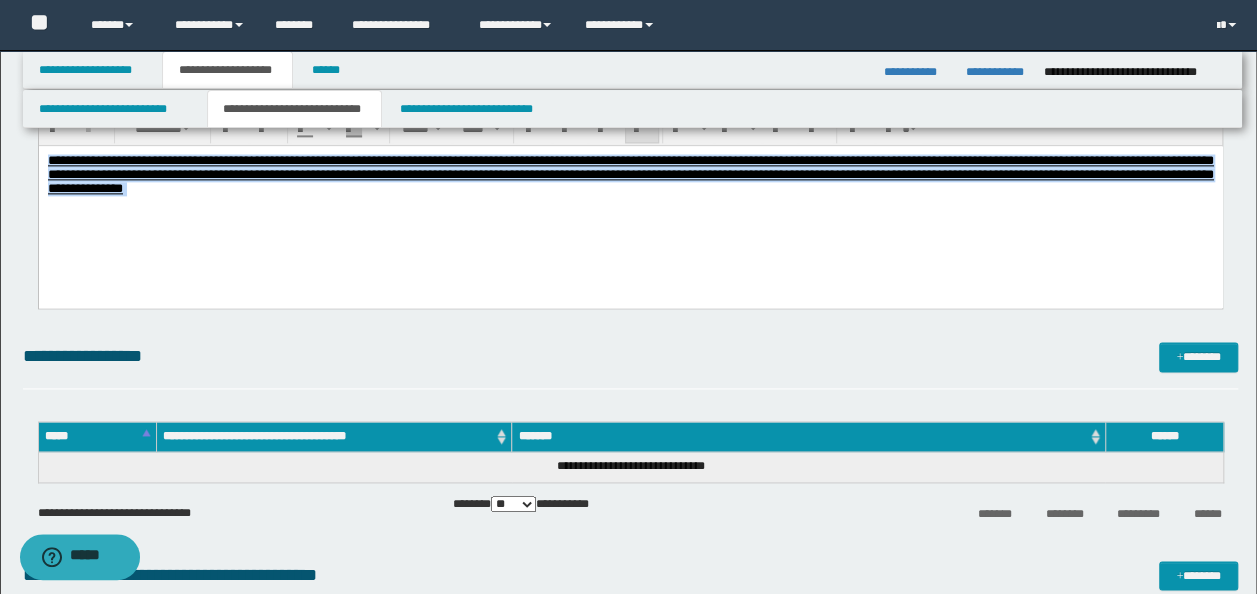 click on "**********" at bounding box center [630, 200] 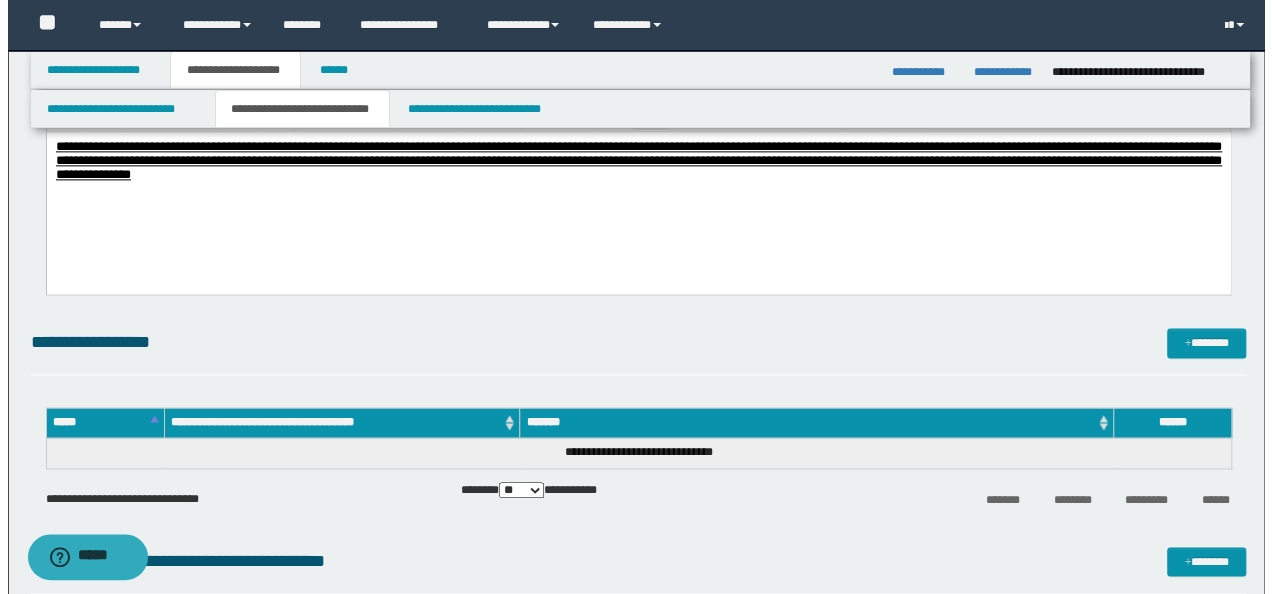 scroll, scrollTop: 1300, scrollLeft: 0, axis: vertical 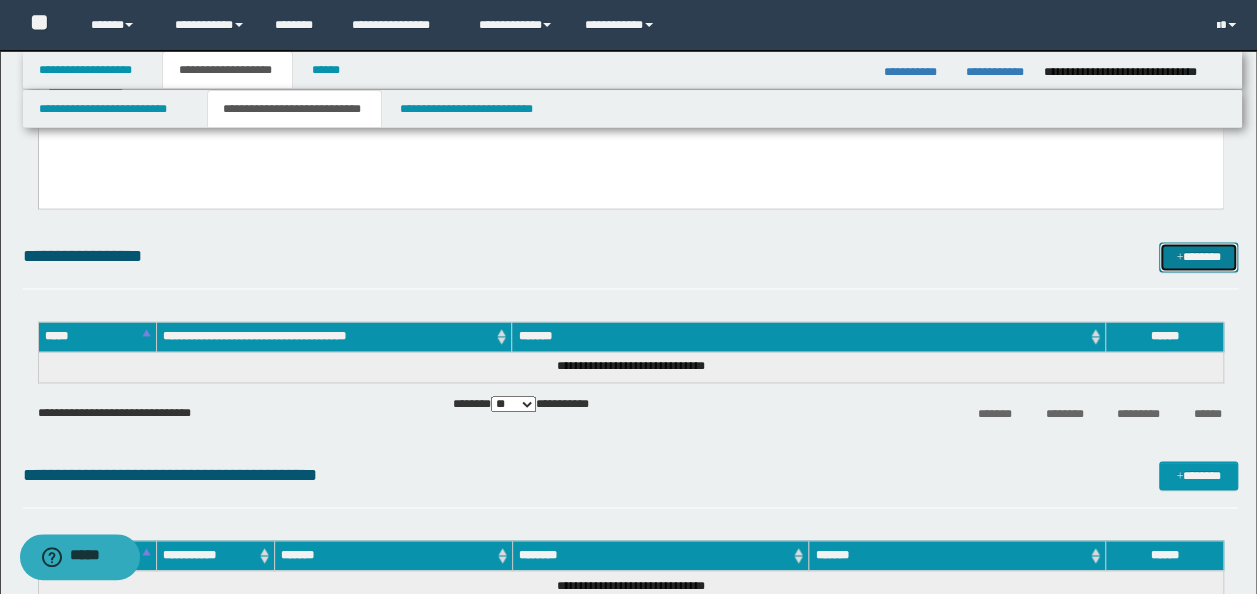 click on "*******" at bounding box center [1198, 256] 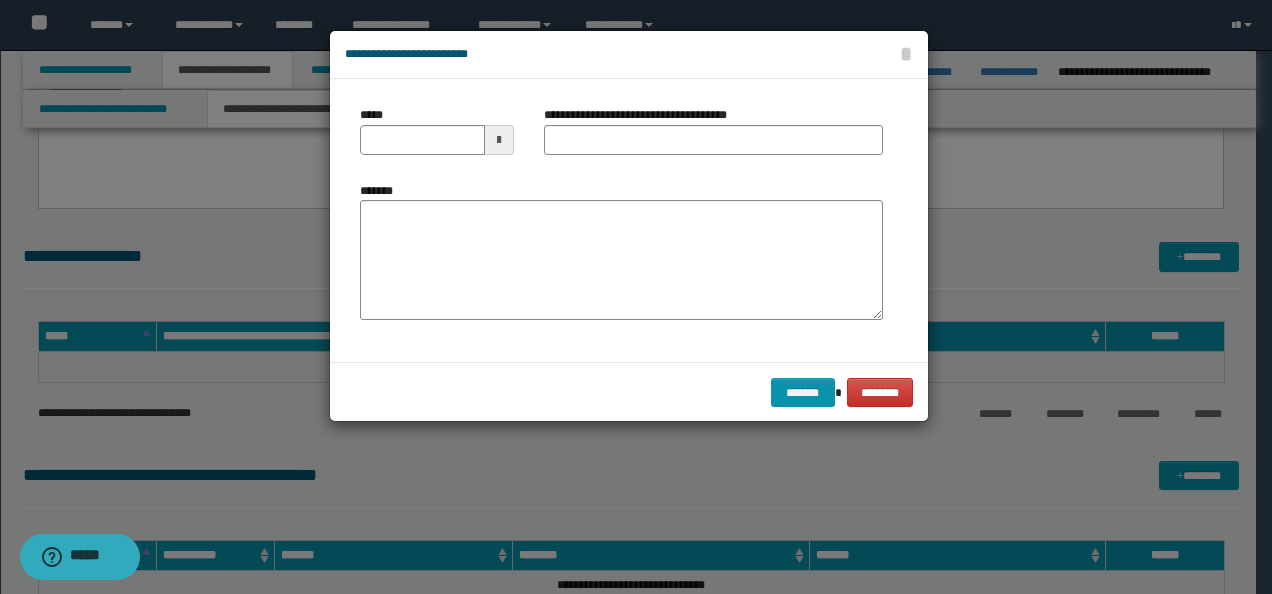 type 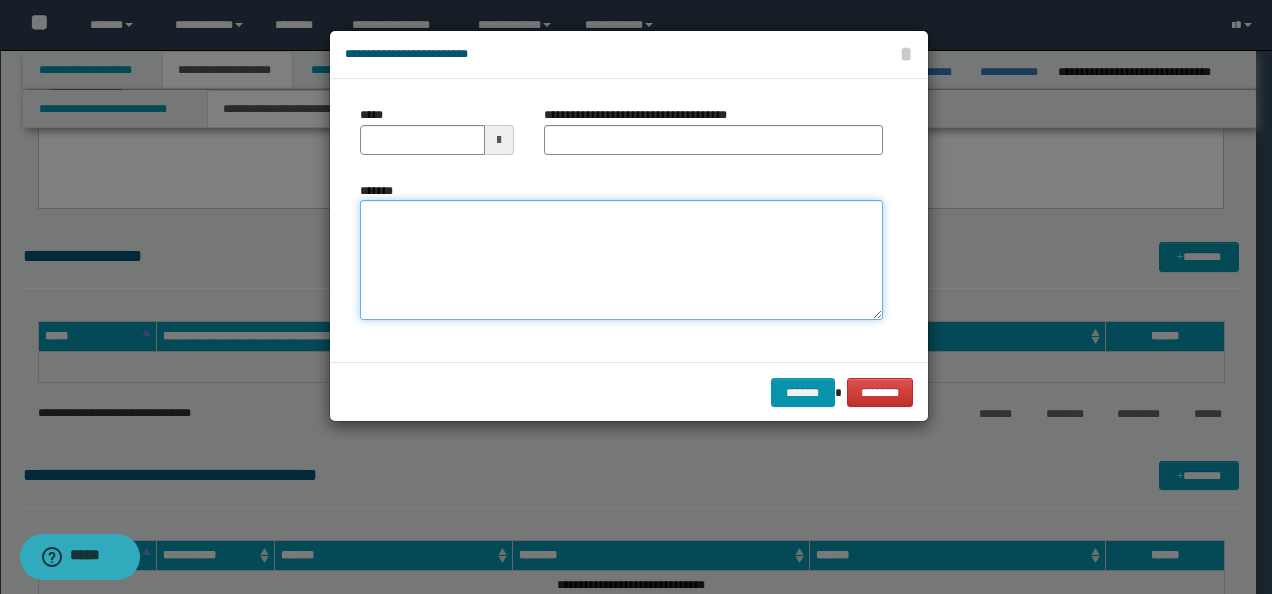 click on "*******" at bounding box center (621, 260) 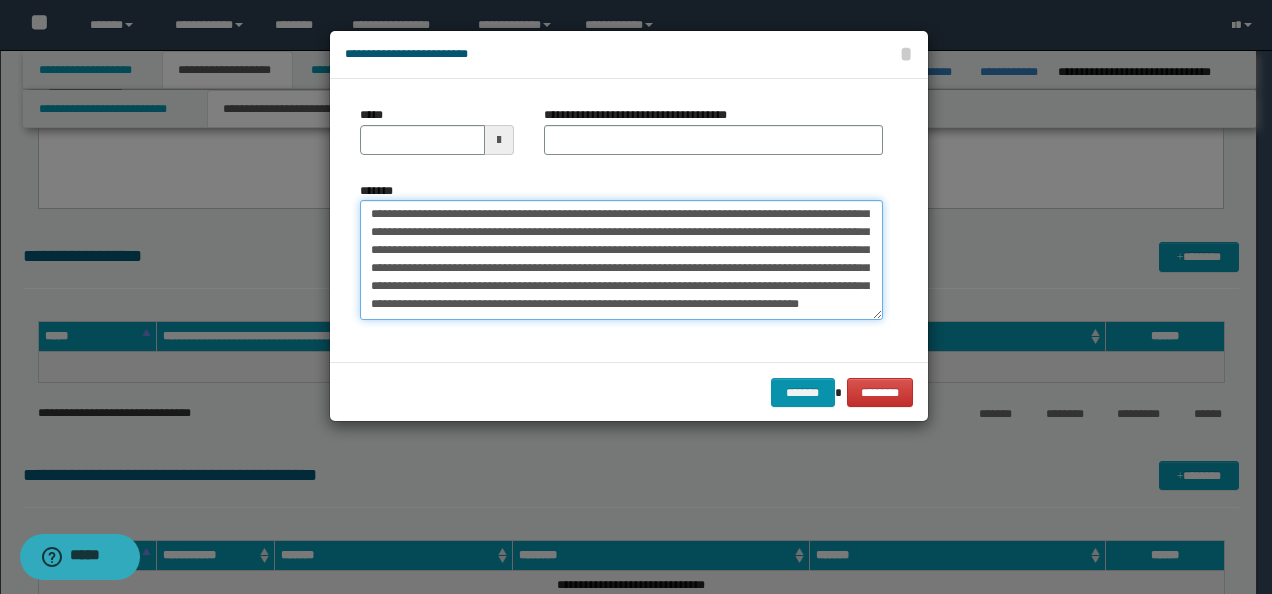 scroll, scrollTop: 0, scrollLeft: 0, axis: both 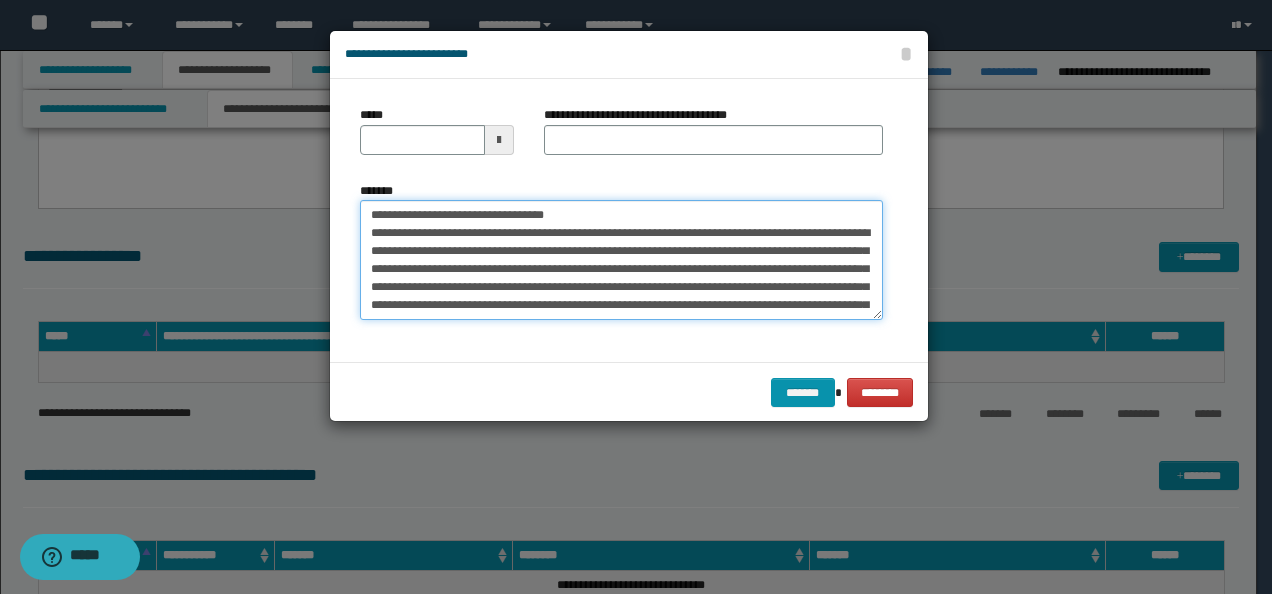 drag, startPoint x: 418, startPoint y: 208, endPoint x: 335, endPoint y: 202, distance: 83.21658 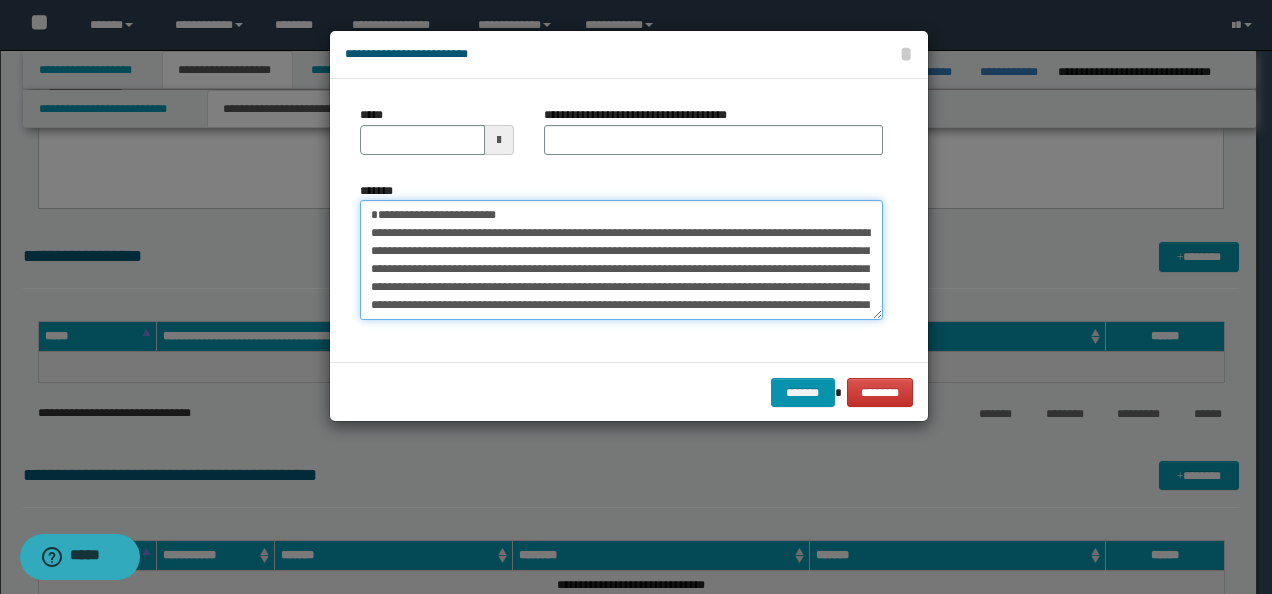 type 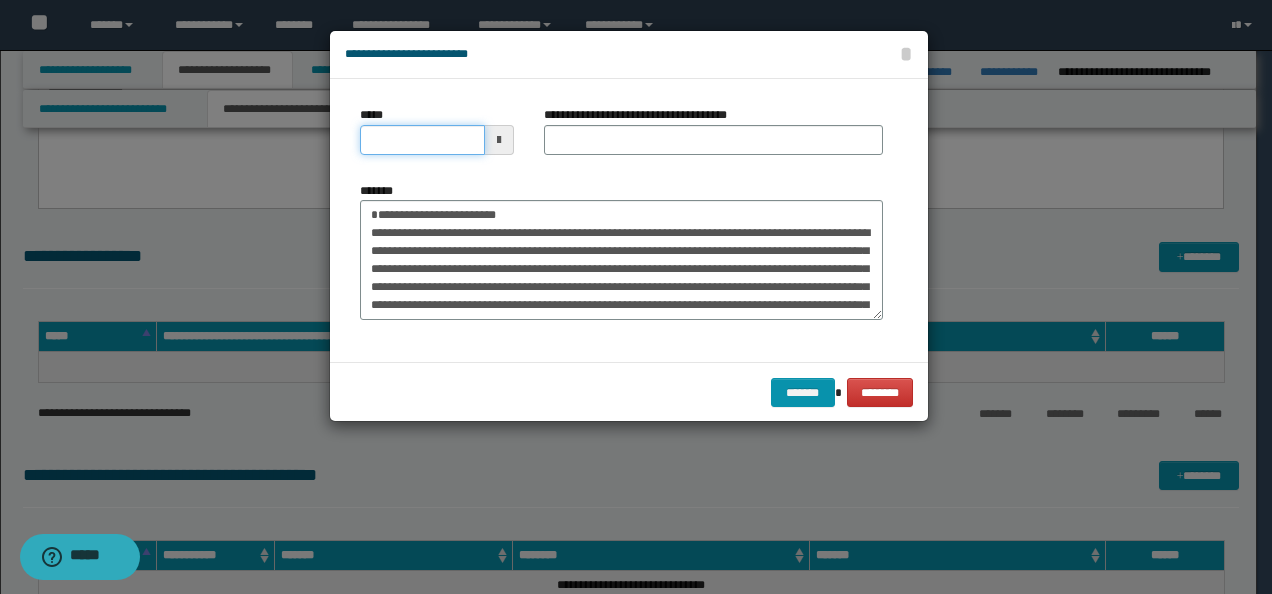 click on "*****" at bounding box center (422, 140) 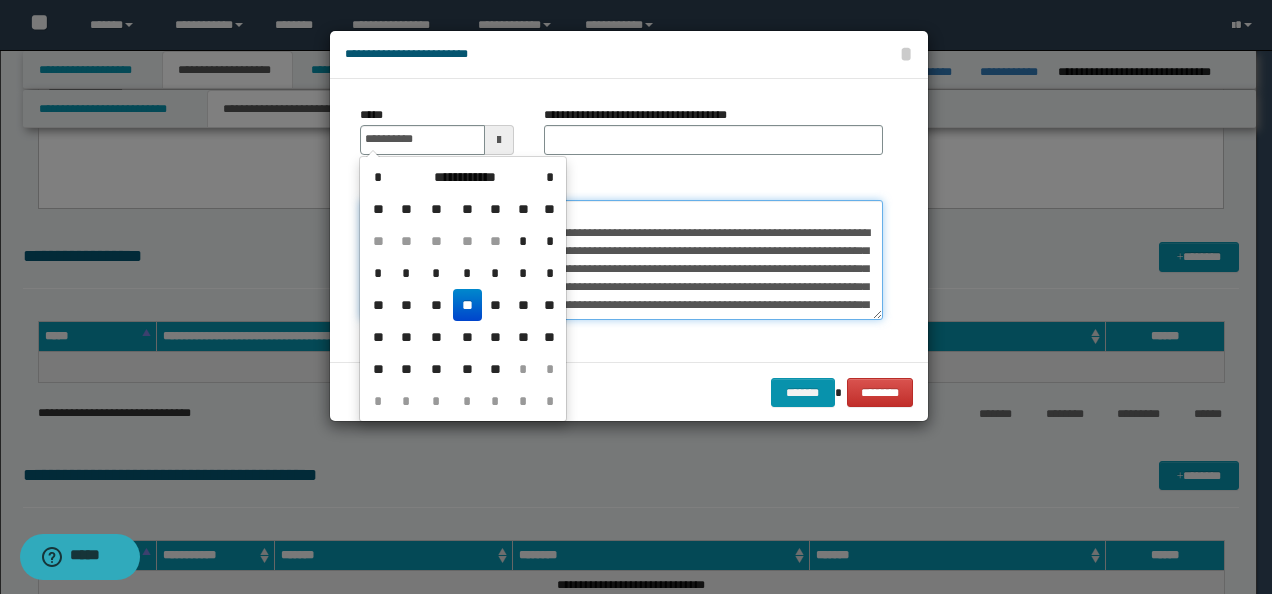 type on "**********" 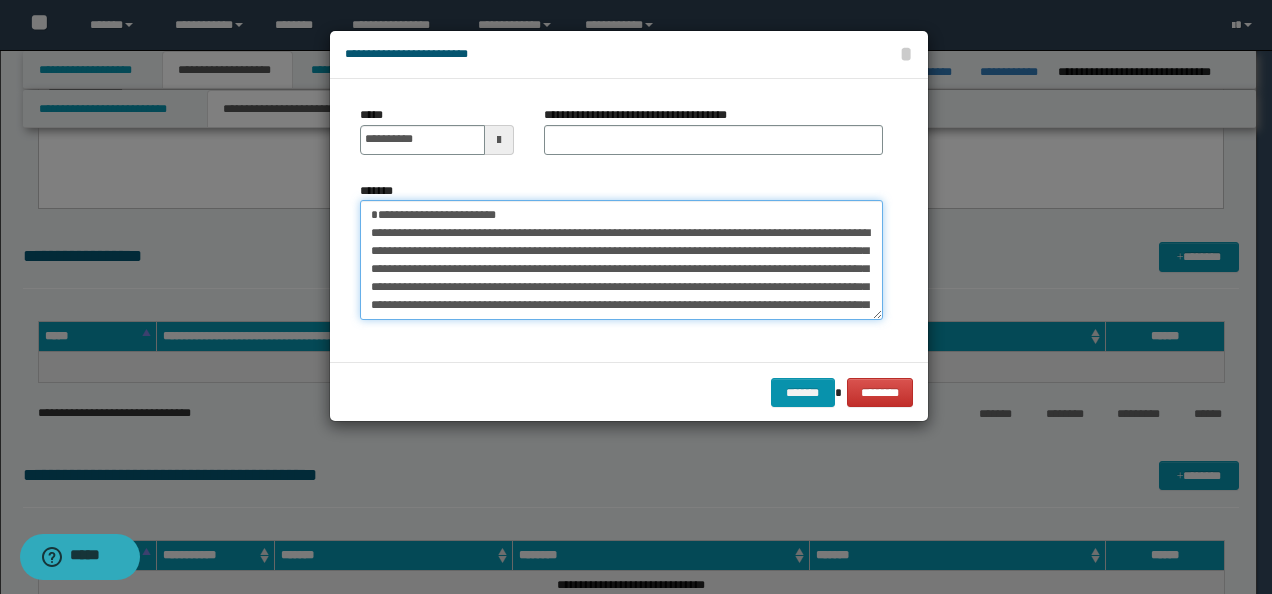 drag, startPoint x: 596, startPoint y: 216, endPoint x: 339, endPoint y: 210, distance: 257.07004 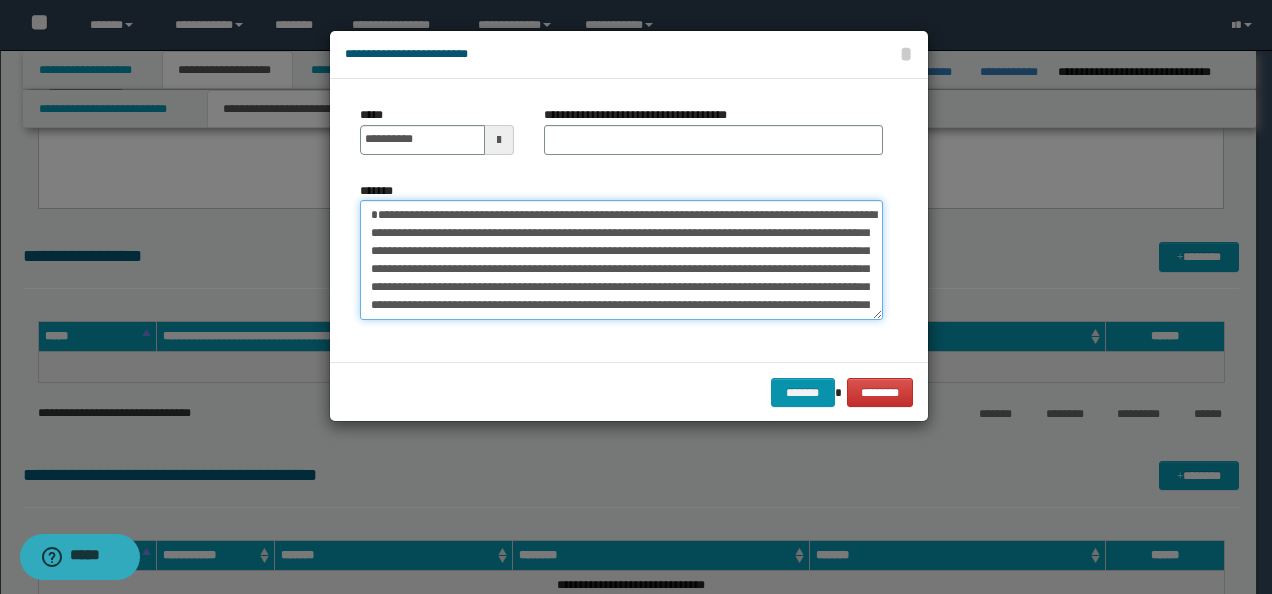 type on "**********" 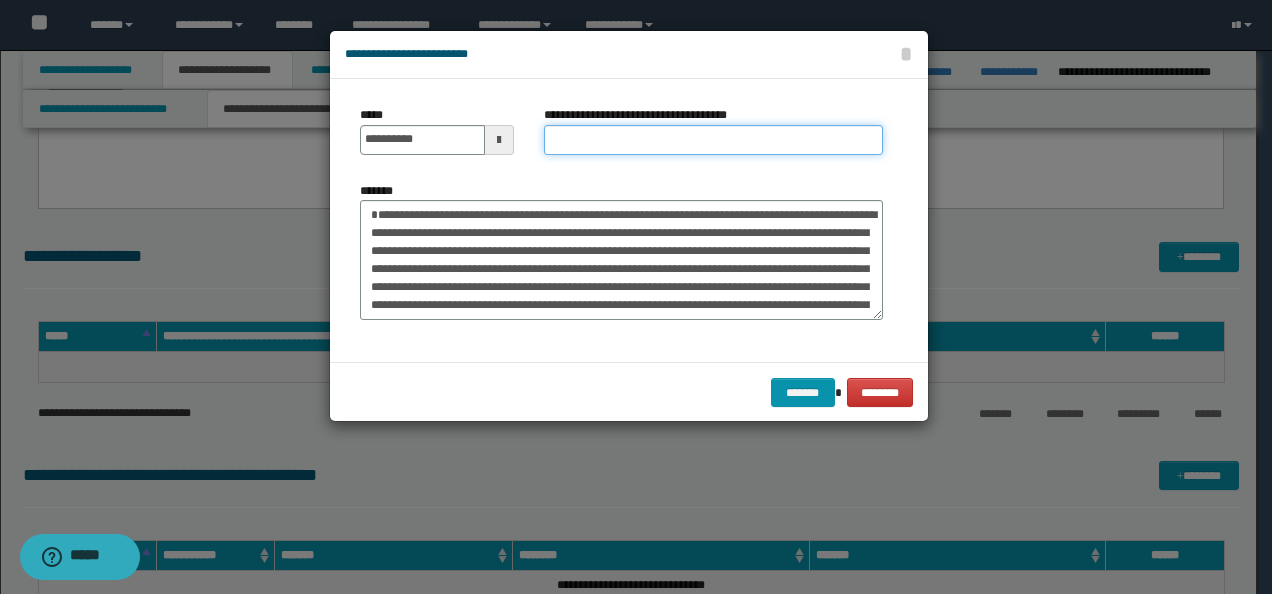 drag, startPoint x: 604, startPoint y: 154, endPoint x: 604, endPoint y: 140, distance: 14 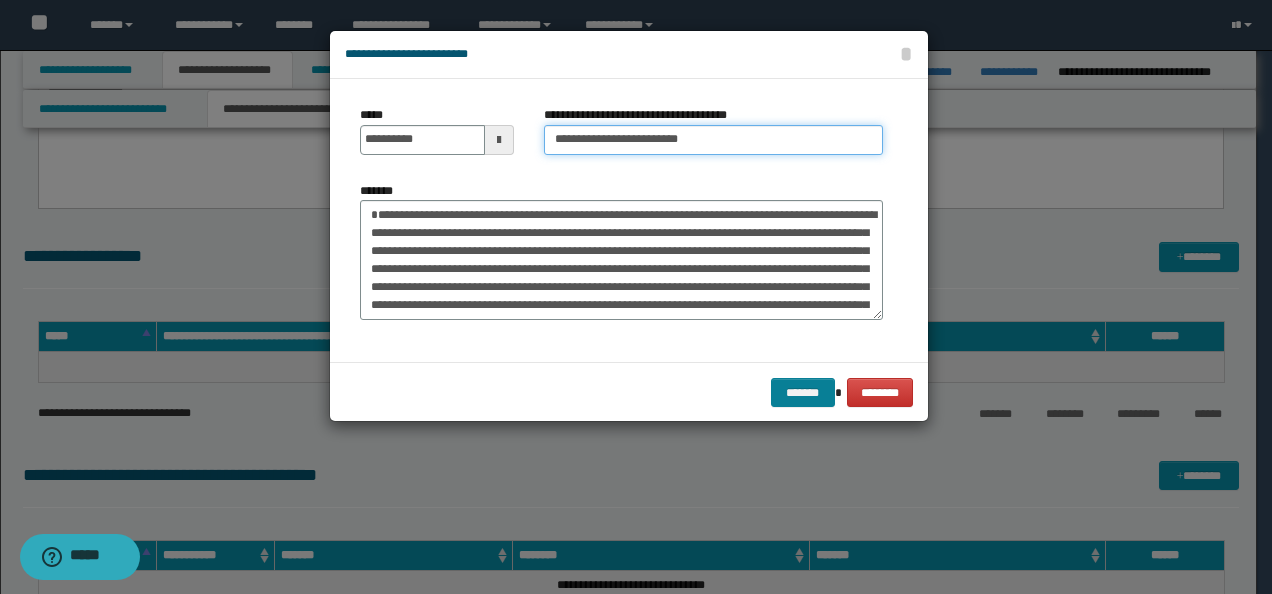 type on "**********" 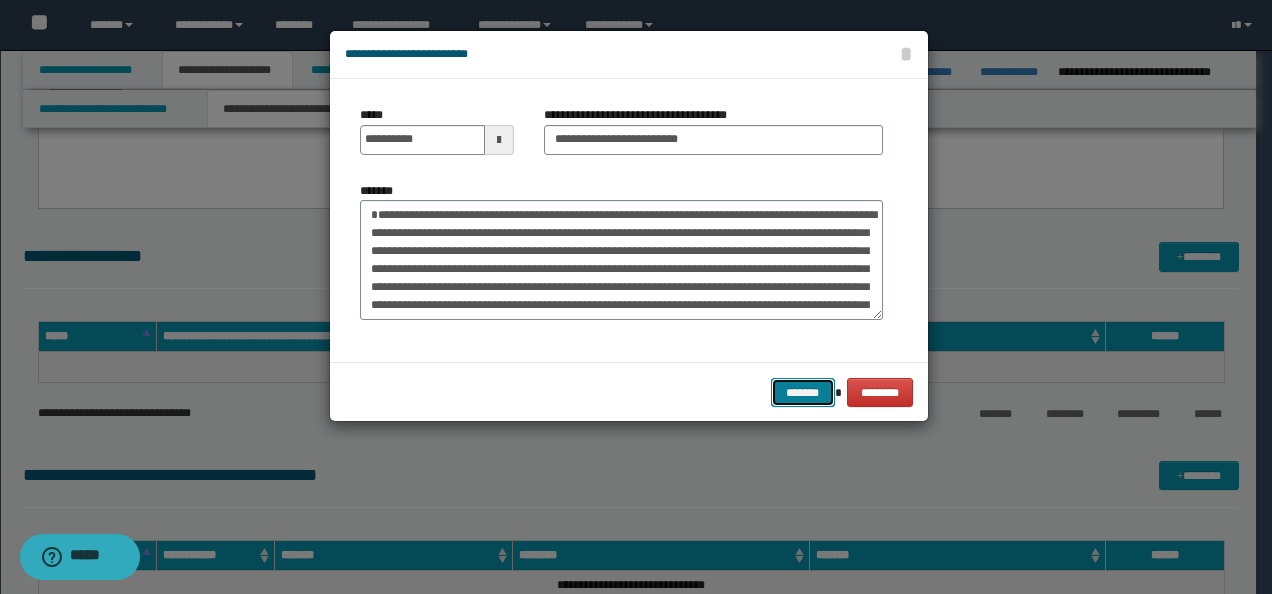 click on "*******" at bounding box center (803, 392) 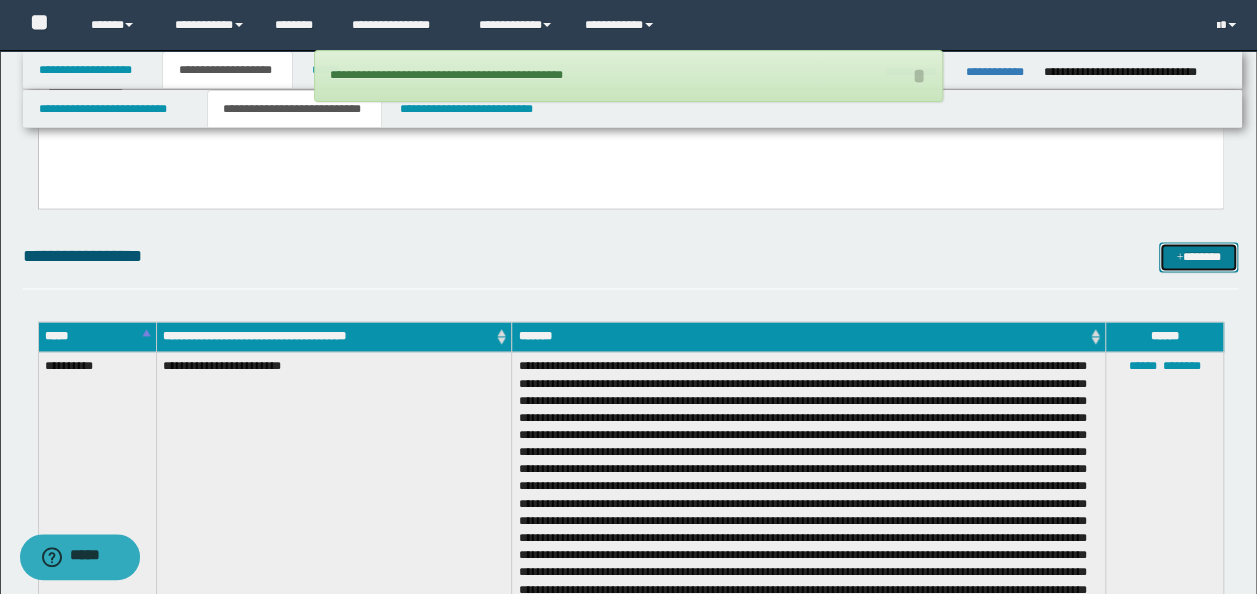 click on "*******" at bounding box center (1198, 256) 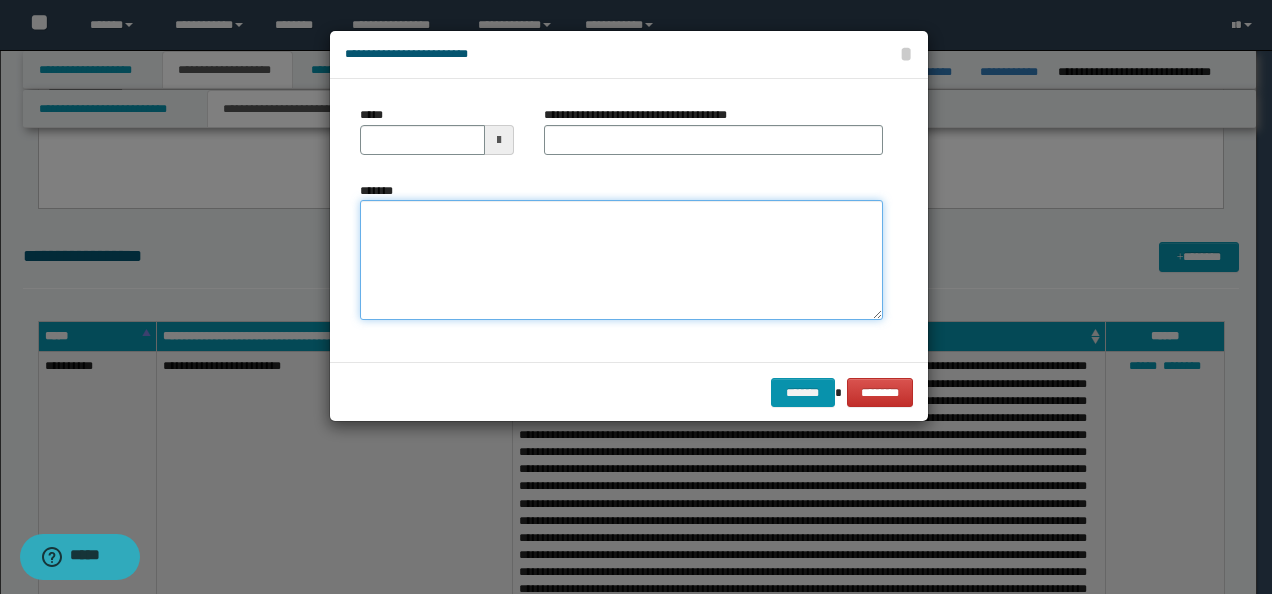 click on "*******" at bounding box center (621, 259) 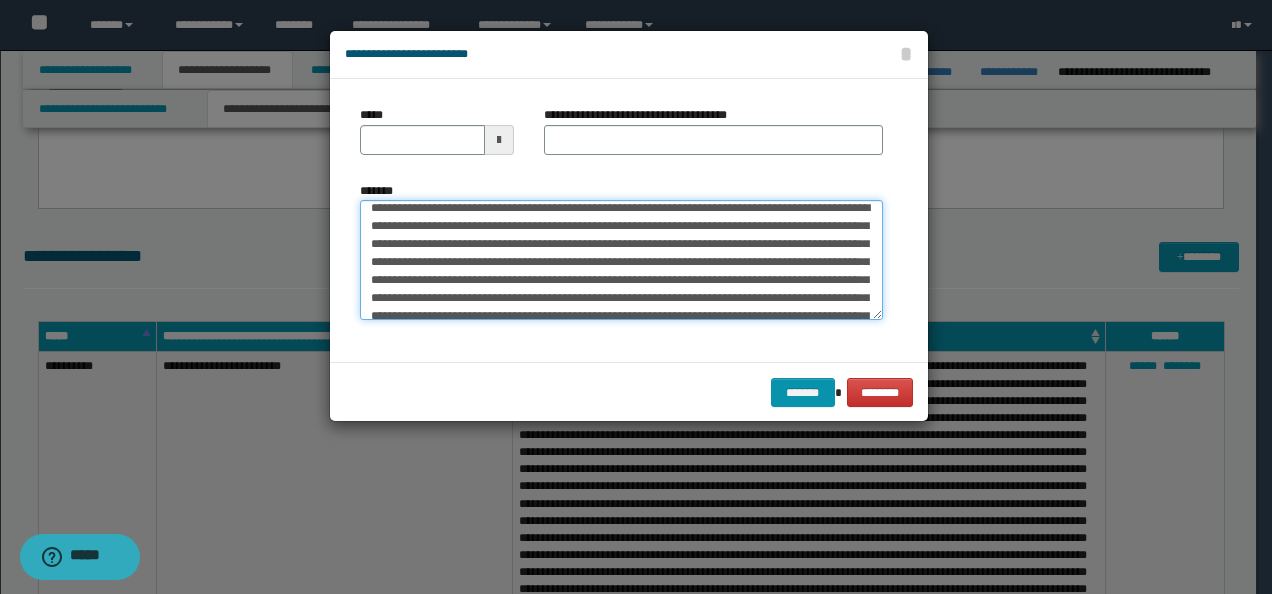 scroll, scrollTop: 0, scrollLeft: 0, axis: both 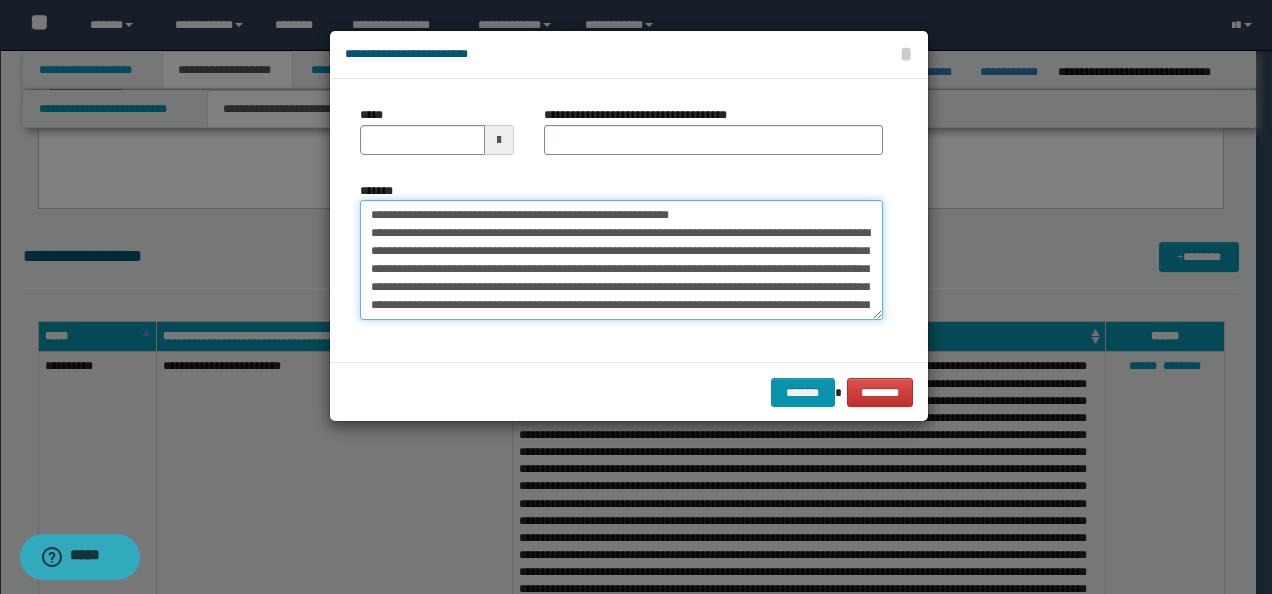 drag, startPoint x: 433, startPoint y: 212, endPoint x: 280, endPoint y: 211, distance: 153.00327 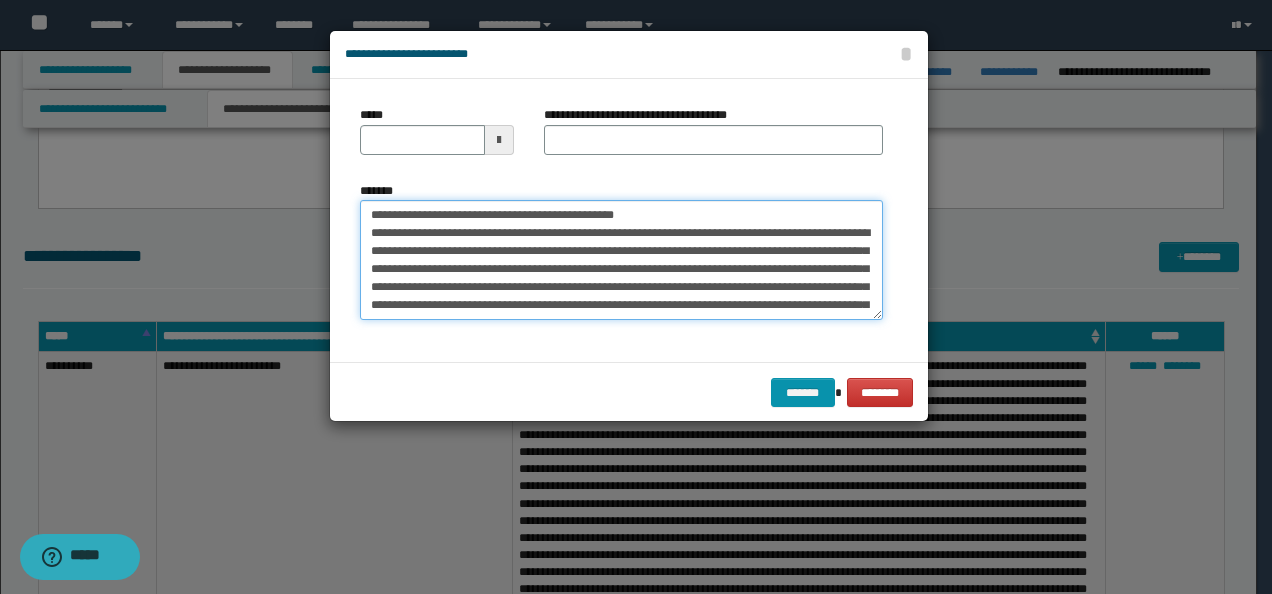 type 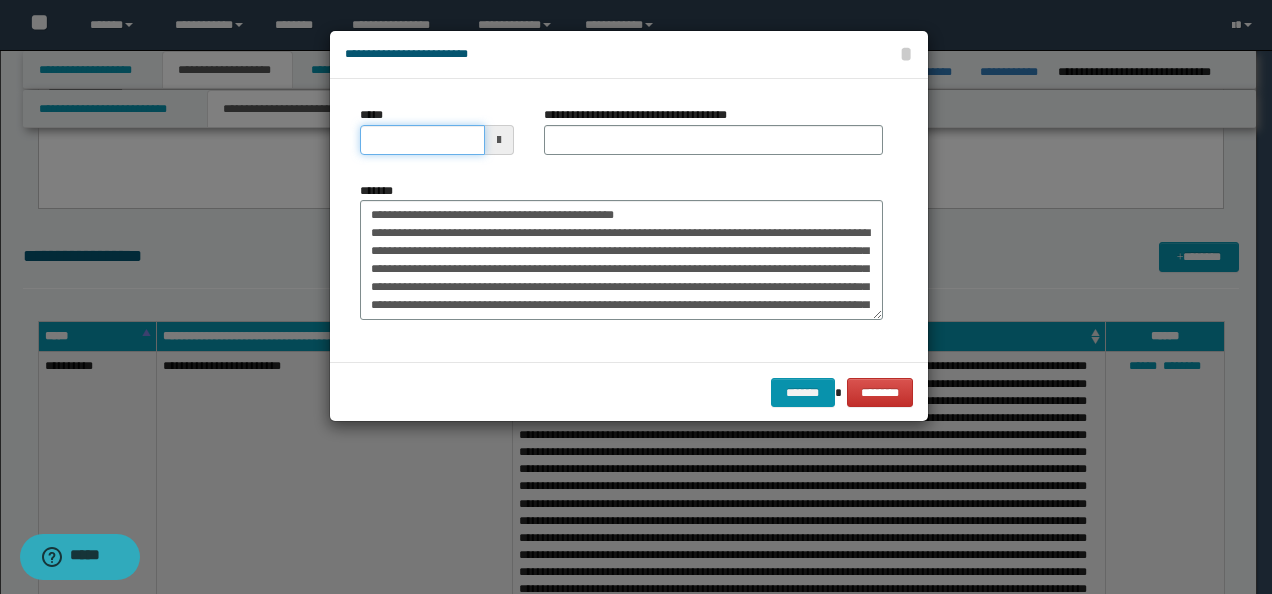 click on "*****" at bounding box center [422, 140] 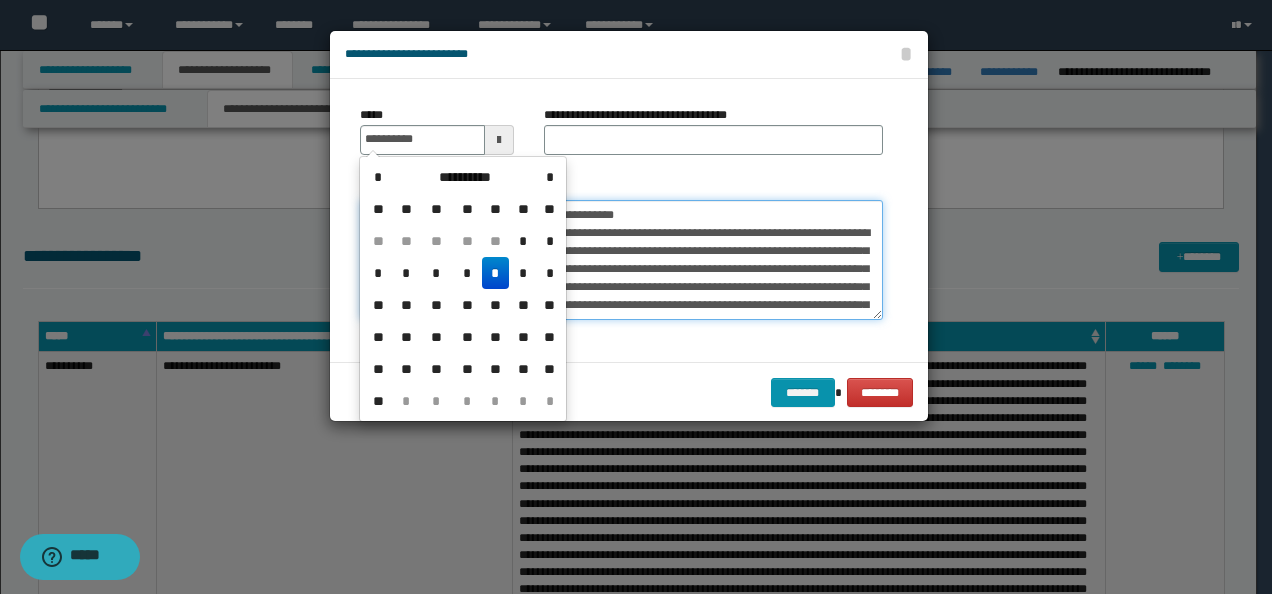 type on "**********" 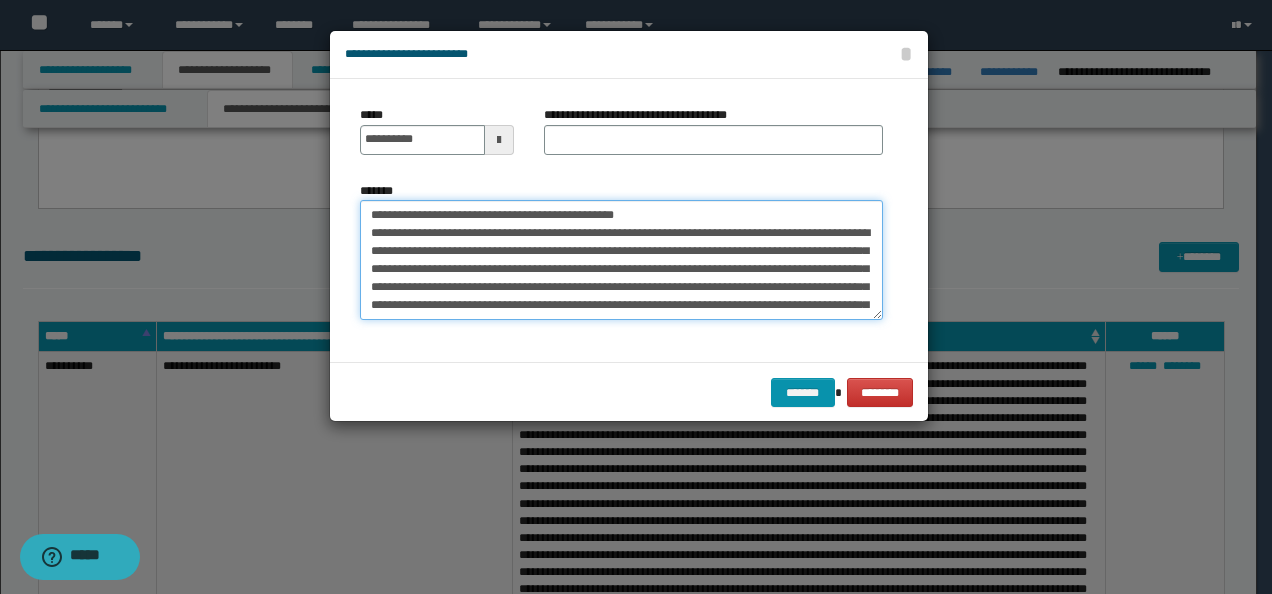 drag, startPoint x: 668, startPoint y: 214, endPoint x: 464, endPoint y: 184, distance: 206.19408 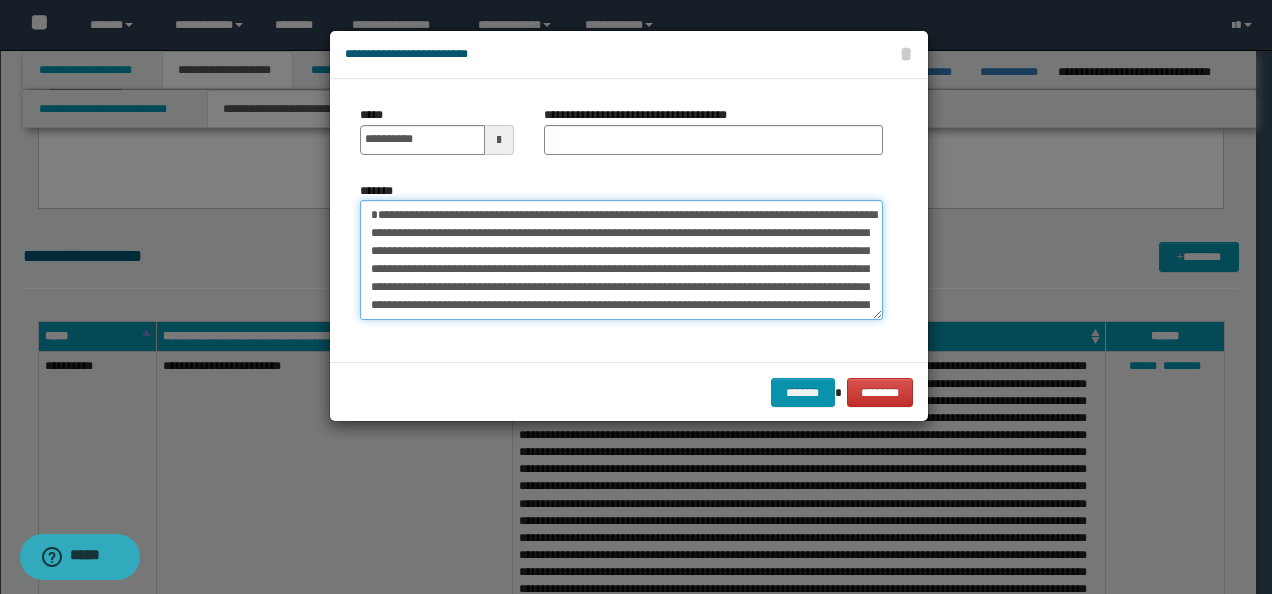 type on "**********" 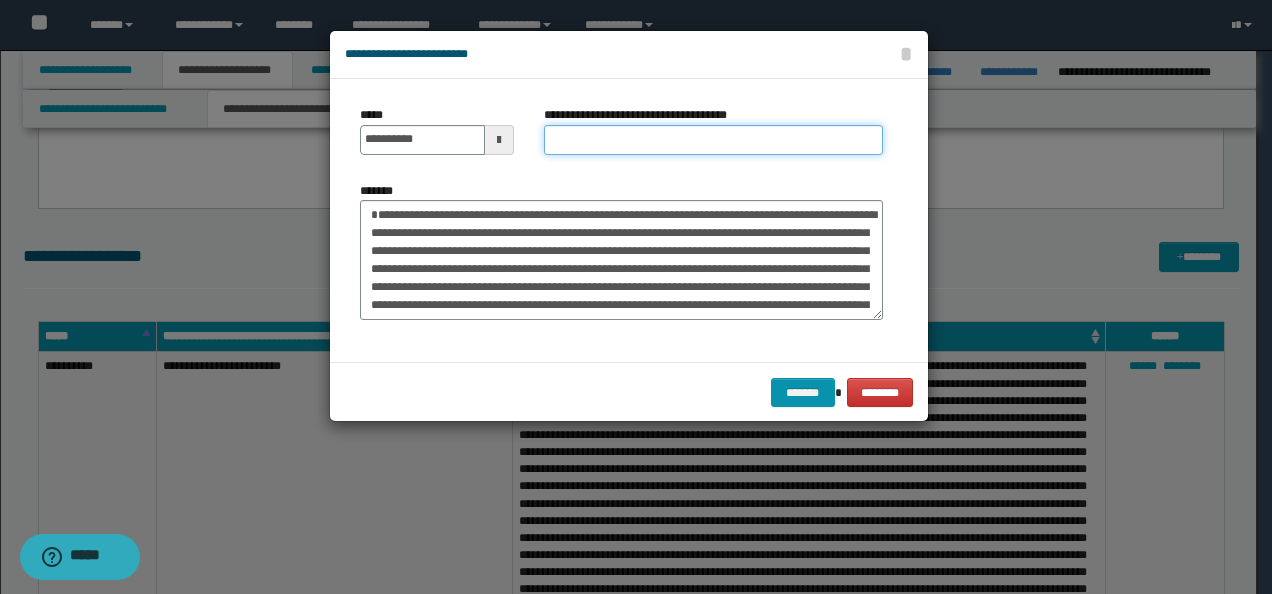 click on "**********" at bounding box center (713, 140) 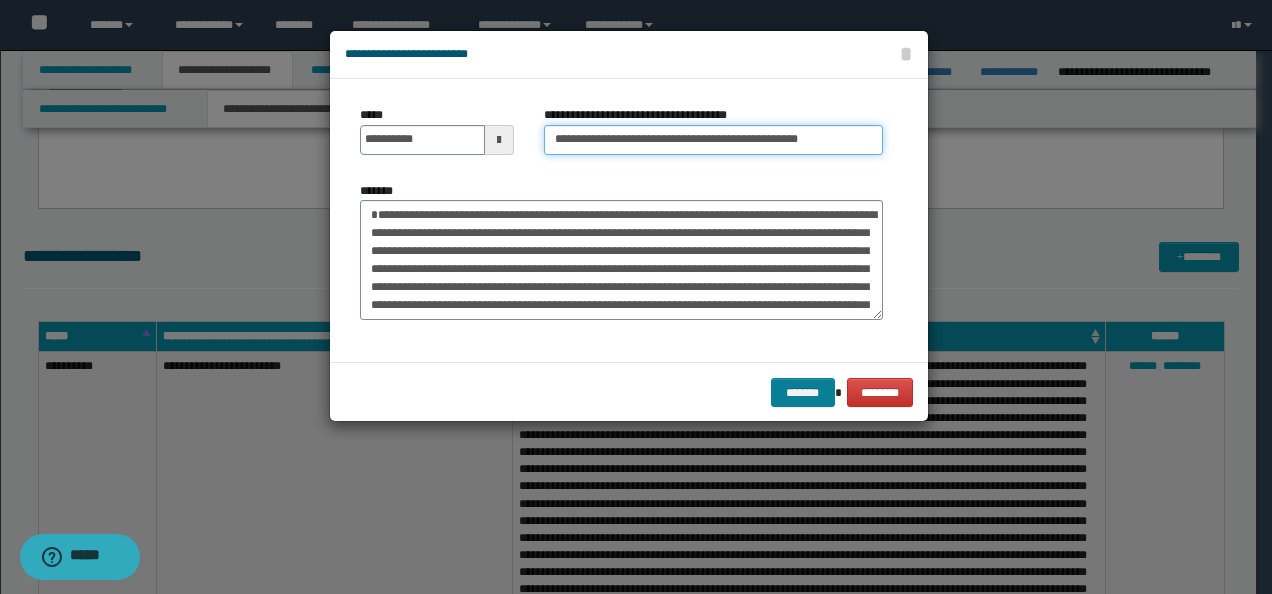 type on "**********" 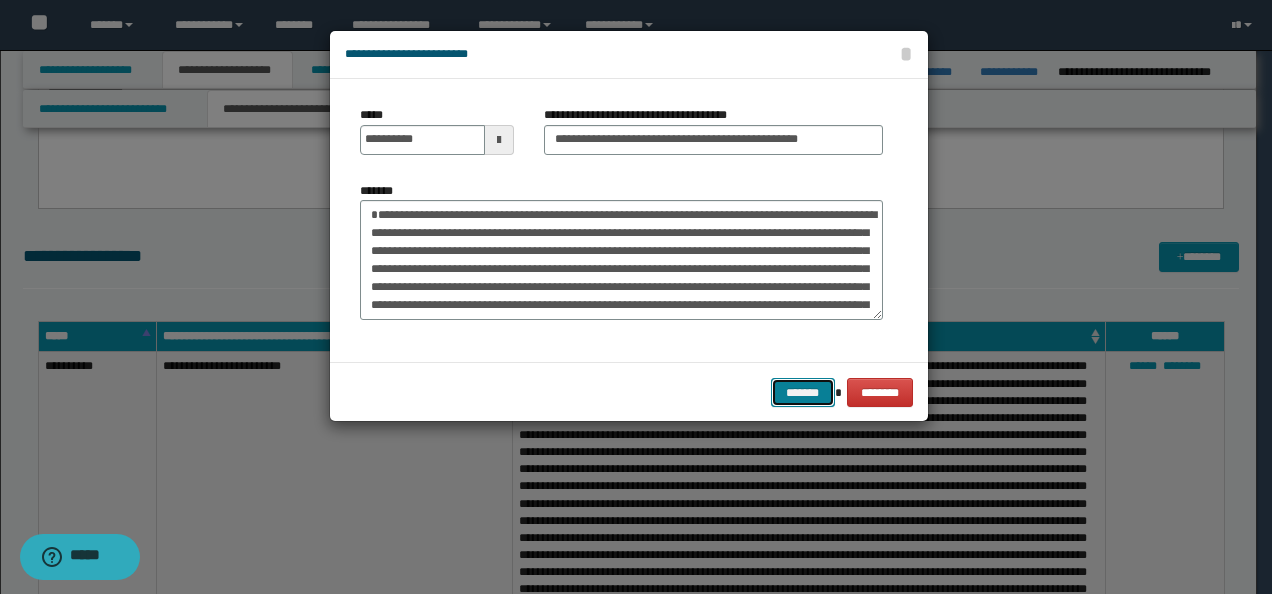 click on "*******" at bounding box center (803, 392) 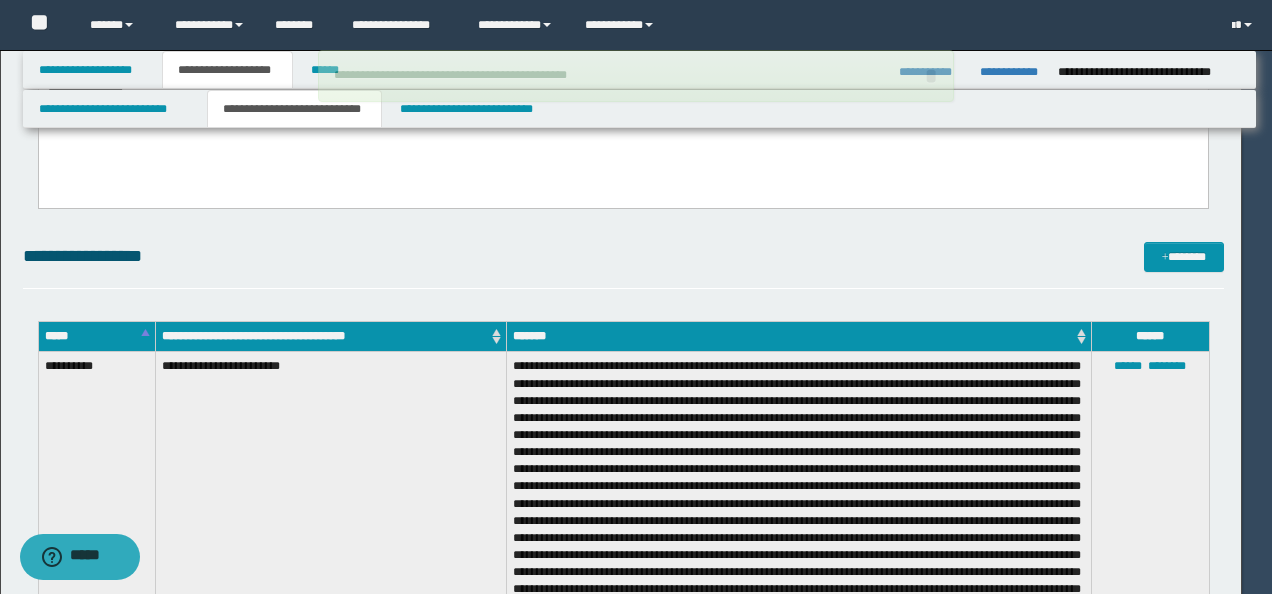 type 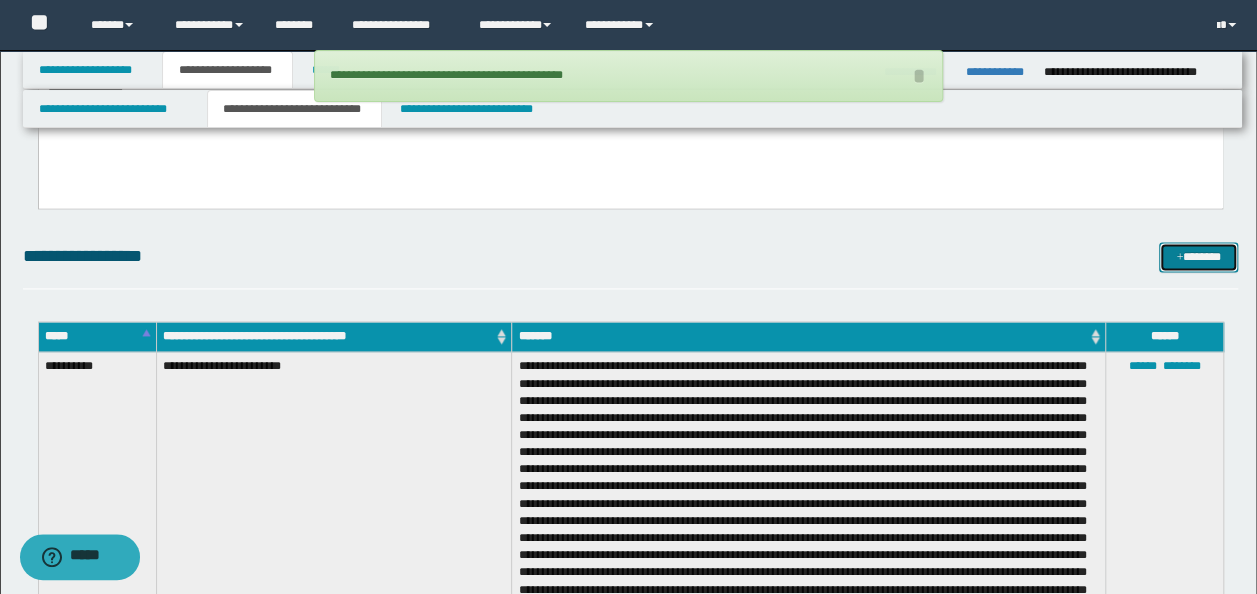 click on "*******" at bounding box center [1198, 256] 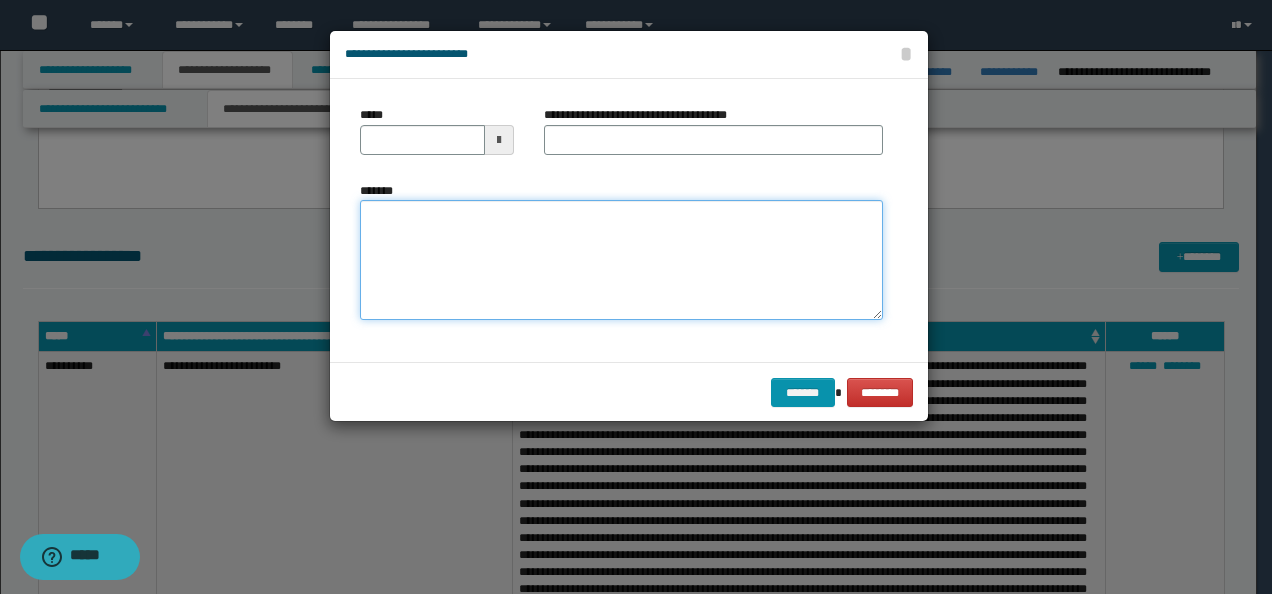 click on "*******" at bounding box center (621, 259) 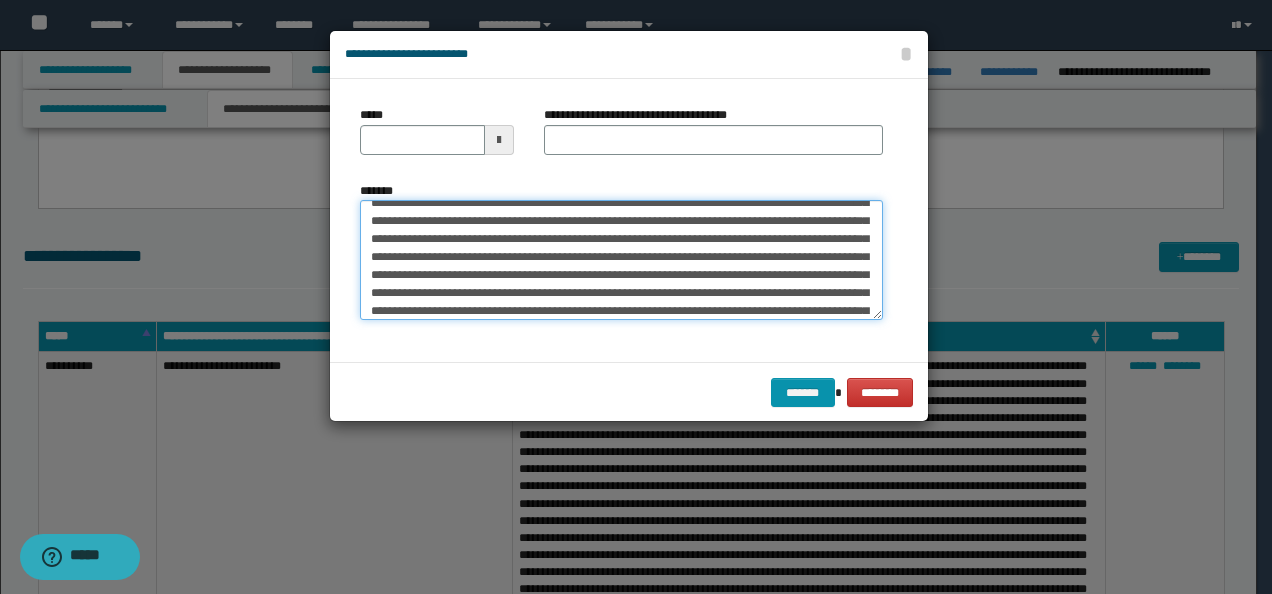 scroll, scrollTop: 0, scrollLeft: 0, axis: both 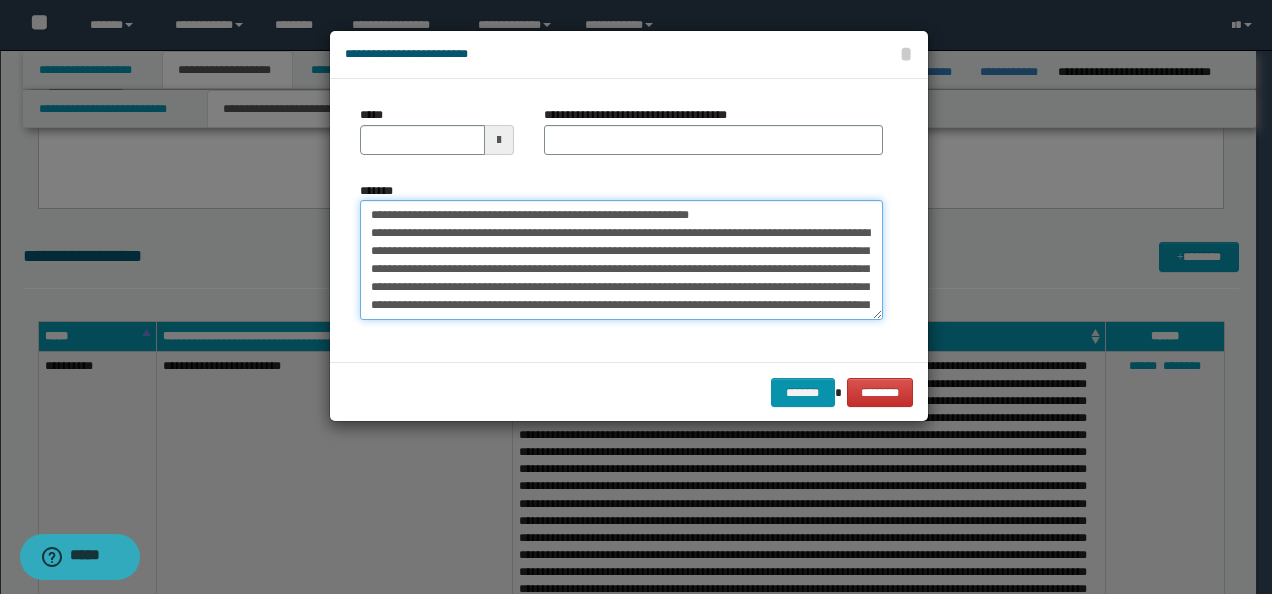 drag, startPoint x: 372, startPoint y: 212, endPoint x: 280, endPoint y: 208, distance: 92.086914 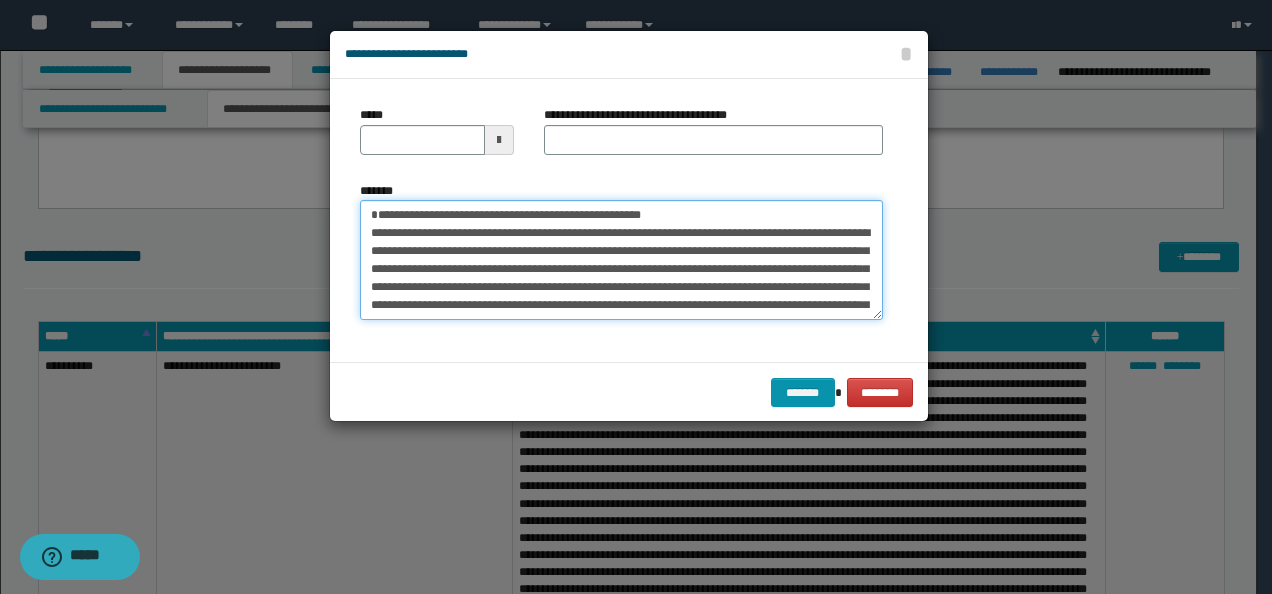 type 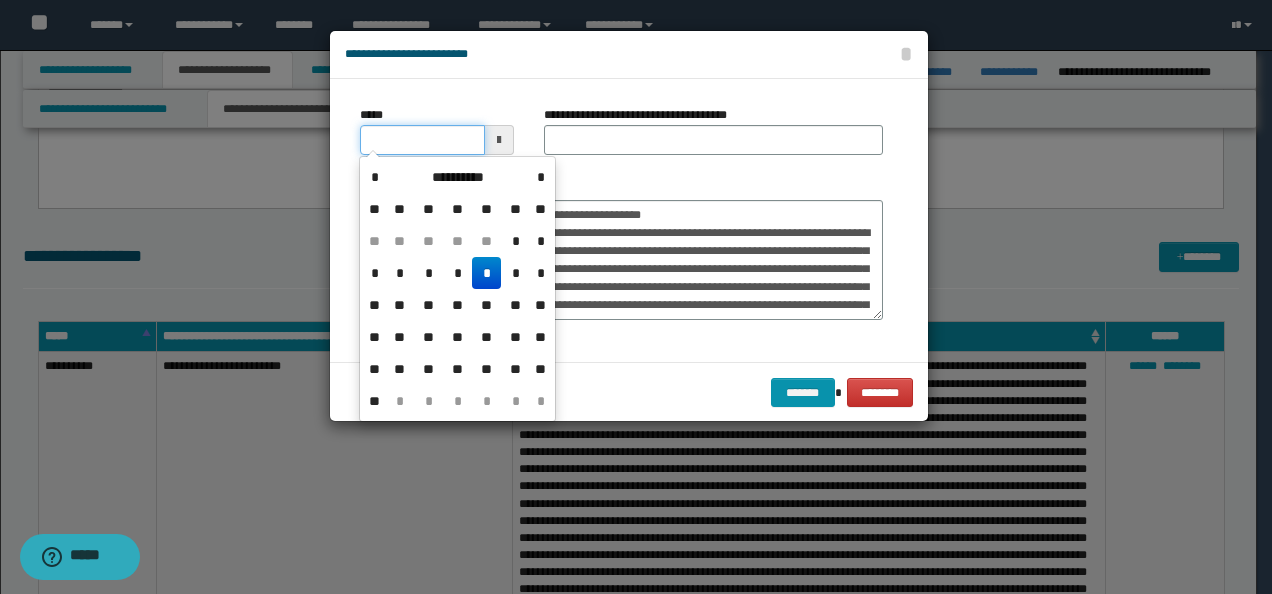 click on "*****" at bounding box center [422, 140] 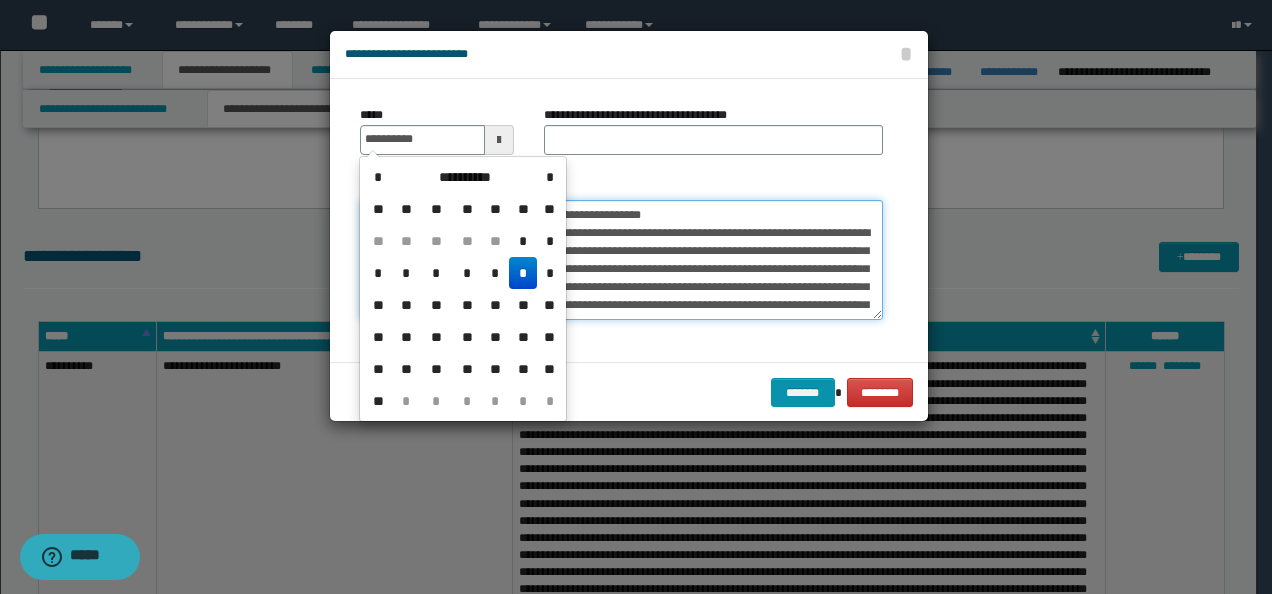 type on "**********" 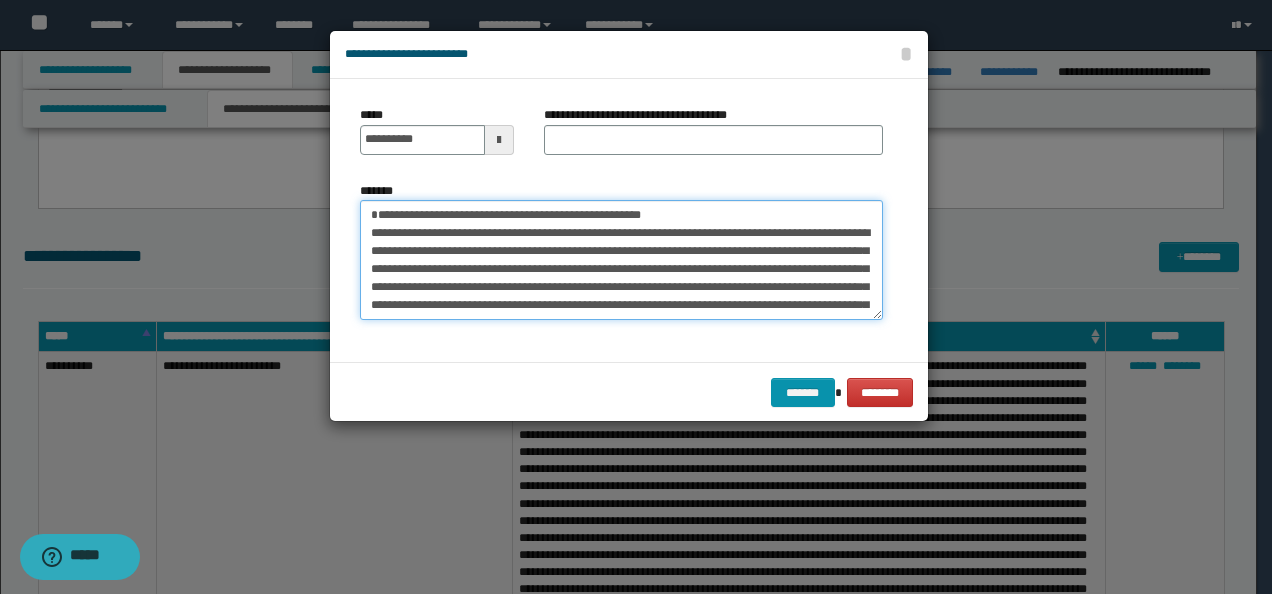 drag, startPoint x: 676, startPoint y: 208, endPoint x: 337, endPoint y: 205, distance: 339.01328 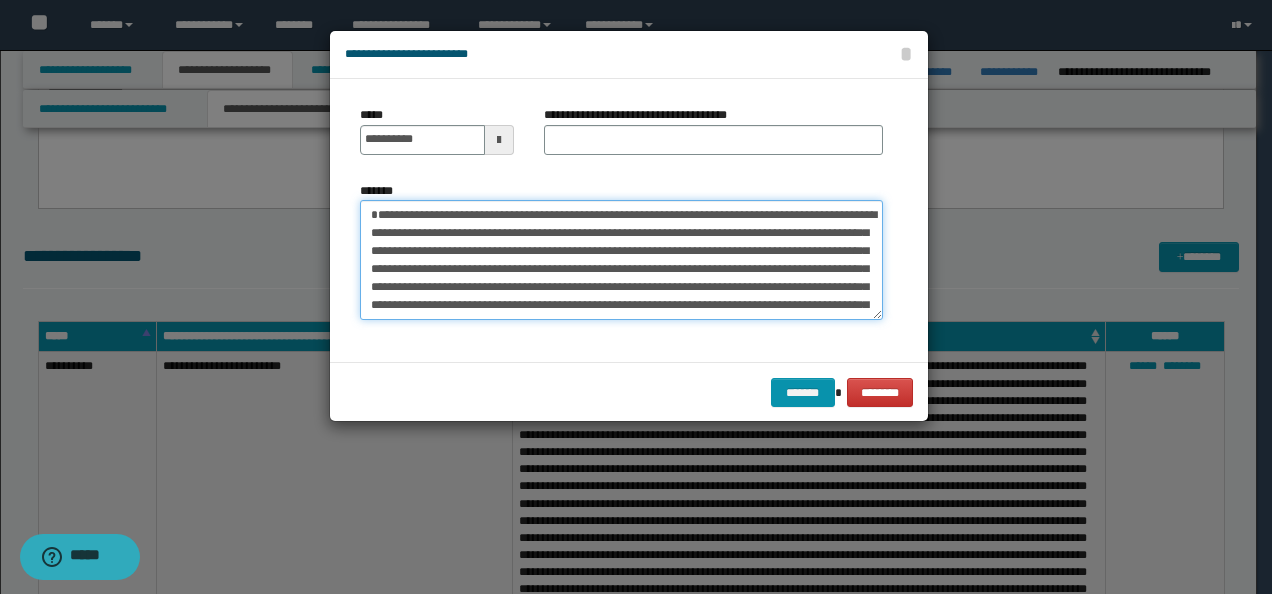 type on "**********" 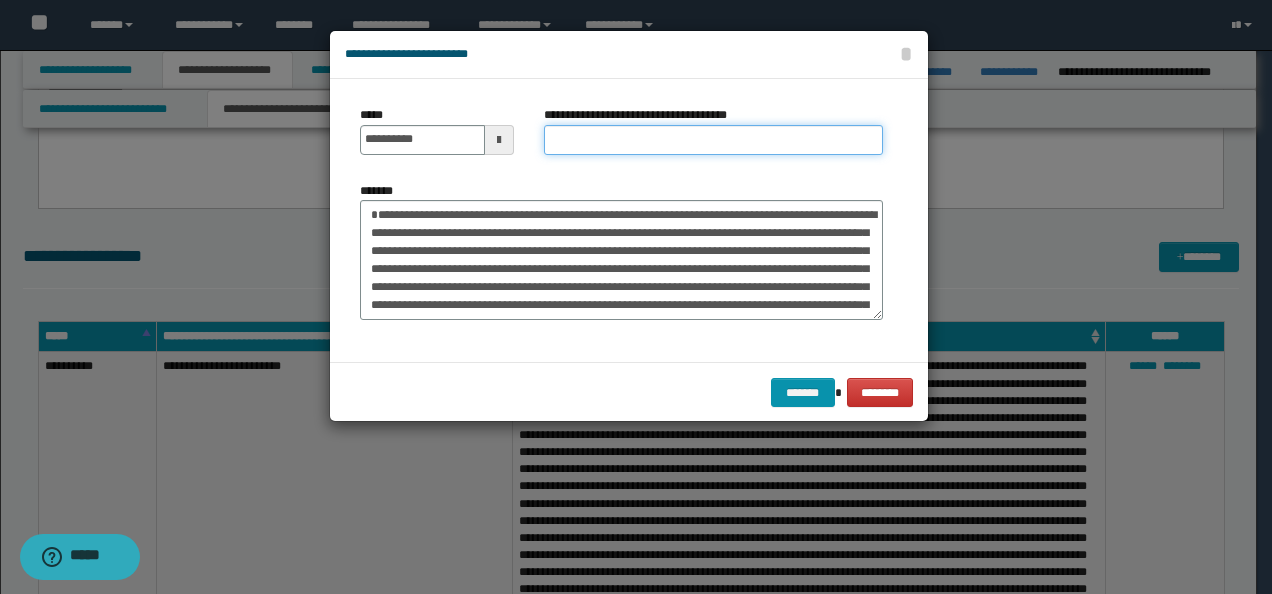 click on "**********" at bounding box center [713, 140] 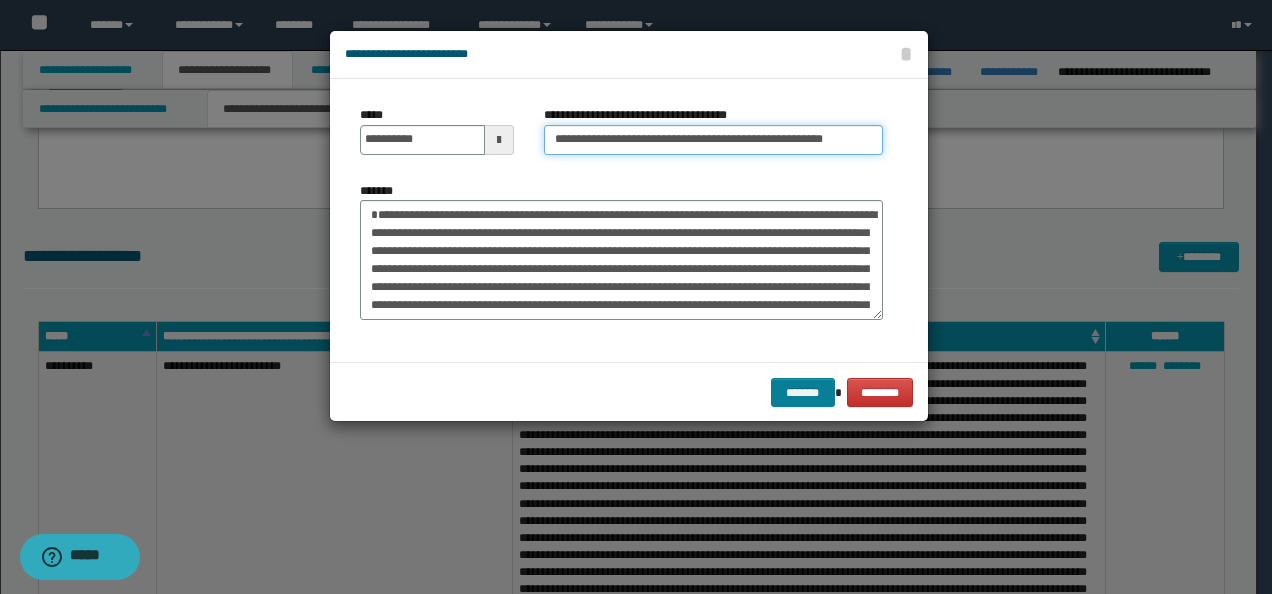 type on "**********" 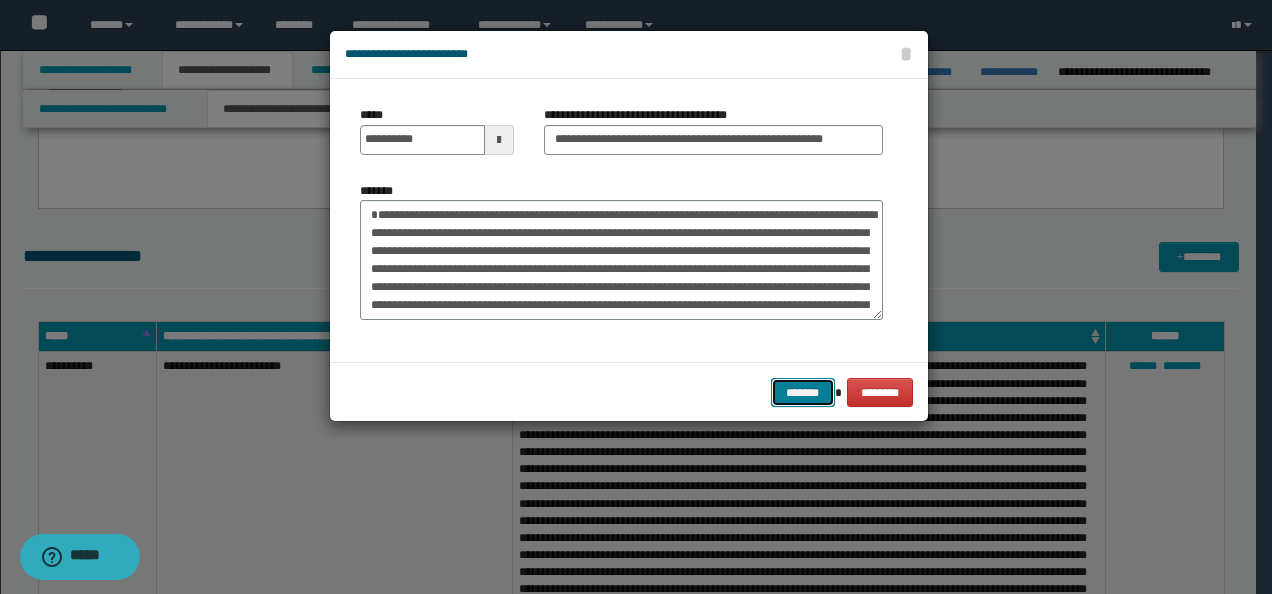 click on "*******" at bounding box center [803, 392] 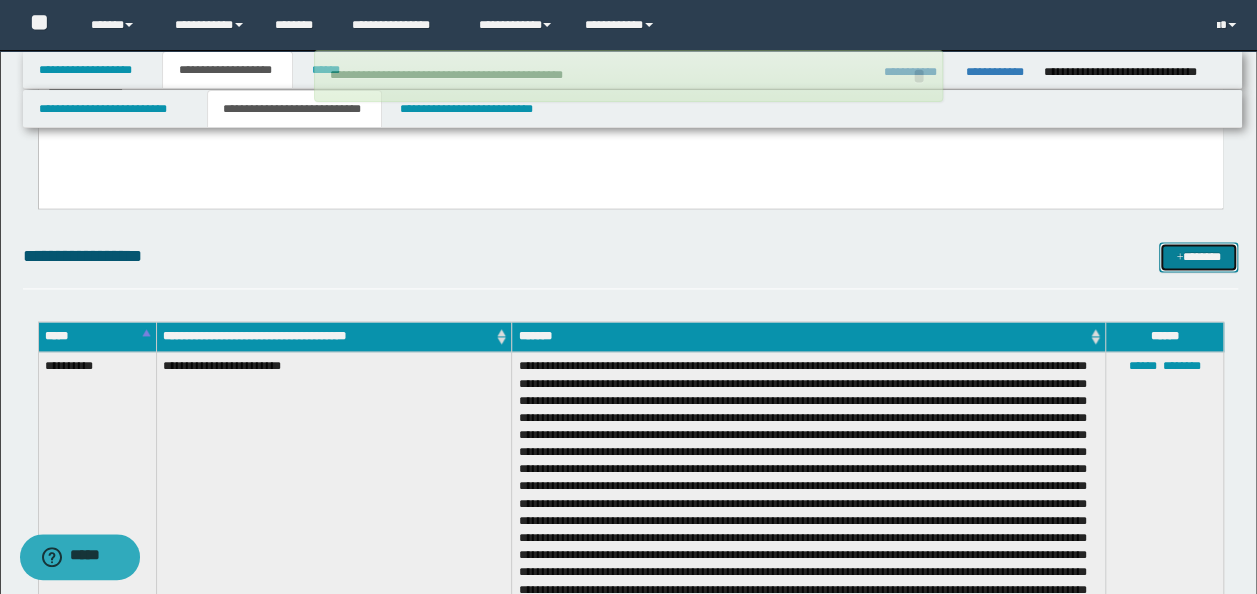 type 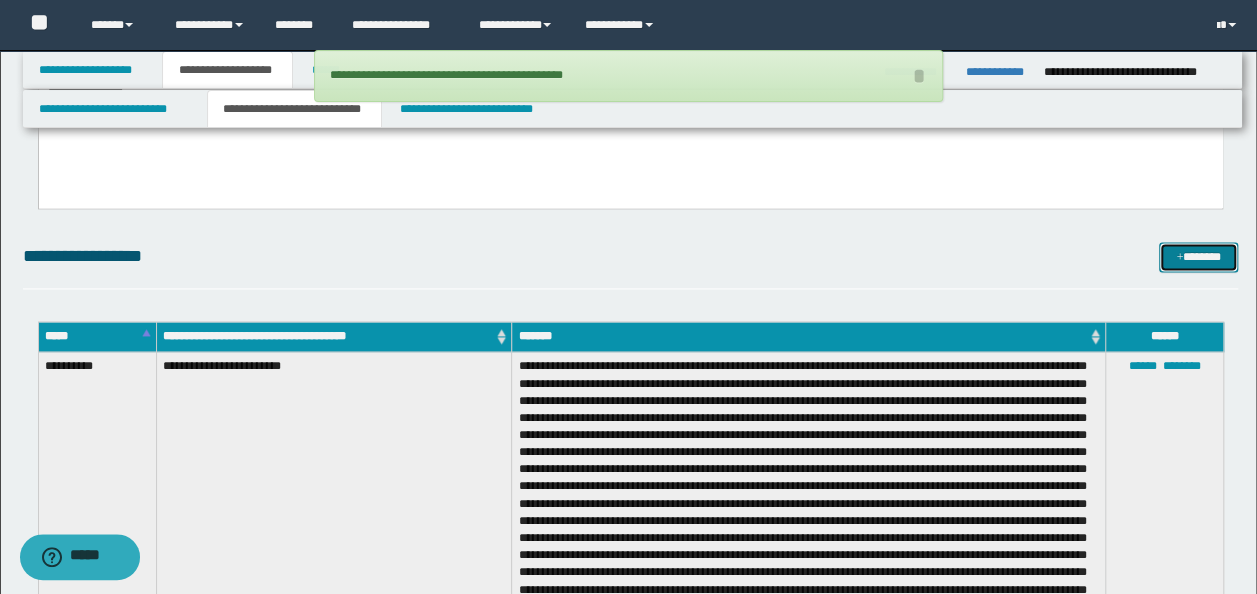 click on "*******" at bounding box center (1198, 256) 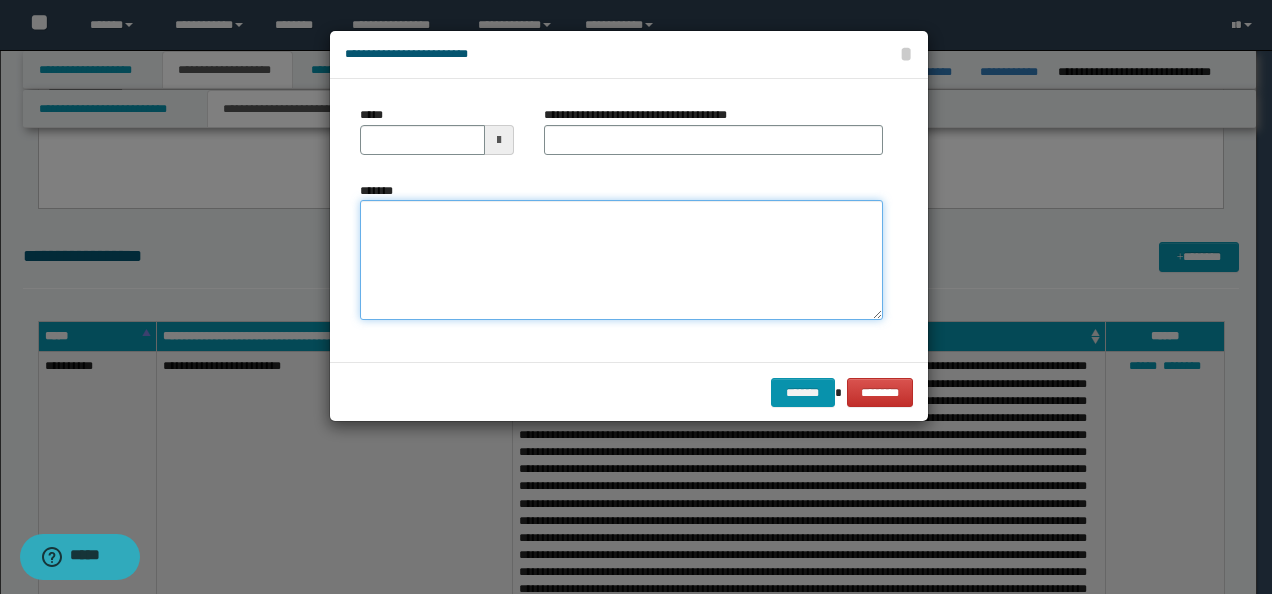 click on "*******" at bounding box center (621, 259) 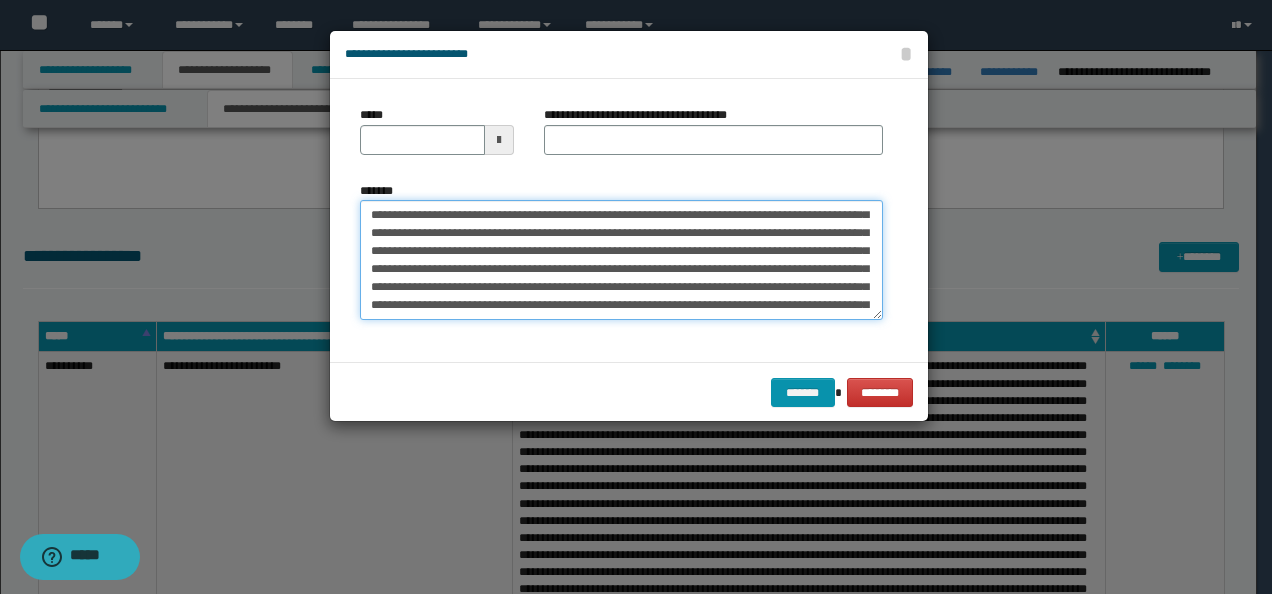 scroll, scrollTop: 0, scrollLeft: 0, axis: both 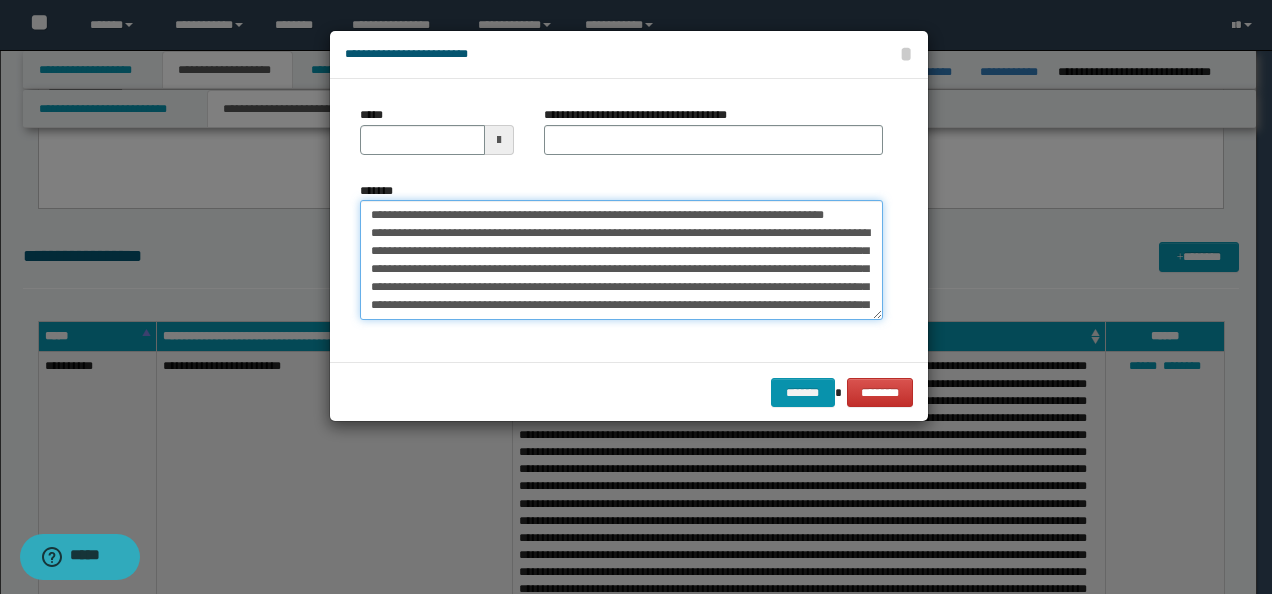 drag, startPoint x: 428, startPoint y: 208, endPoint x: 272, endPoint y: 196, distance: 156.46086 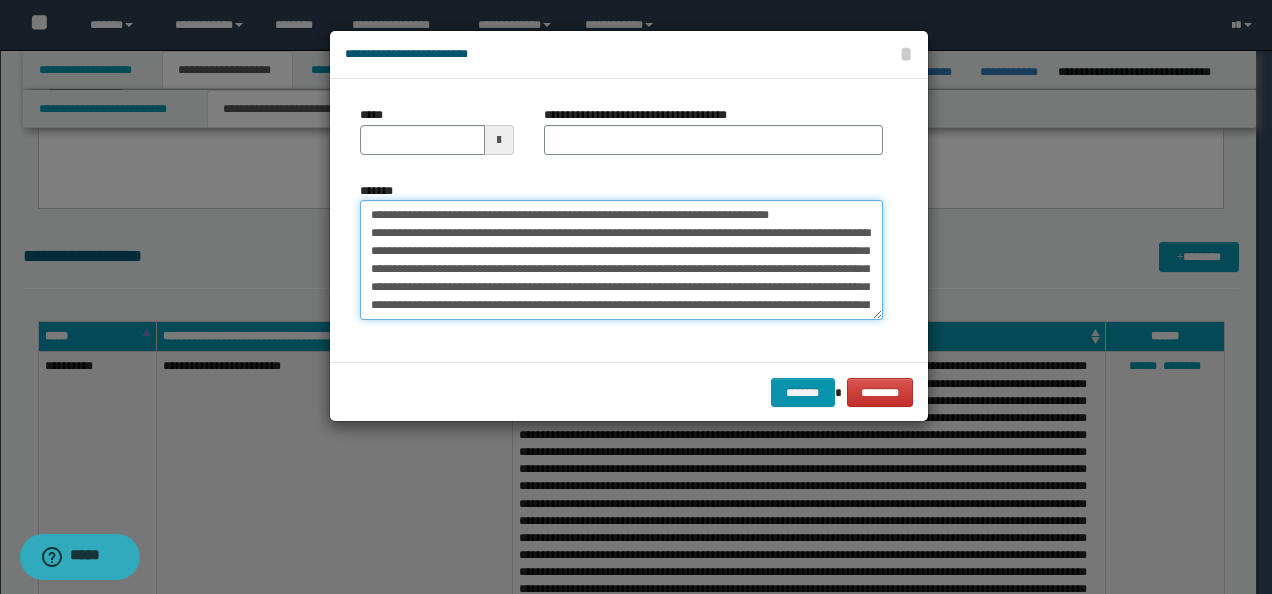 type 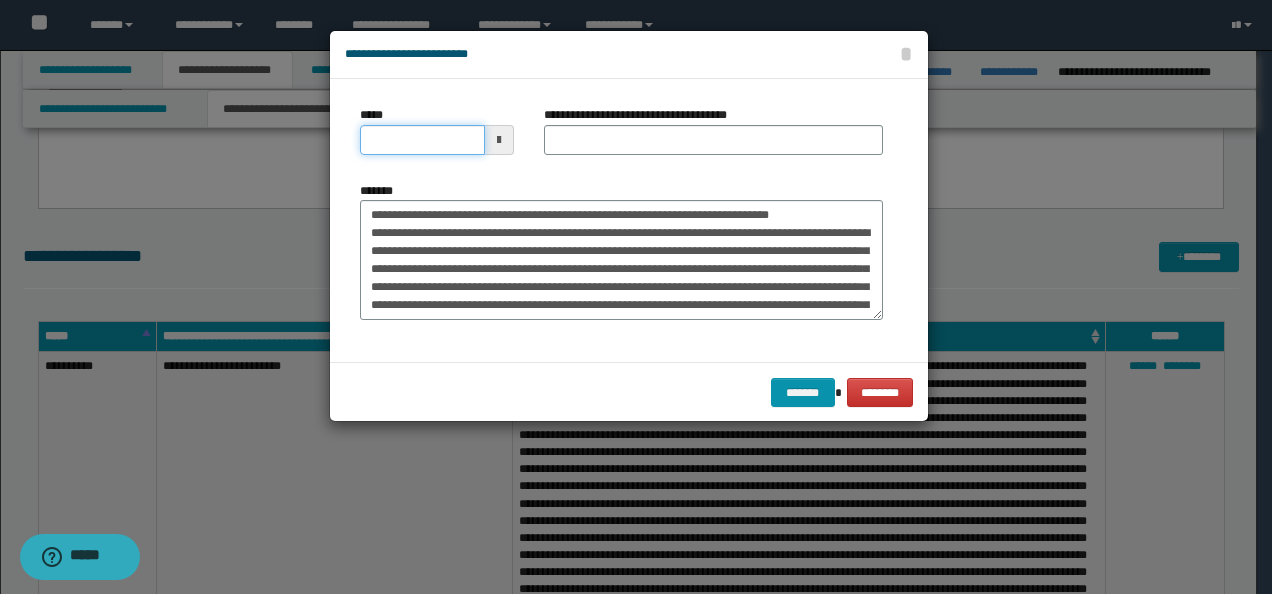 click on "*****" at bounding box center (422, 140) 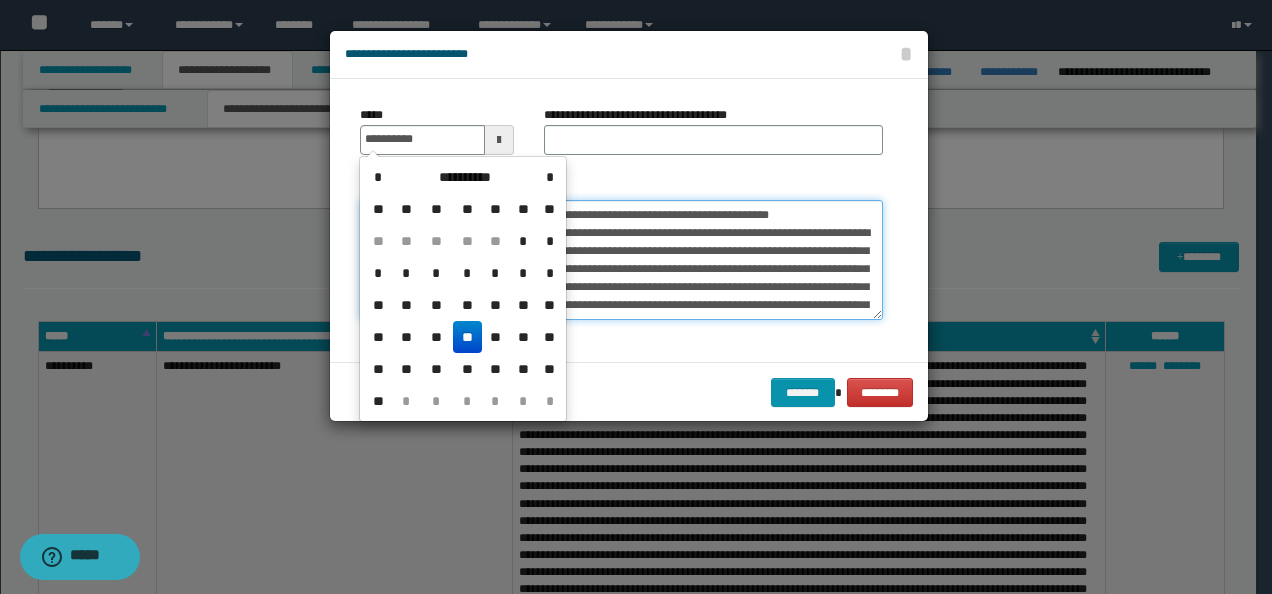 type on "**********" 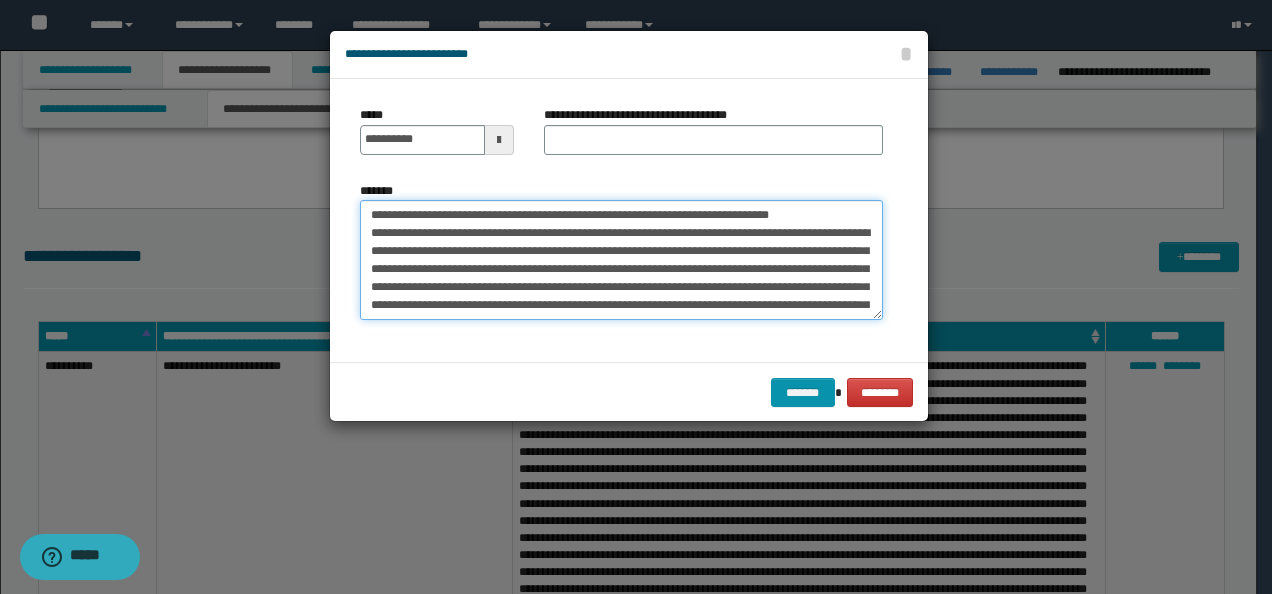 drag, startPoint x: 760, startPoint y: 206, endPoint x: 318, endPoint y: 206, distance: 442 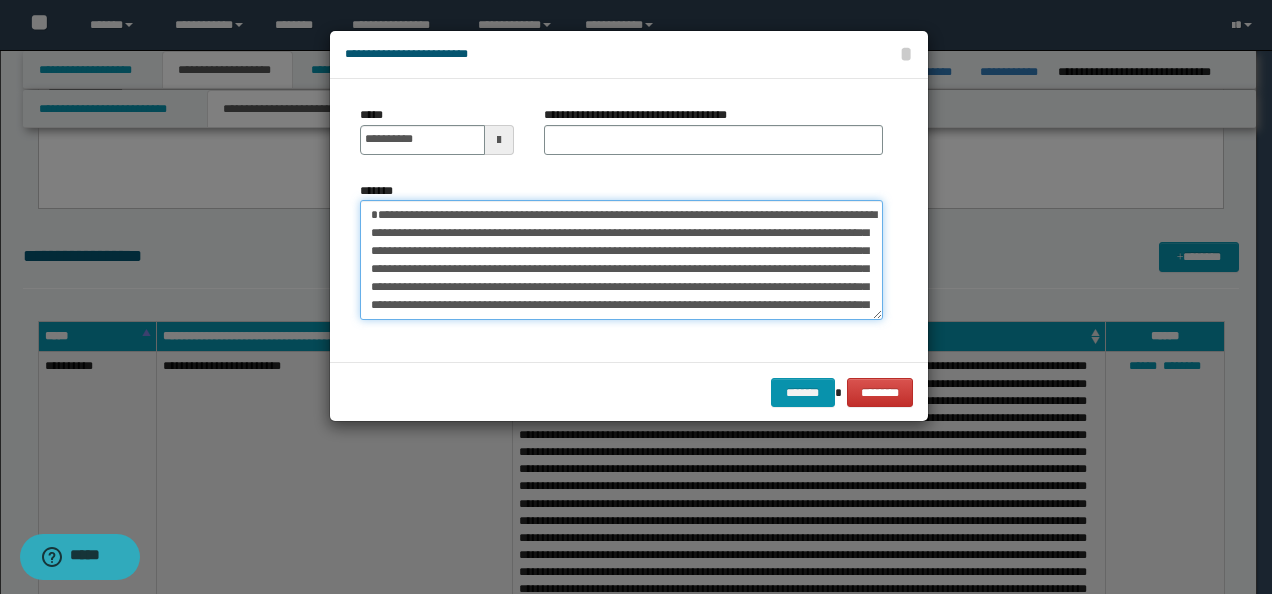 type on "**********" 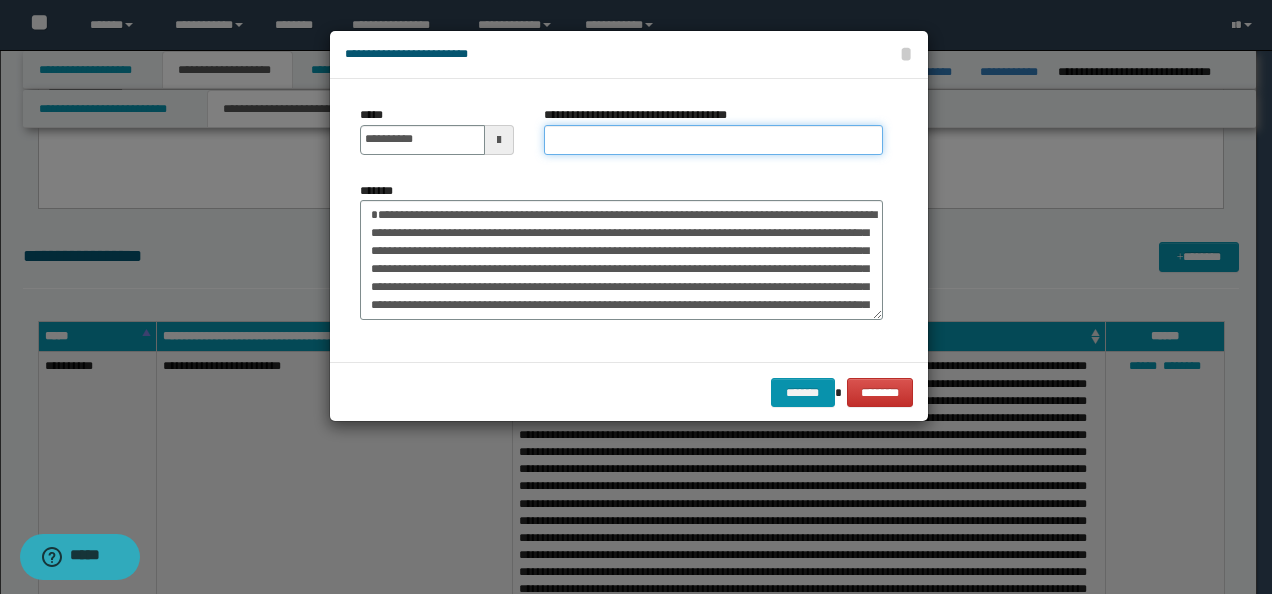click on "**********" at bounding box center (713, 140) 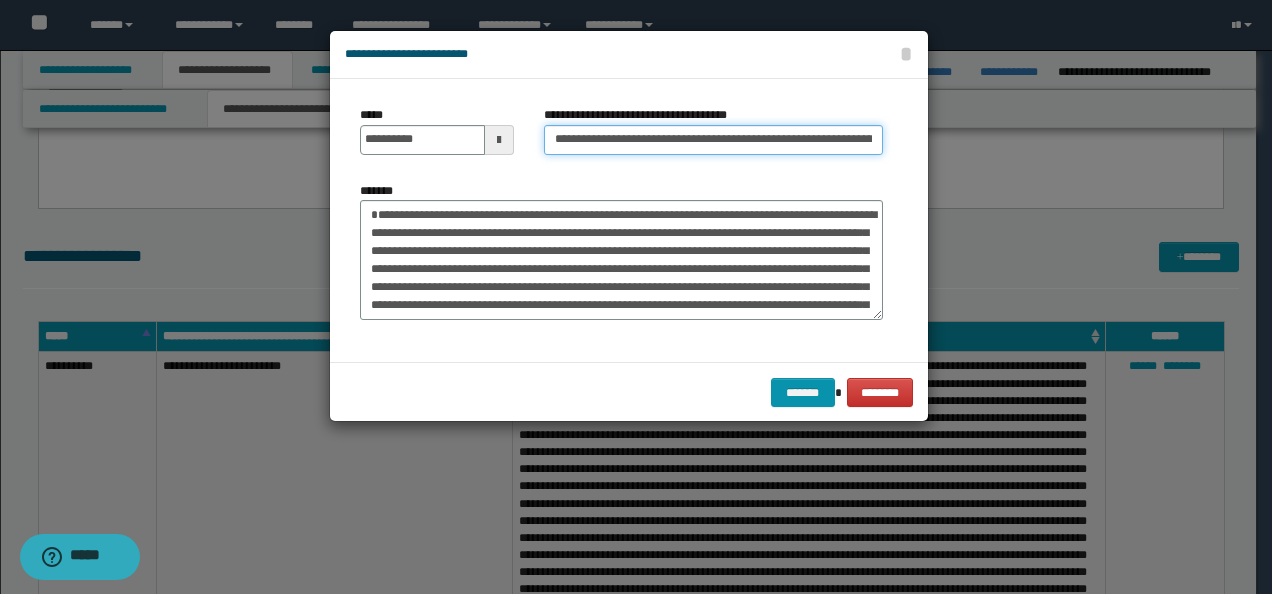 scroll, scrollTop: 0, scrollLeft: 120, axis: horizontal 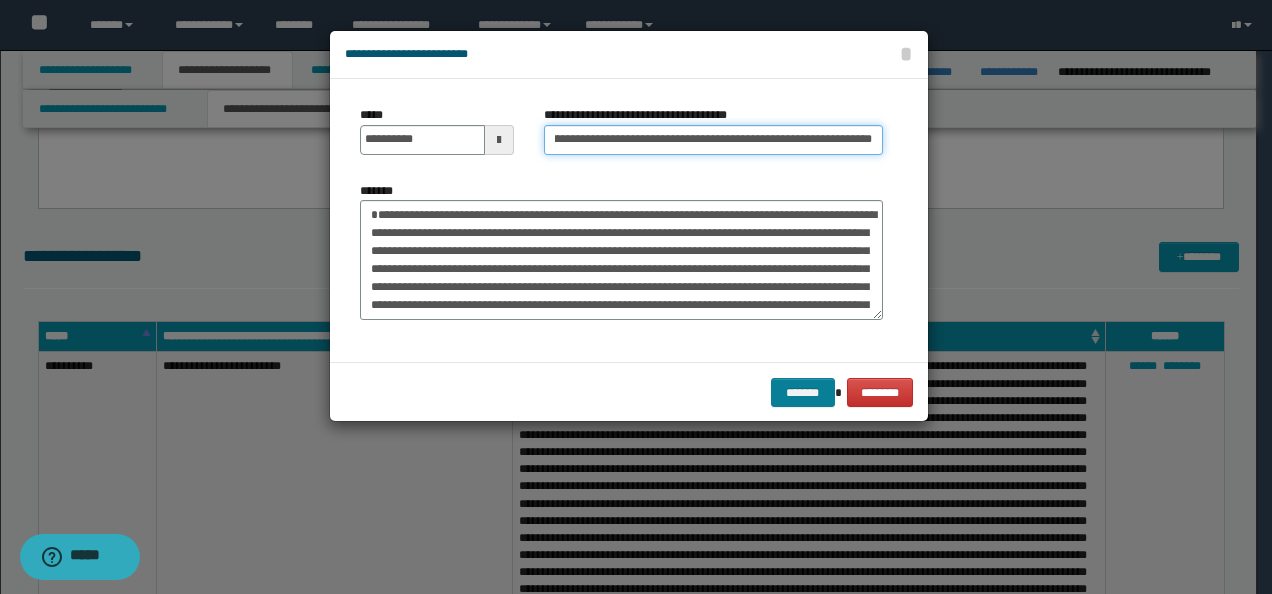 type on "**********" 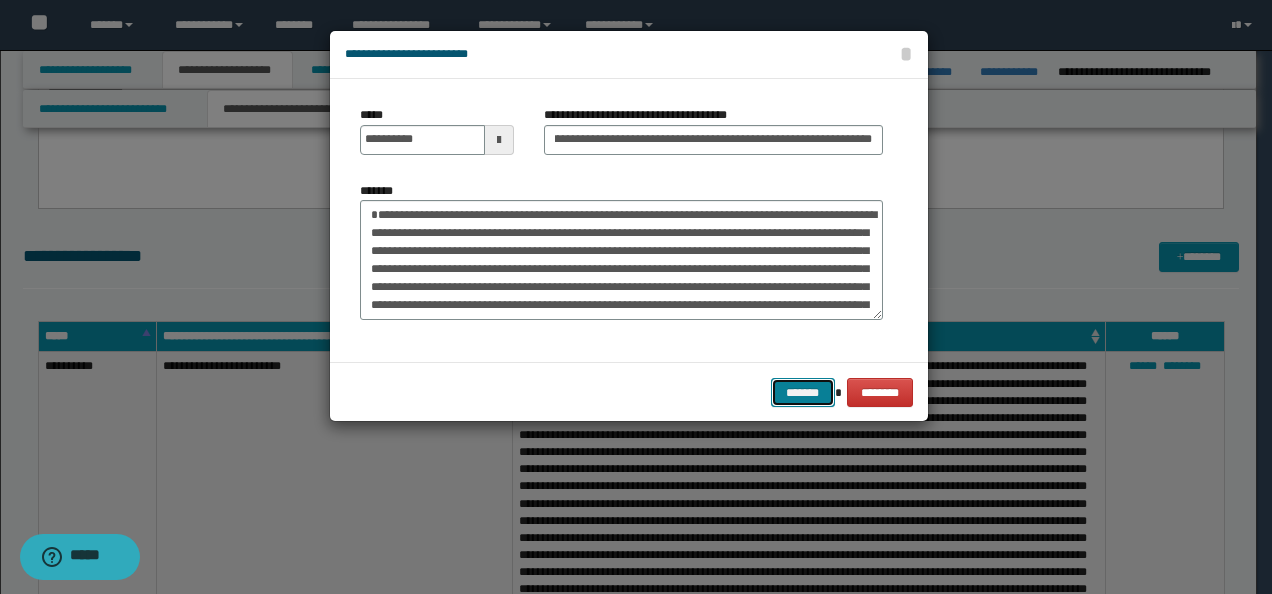 click on "*******" at bounding box center (803, 392) 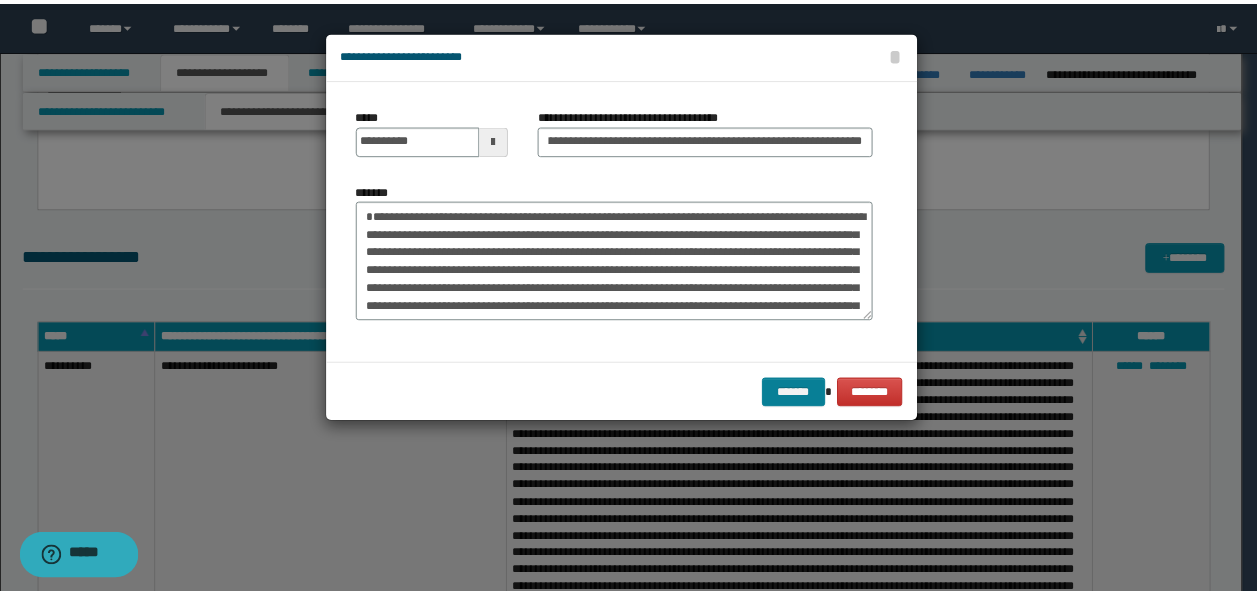 scroll, scrollTop: 0, scrollLeft: 0, axis: both 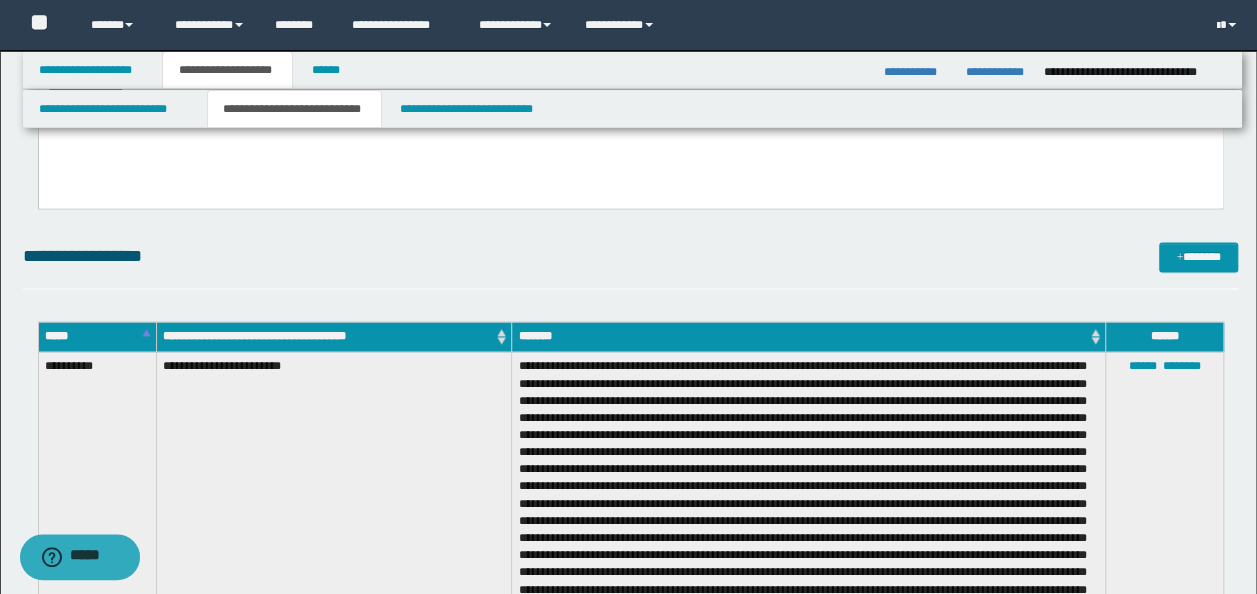 click at bounding box center (809, 500) 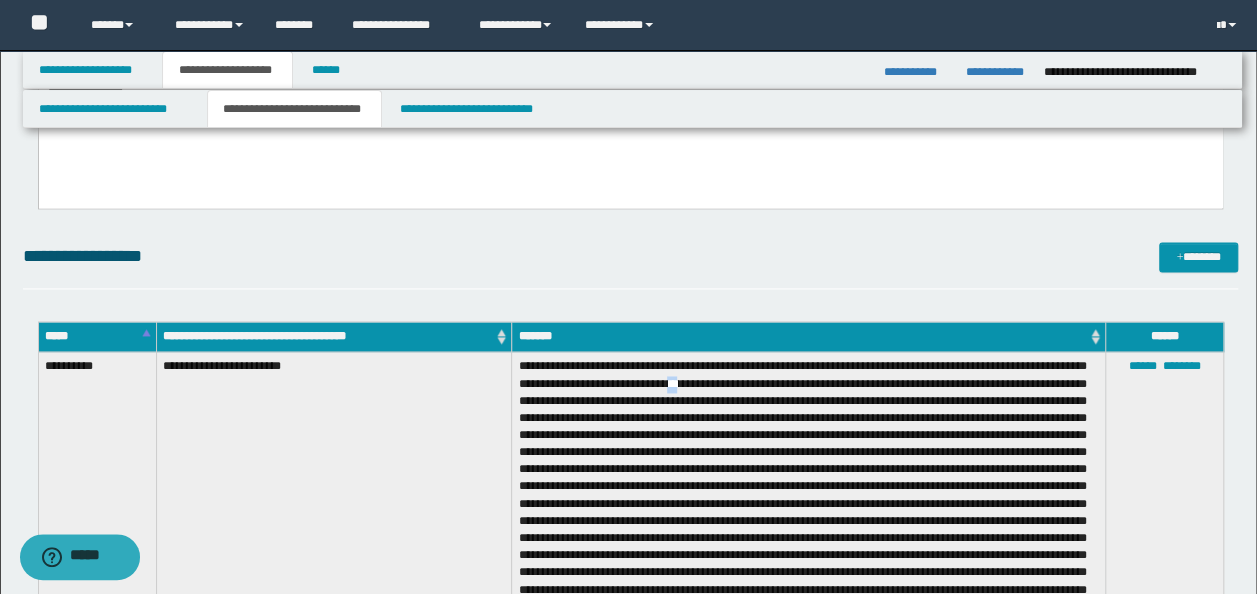 click at bounding box center [809, 500] 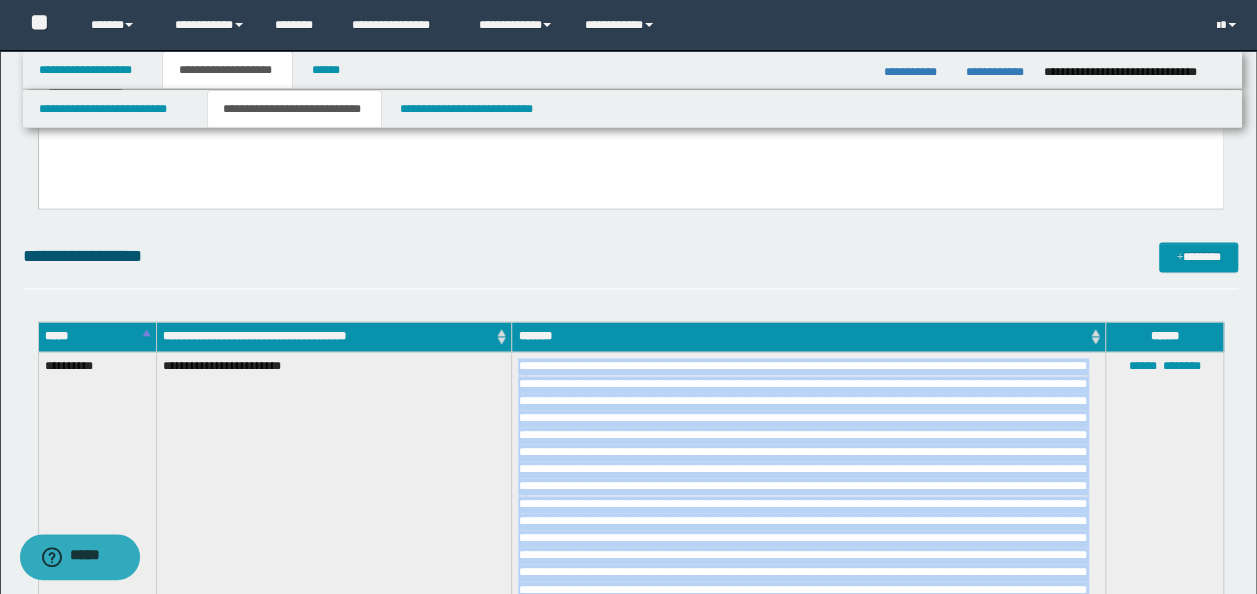click at bounding box center (809, 500) 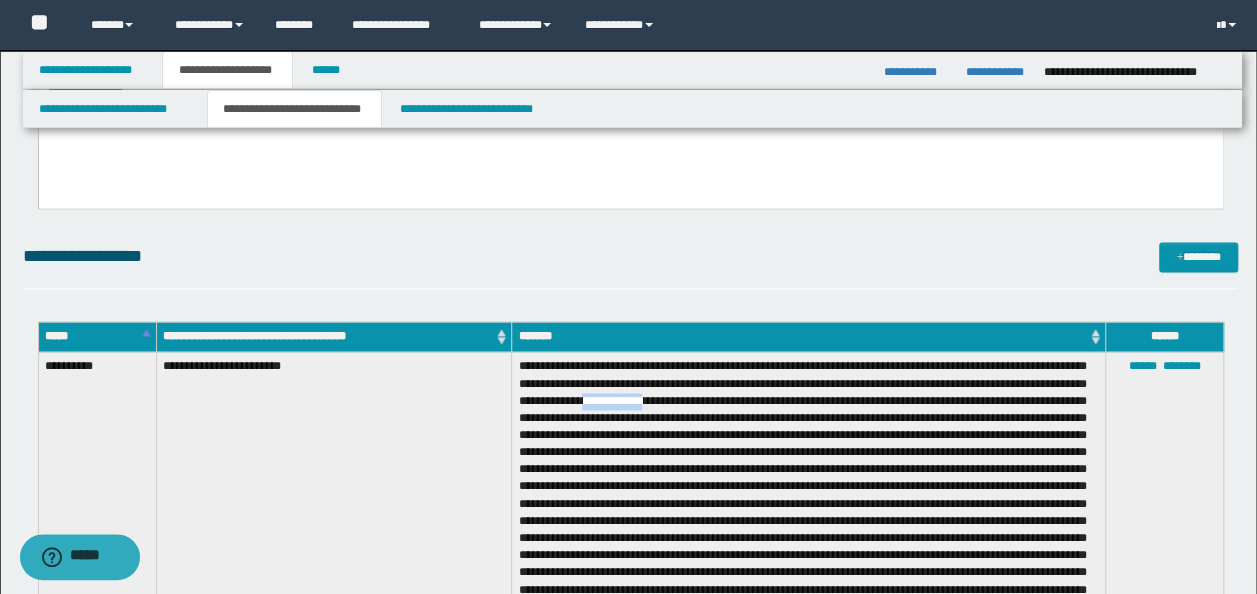click at bounding box center (809, 500) 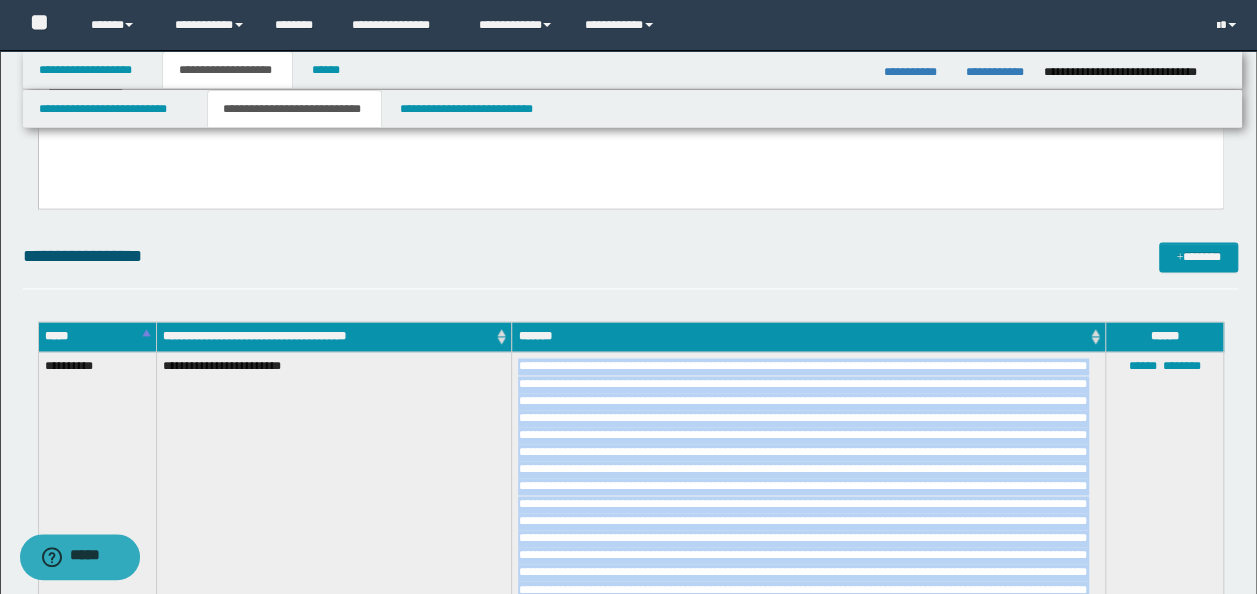click at bounding box center (809, 500) 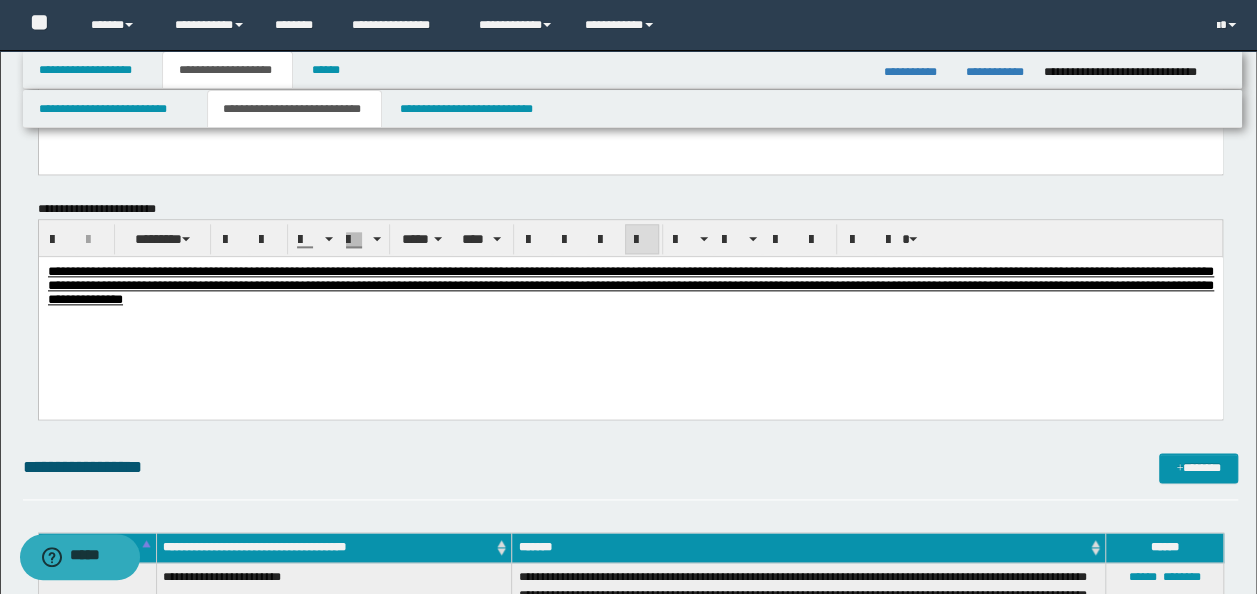 scroll, scrollTop: 1000, scrollLeft: 0, axis: vertical 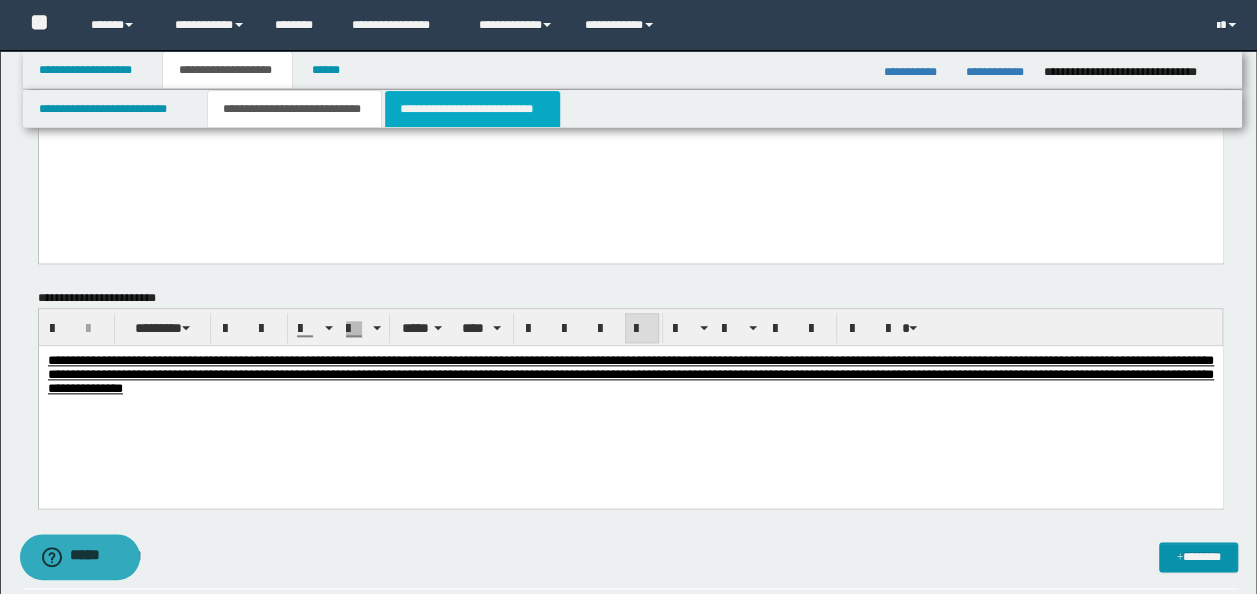 click on "**********" at bounding box center [472, 109] 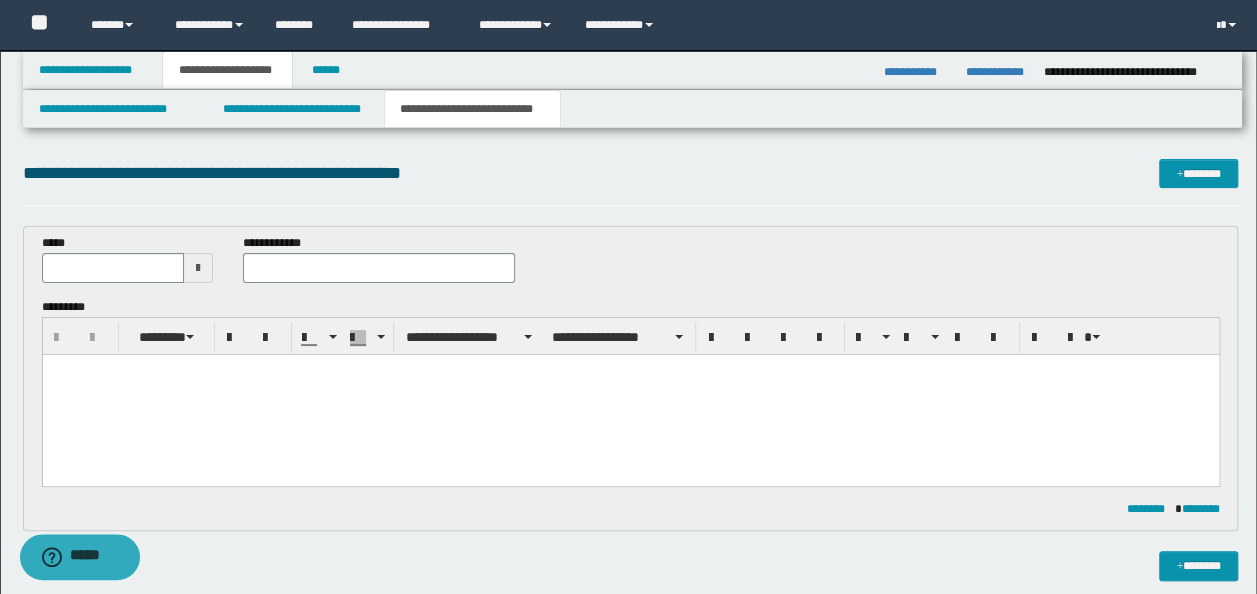 scroll, scrollTop: 0, scrollLeft: 0, axis: both 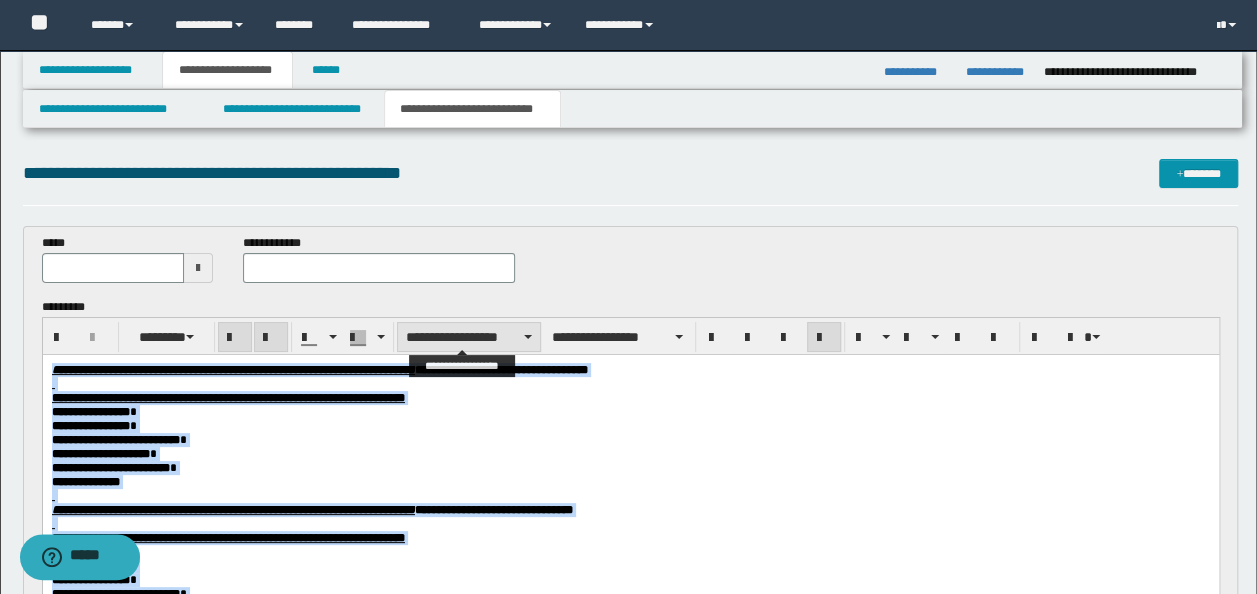 click on "**********" at bounding box center [469, 337] 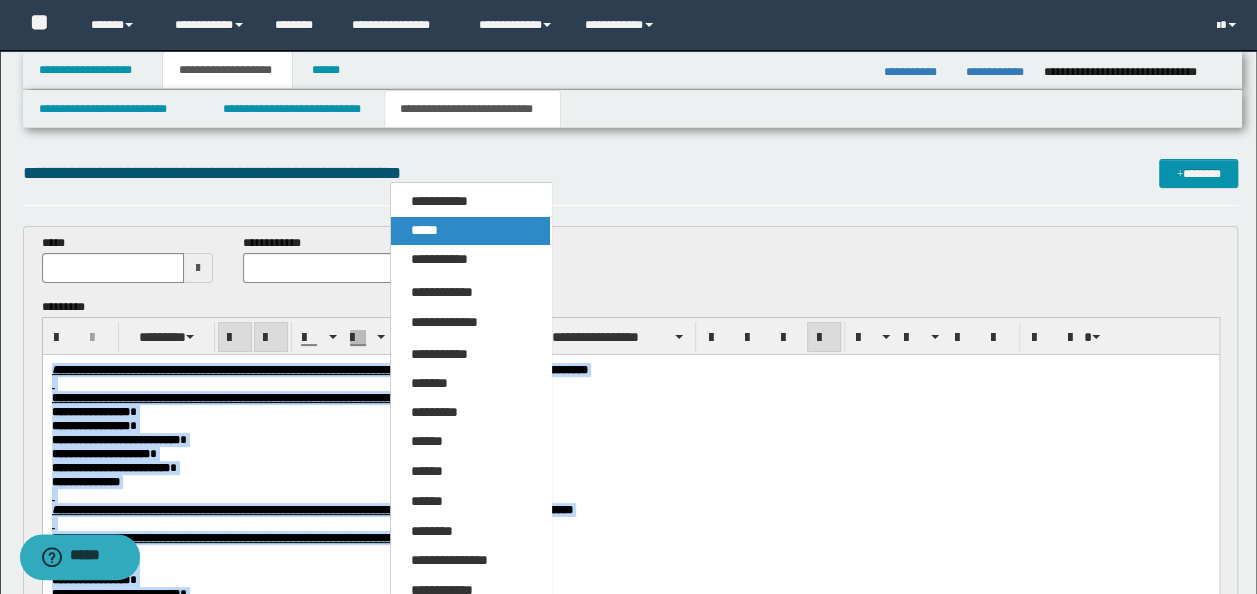 click on "*****" at bounding box center (470, 231) 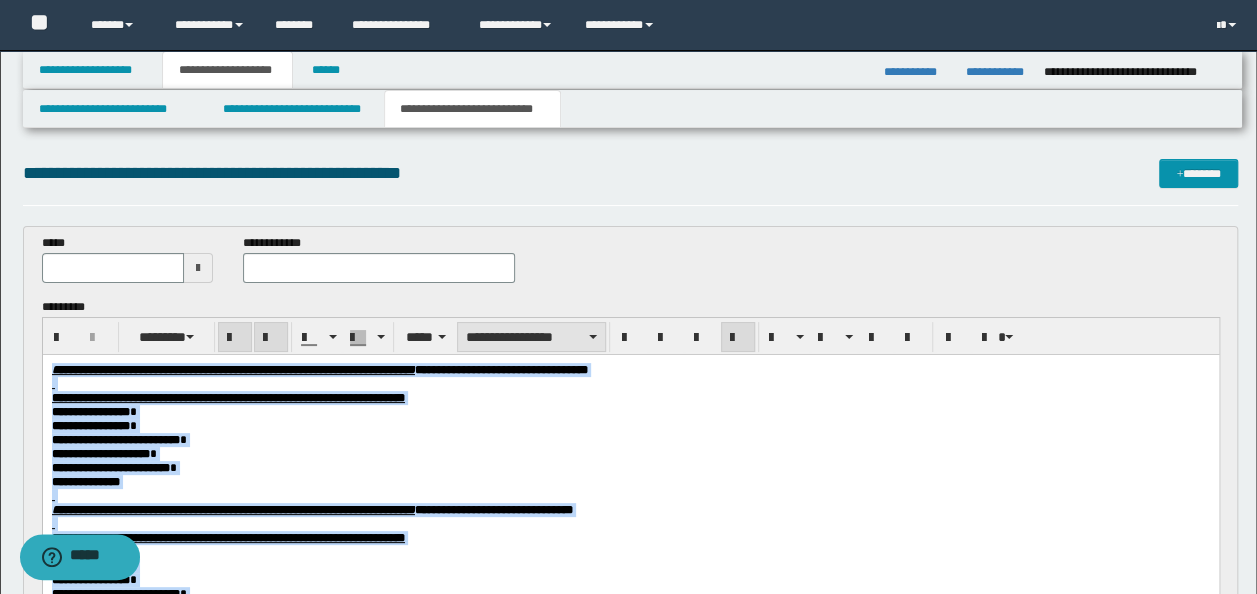 click on "**********" at bounding box center (531, 337) 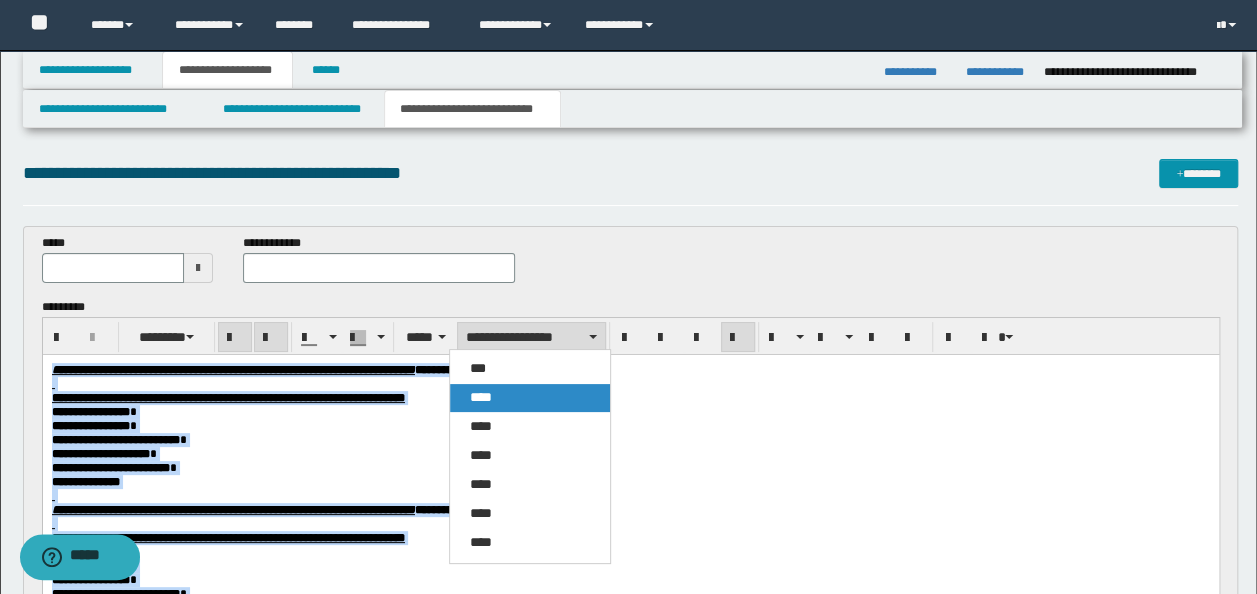 click on "****" at bounding box center [529, 398] 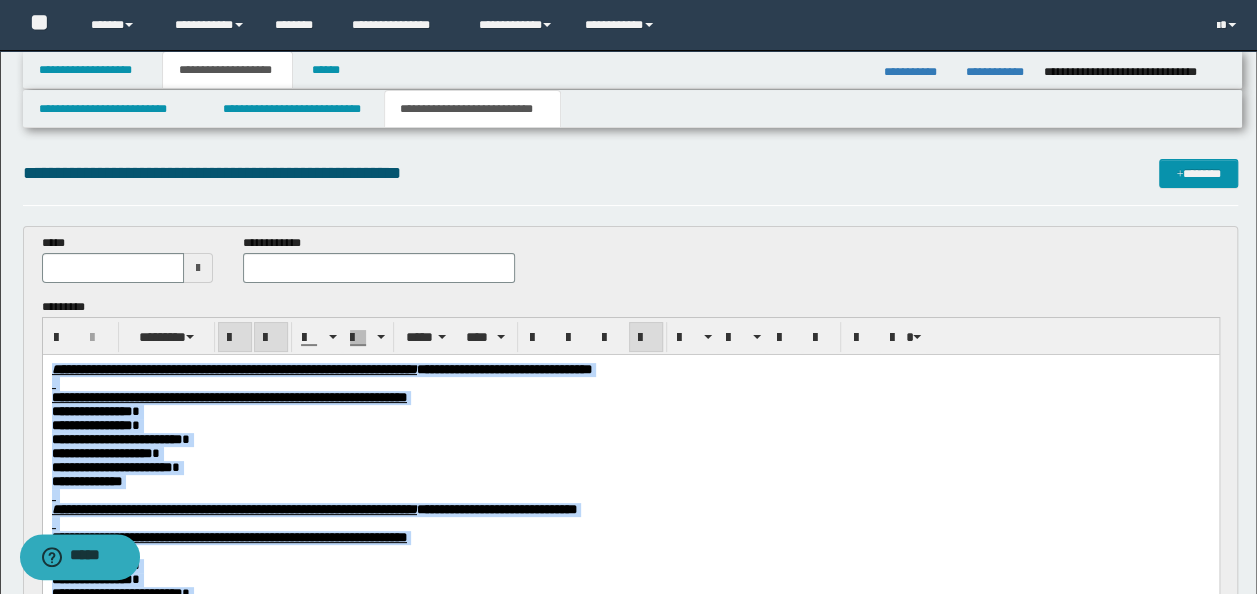 click at bounding box center [630, 383] 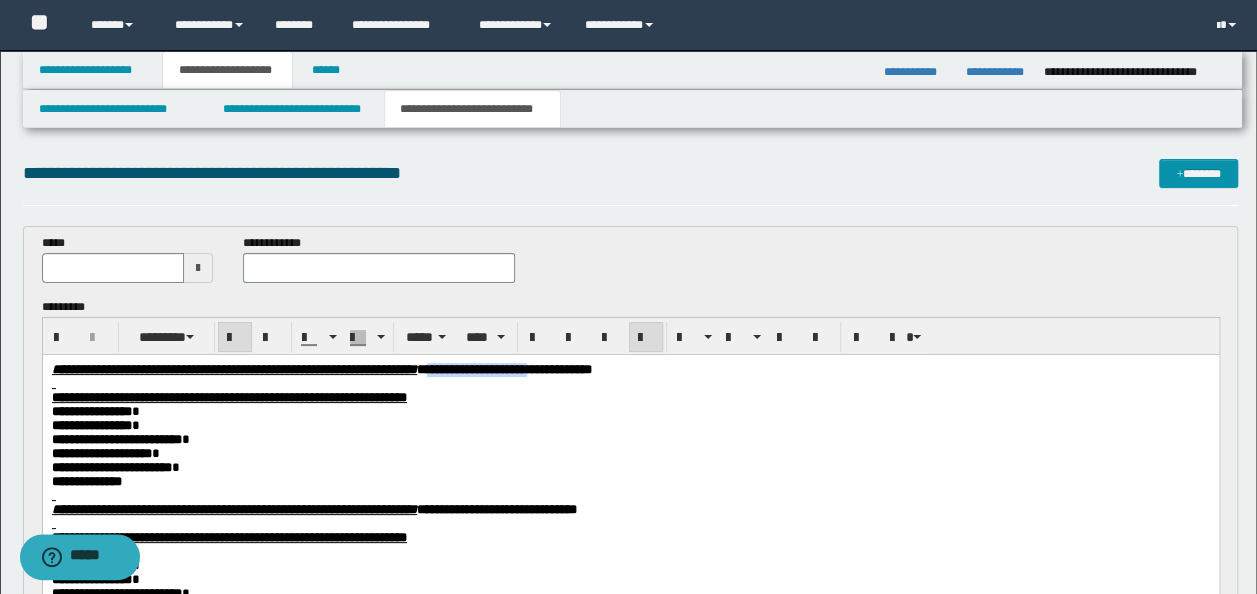 drag, startPoint x: 758, startPoint y: 367, endPoint x: 627, endPoint y: 368, distance: 131.00381 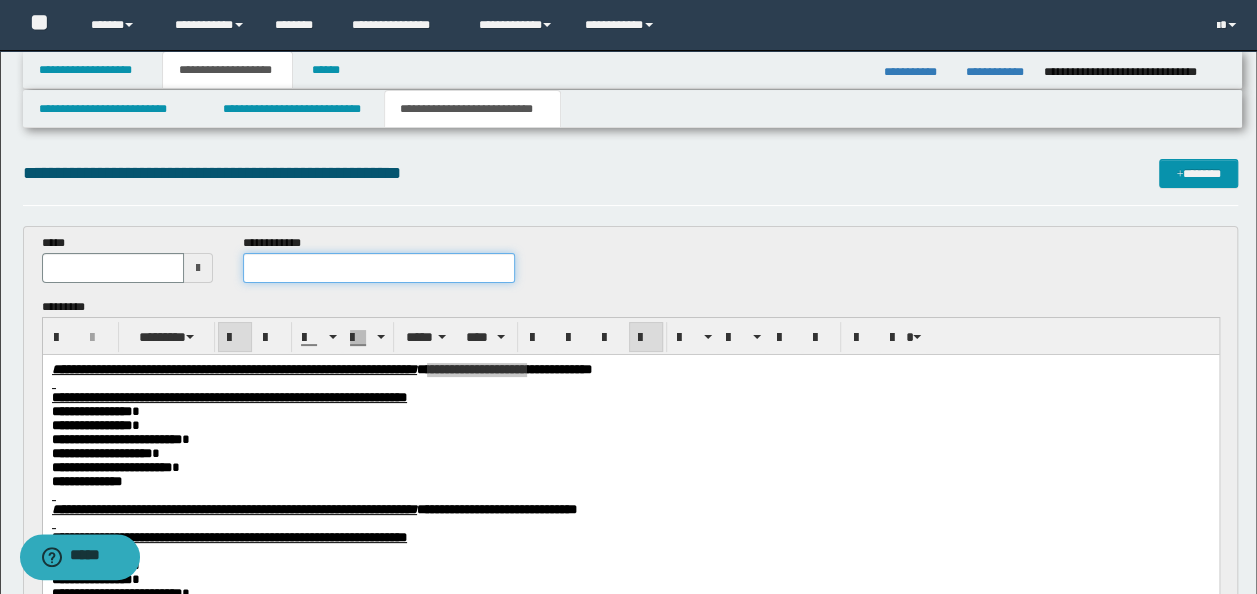 click at bounding box center (379, 268) 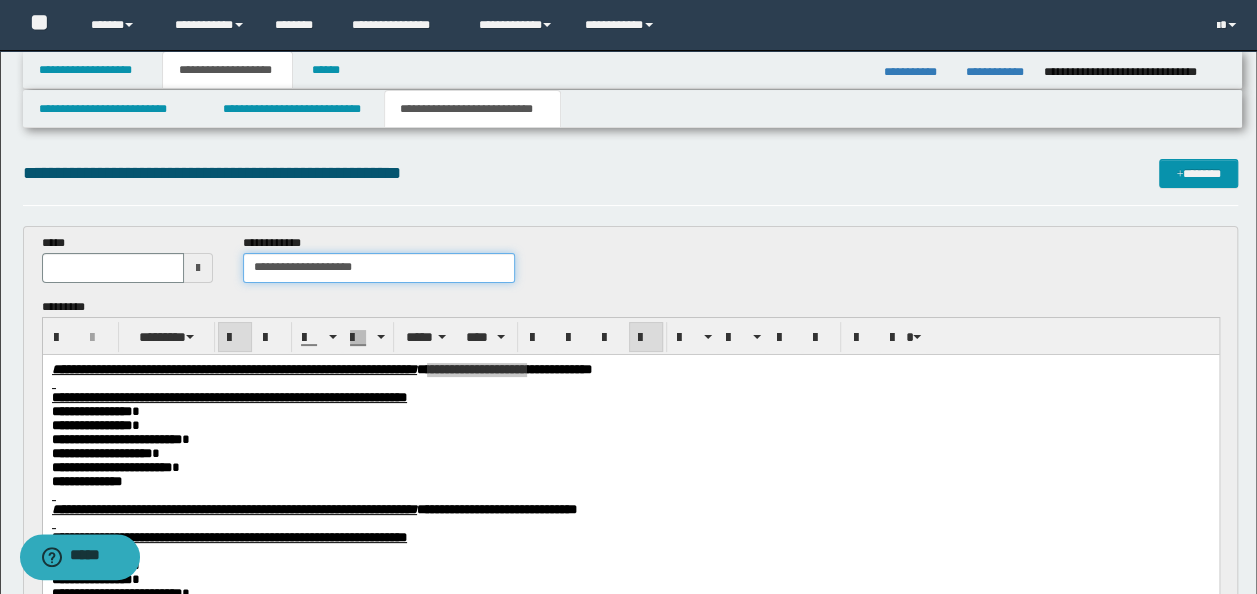 type on "**********" 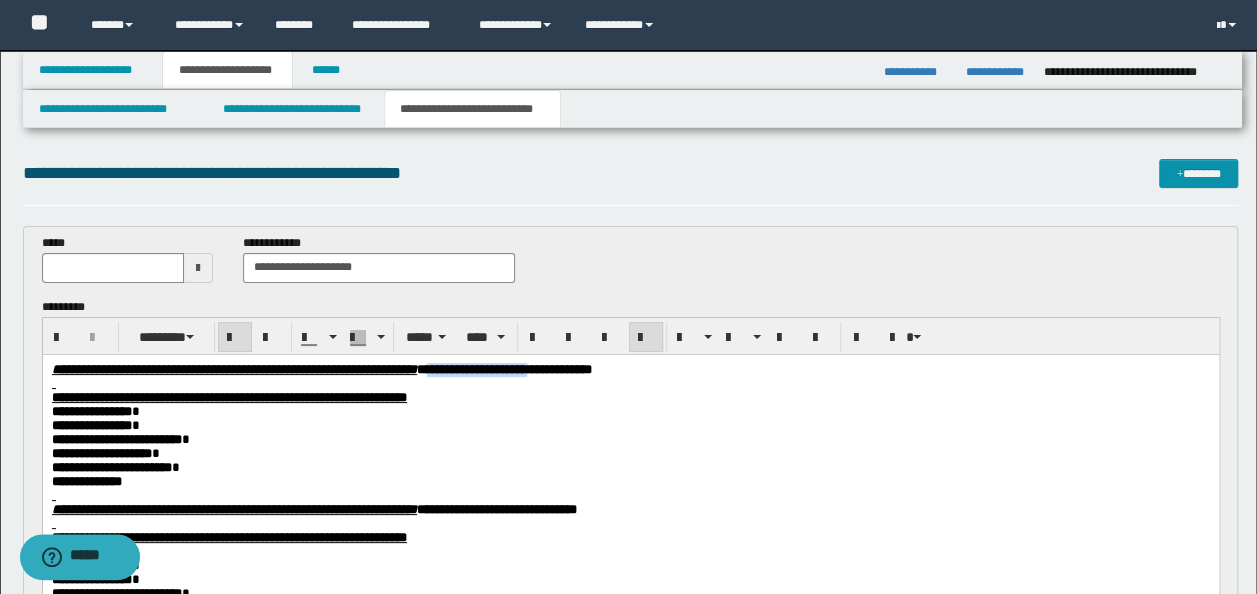 click on "**********" at bounding box center [630, 397] 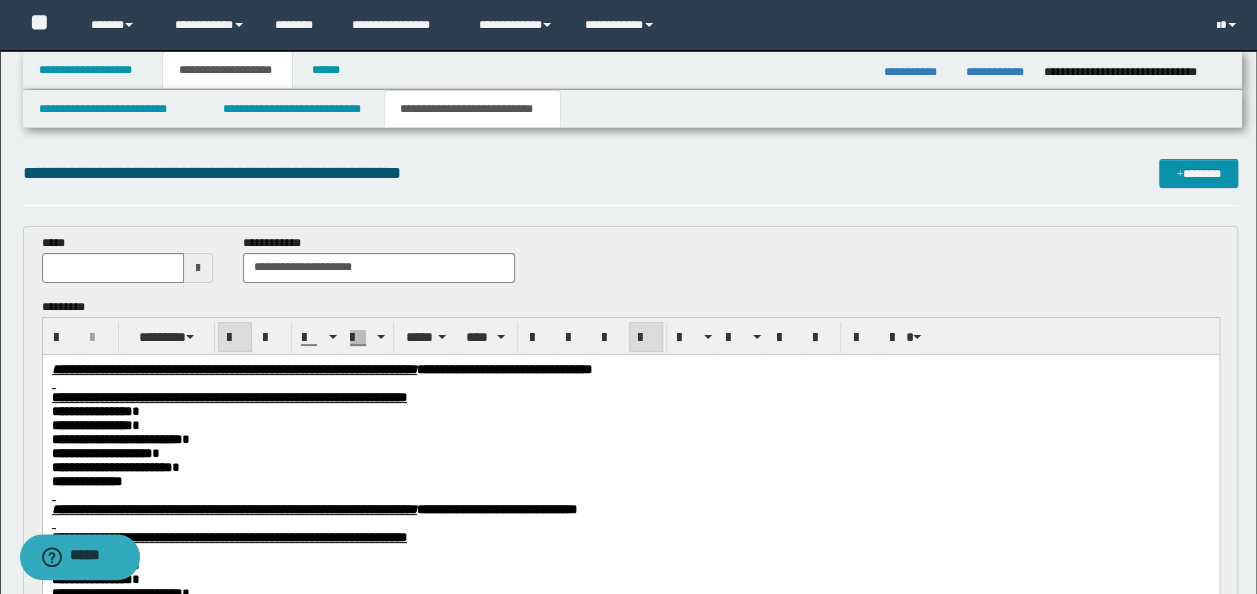 click at bounding box center (630, 383) 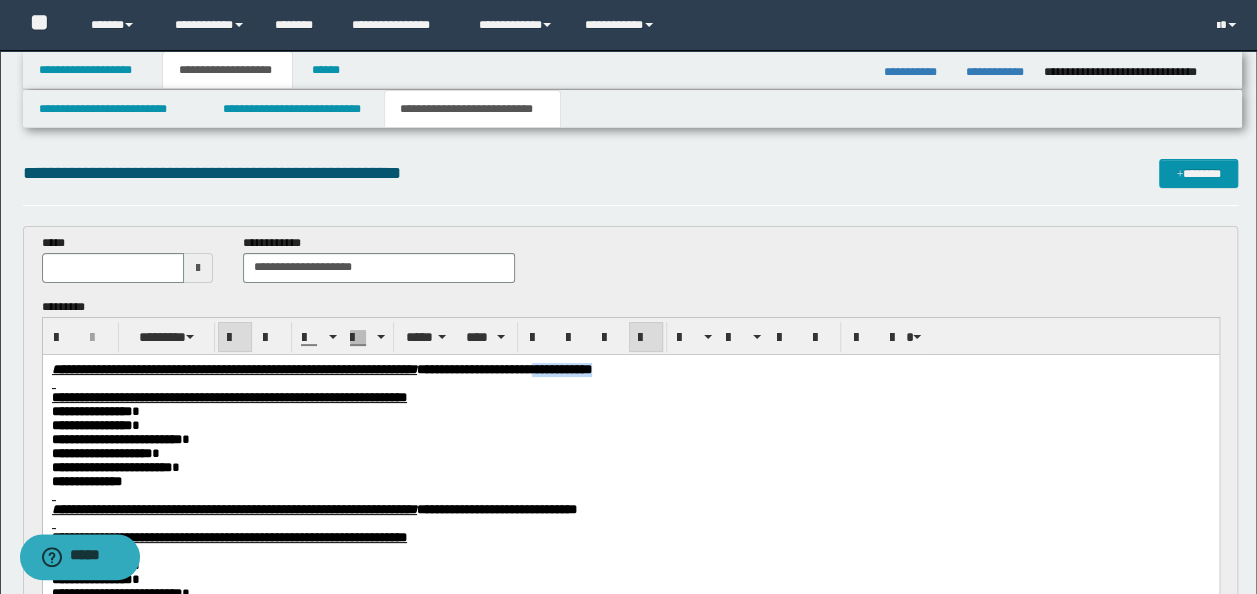 drag, startPoint x: 842, startPoint y: 367, endPoint x: 765, endPoint y: 369, distance: 77.02597 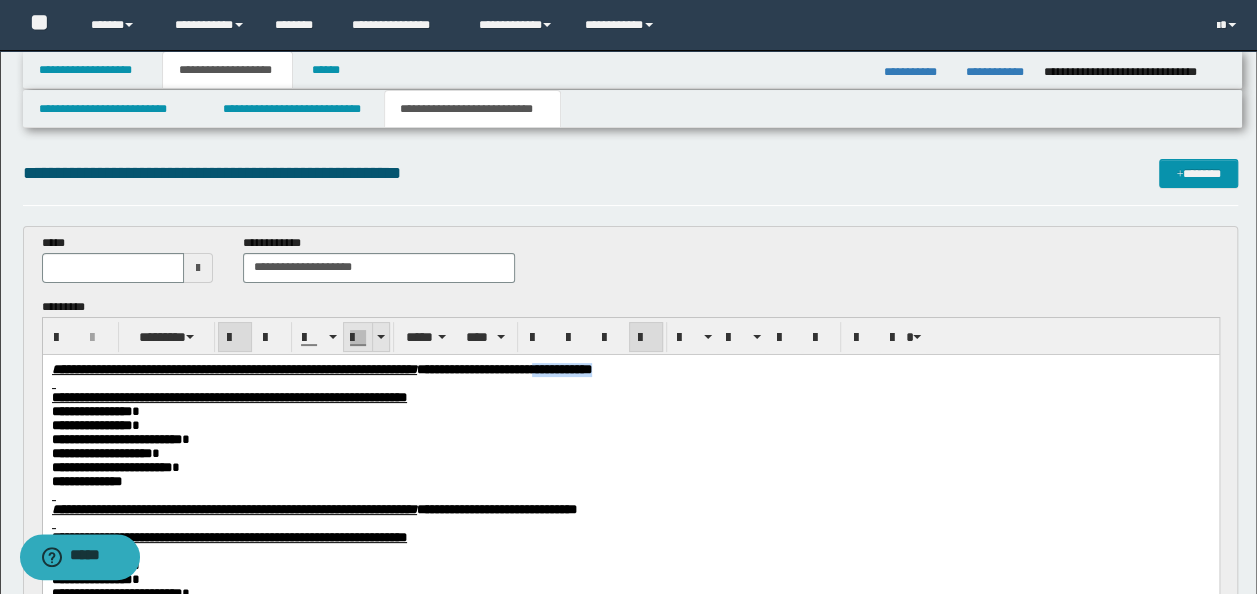 copy on "**********" 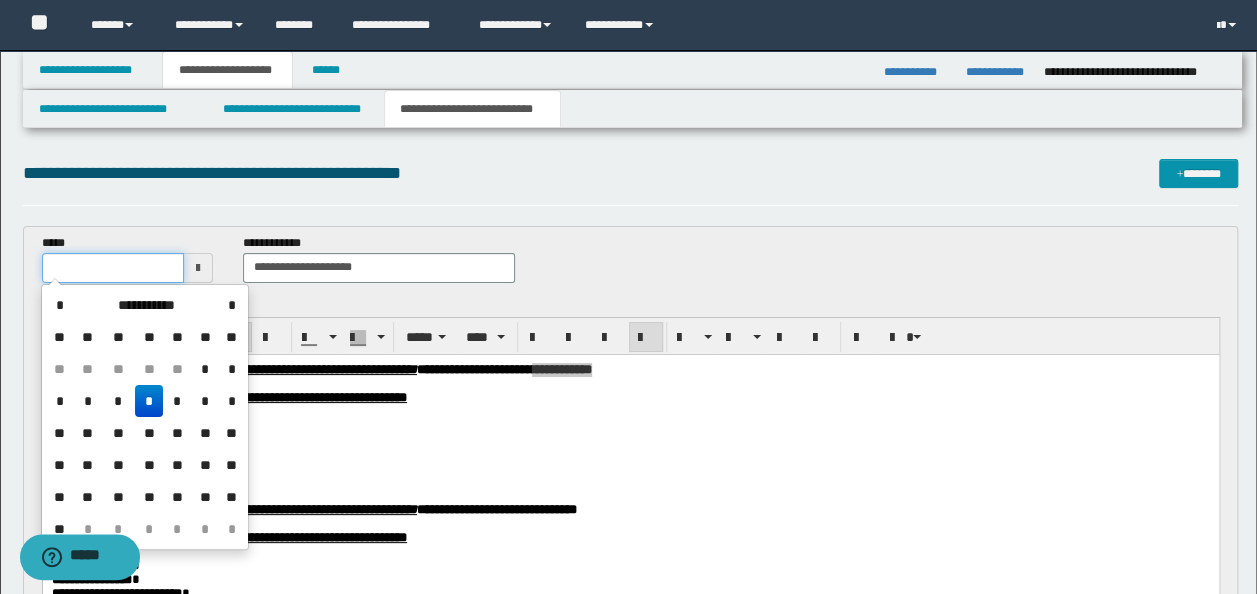 click at bounding box center (113, 268) 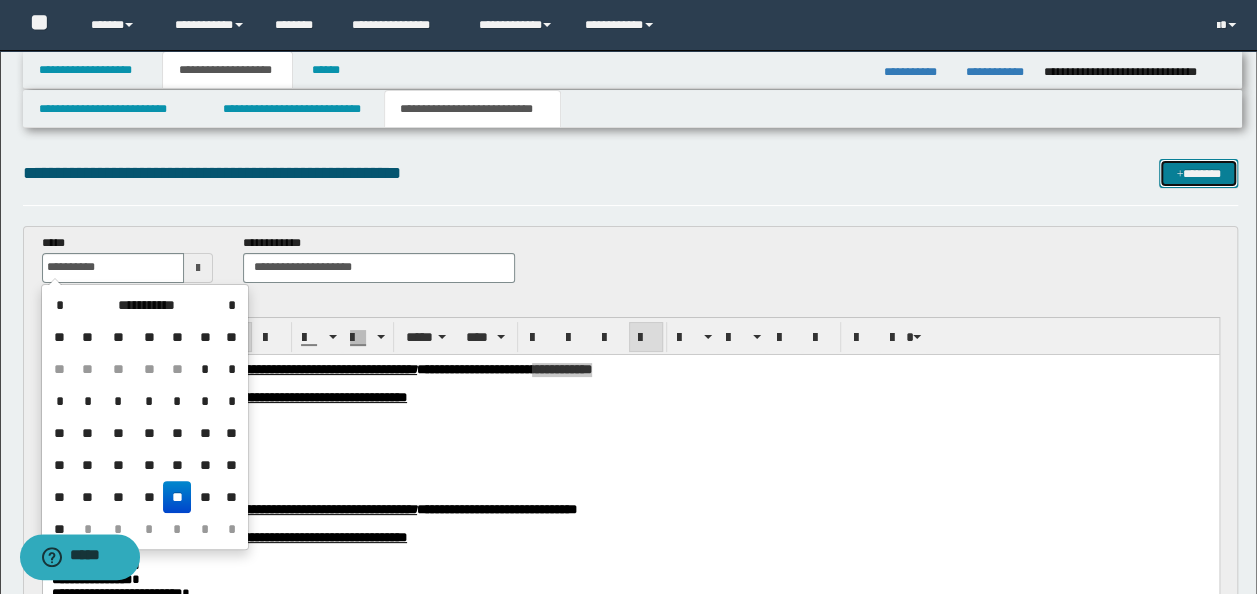 type on "**********" 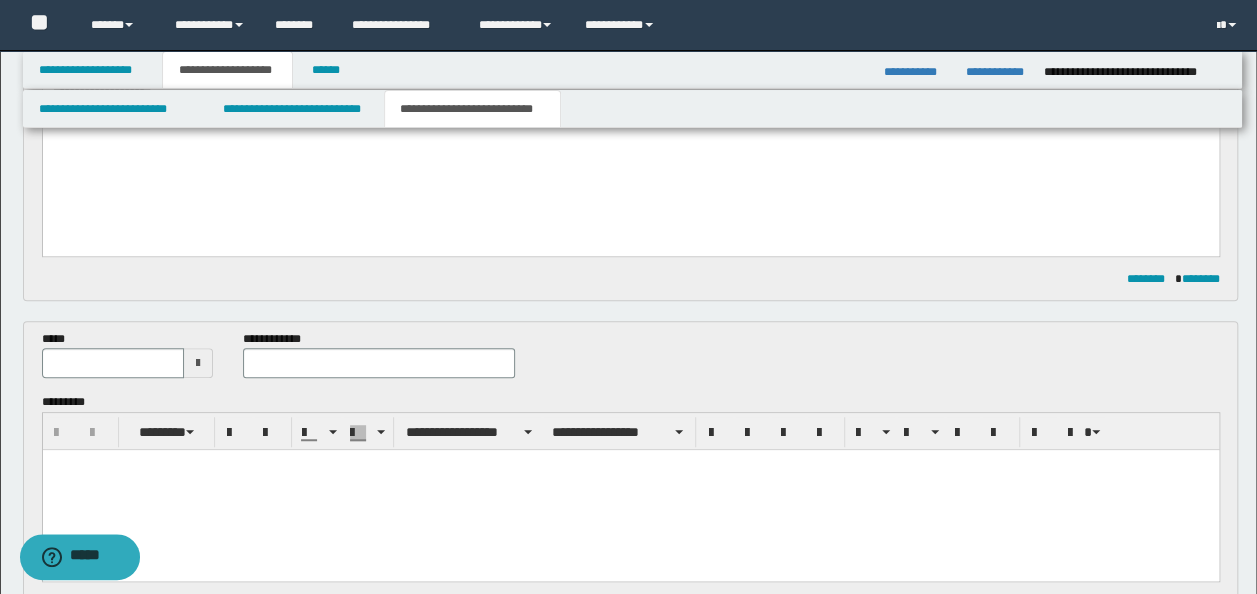 scroll, scrollTop: 270, scrollLeft: 0, axis: vertical 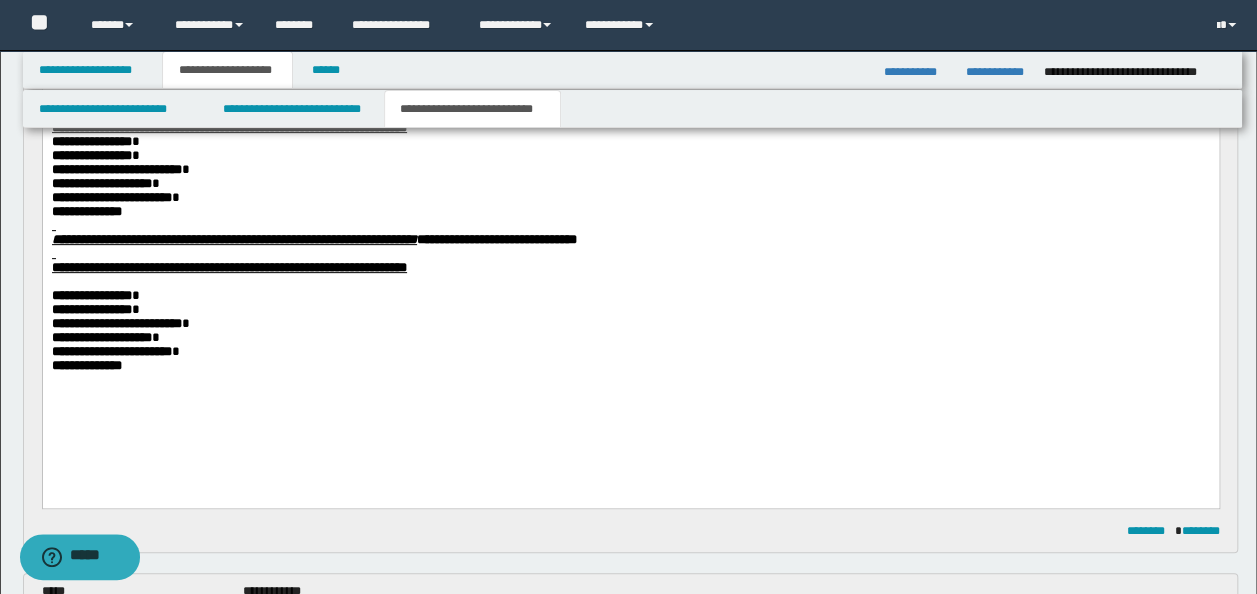 drag, startPoint x: 183, startPoint y: 295, endPoint x: 129, endPoint y: 266, distance: 61.294373 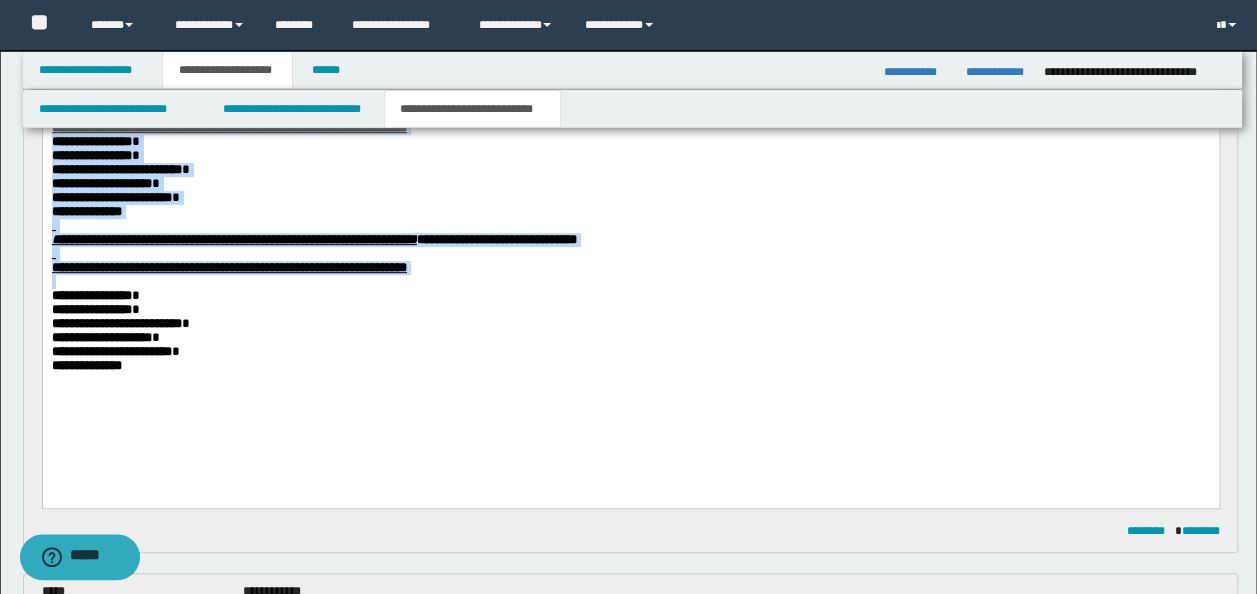 click on "**********" at bounding box center [233, 238] 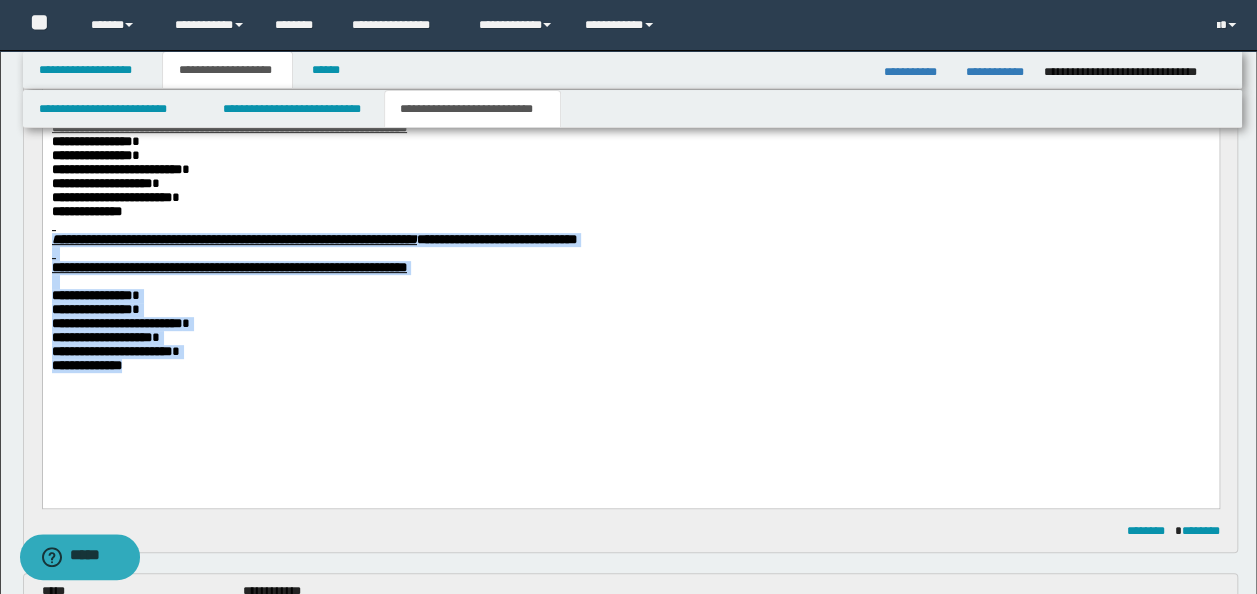 drag, startPoint x: 51, startPoint y: 249, endPoint x: 180, endPoint y: 411, distance: 207.08694 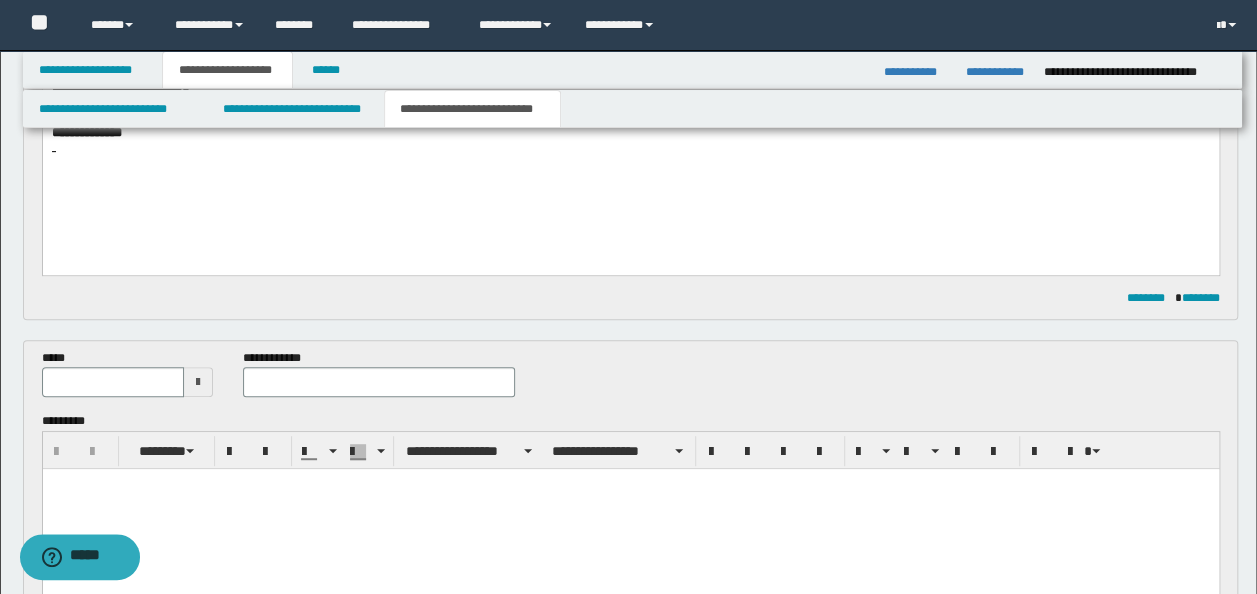scroll, scrollTop: 470, scrollLeft: 0, axis: vertical 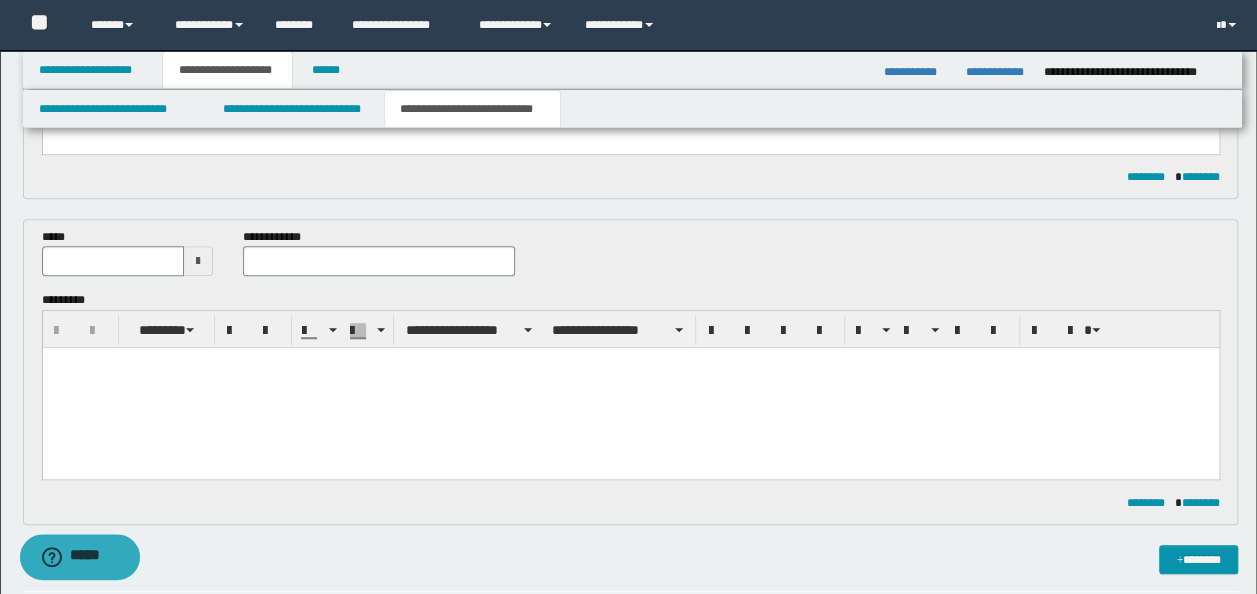 click at bounding box center (630, 388) 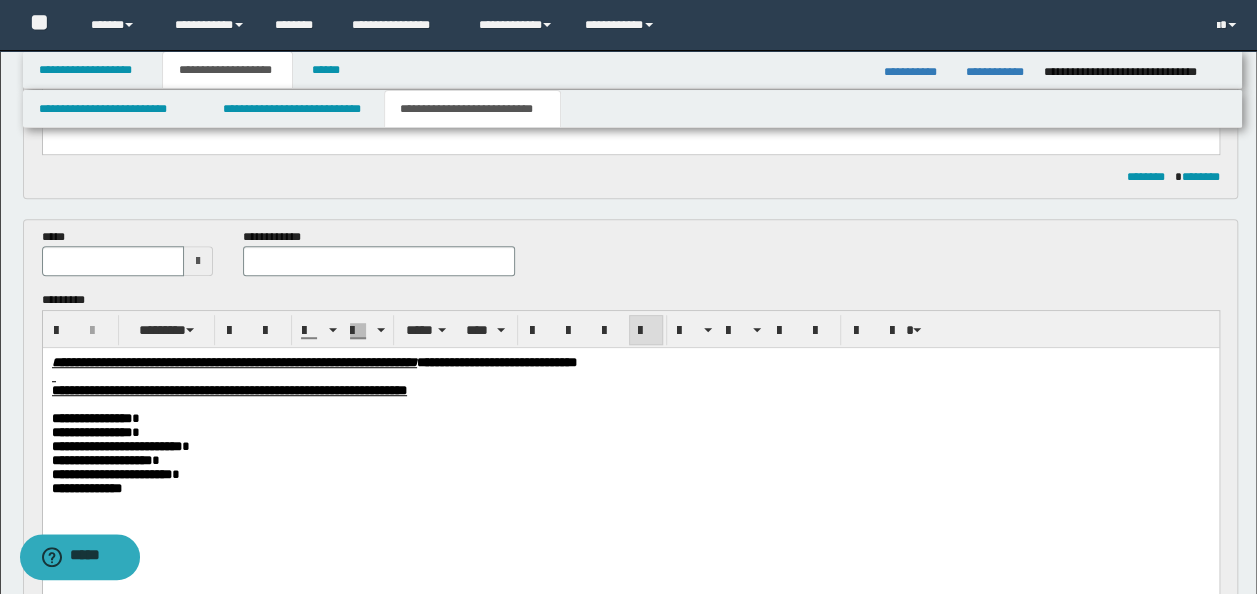 click on "**********" at bounding box center (496, 362) 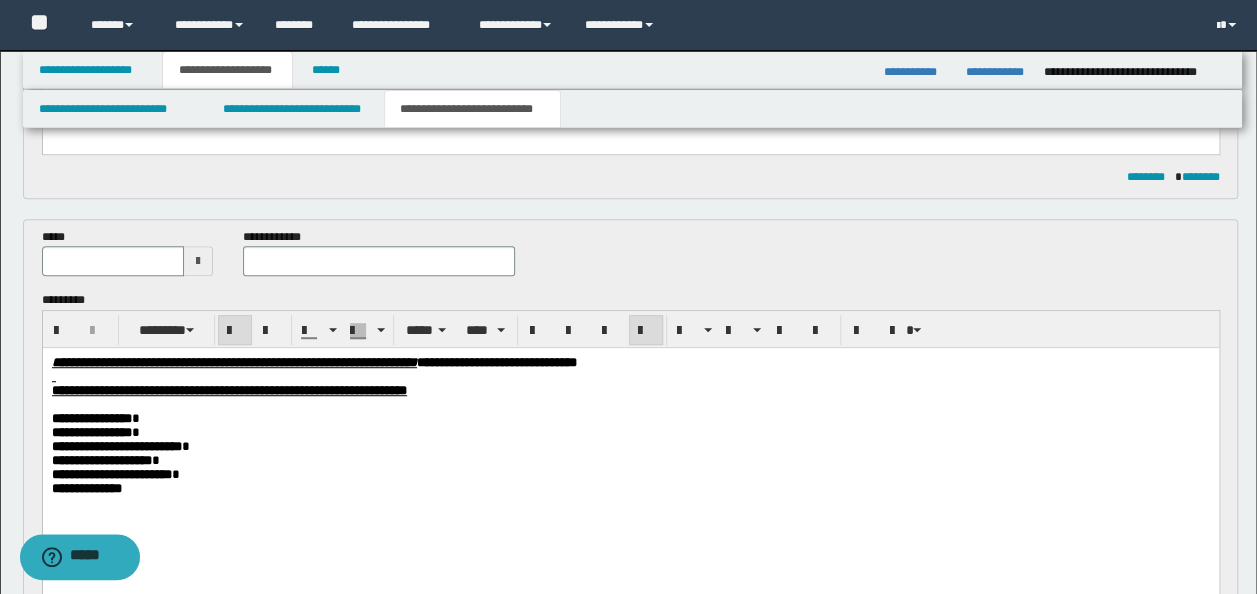click on "**********" at bounding box center [496, 362] 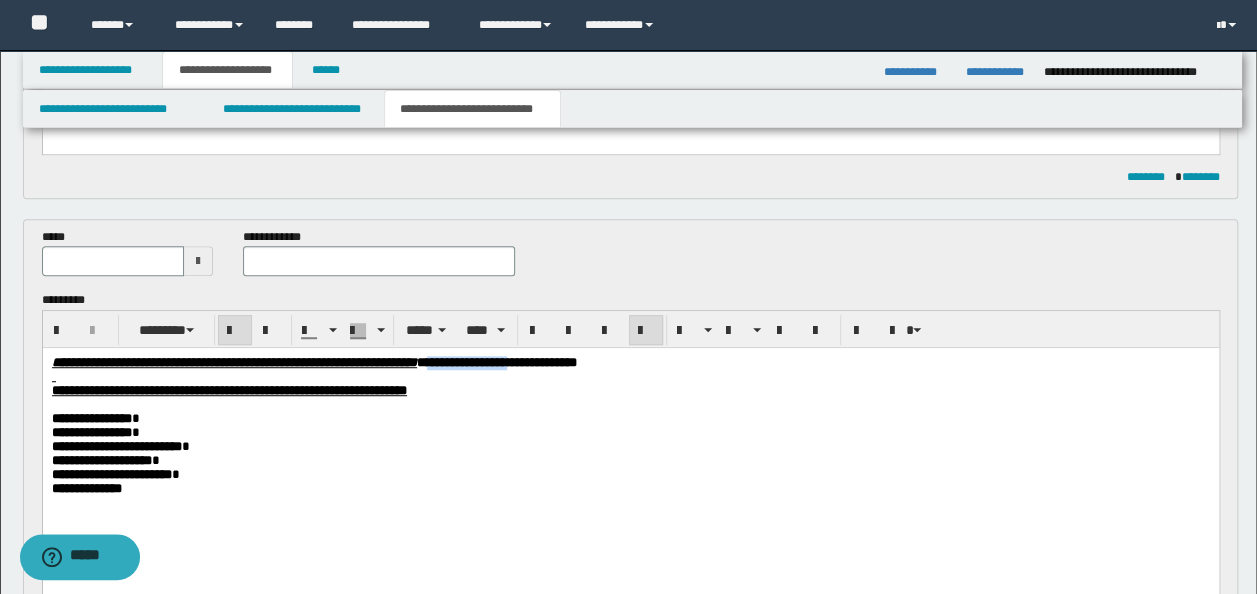 drag, startPoint x: 734, startPoint y: 363, endPoint x: 619, endPoint y: 349, distance: 115.84904 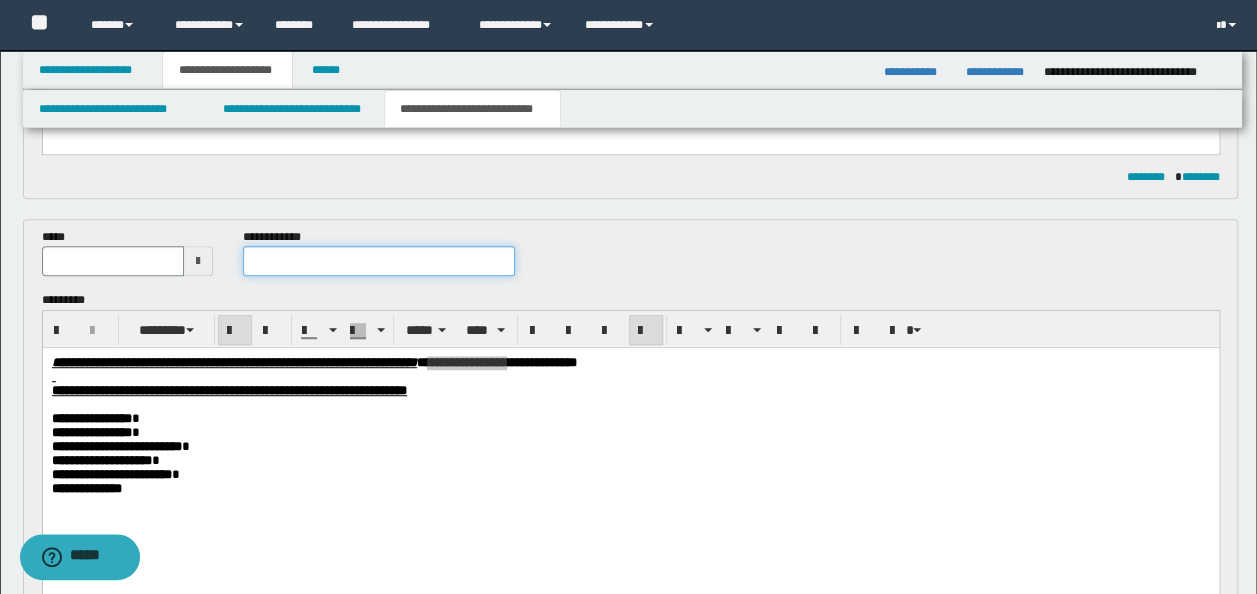 click at bounding box center [379, 261] 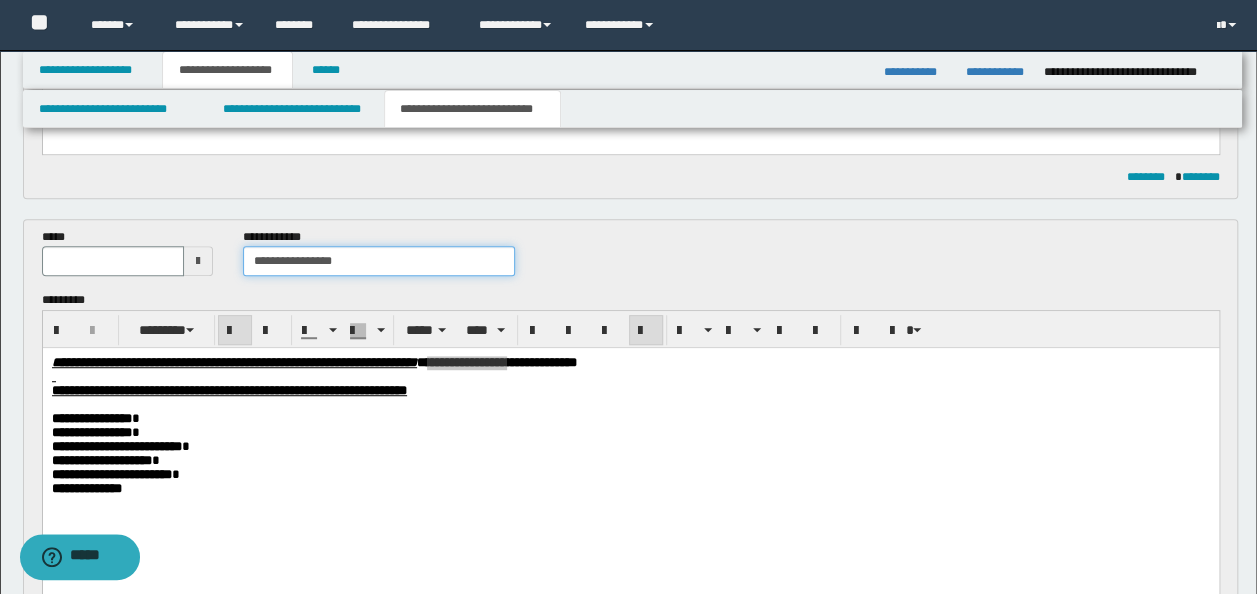 type on "**********" 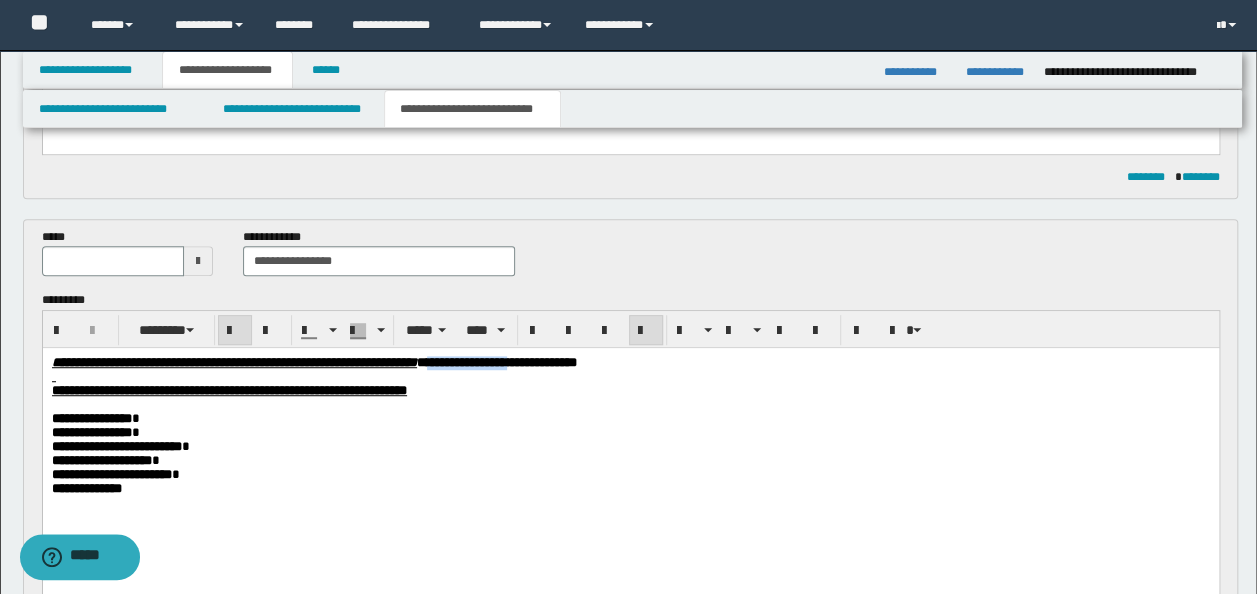 click at bounding box center (630, 377) 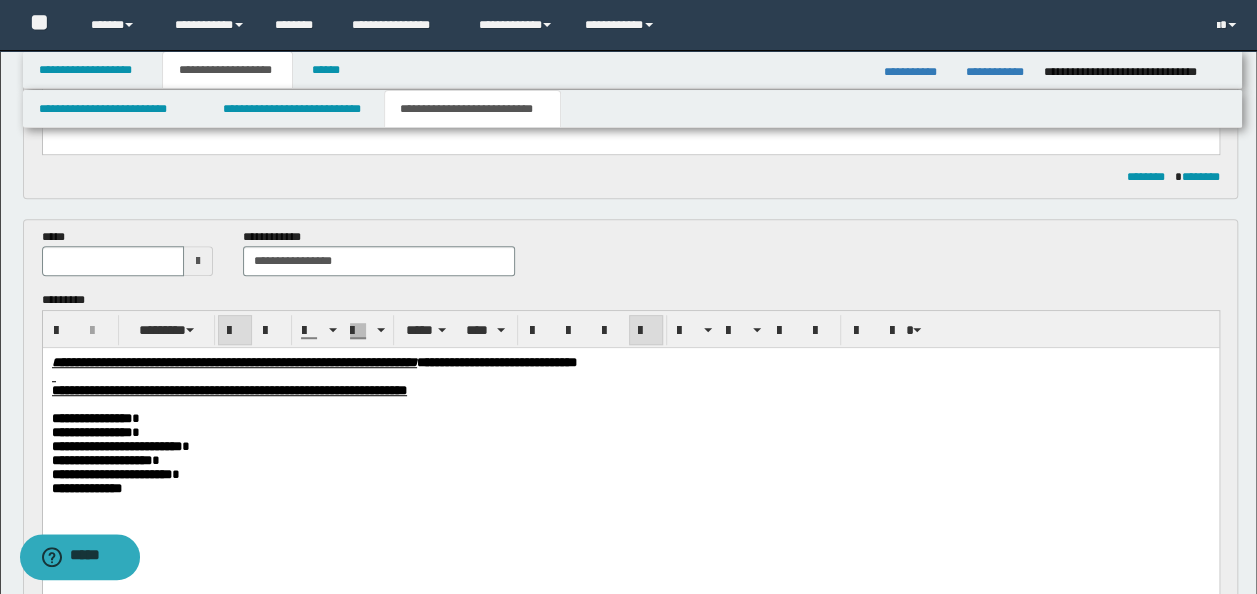 click on "**********" at bounding box center [496, 362] 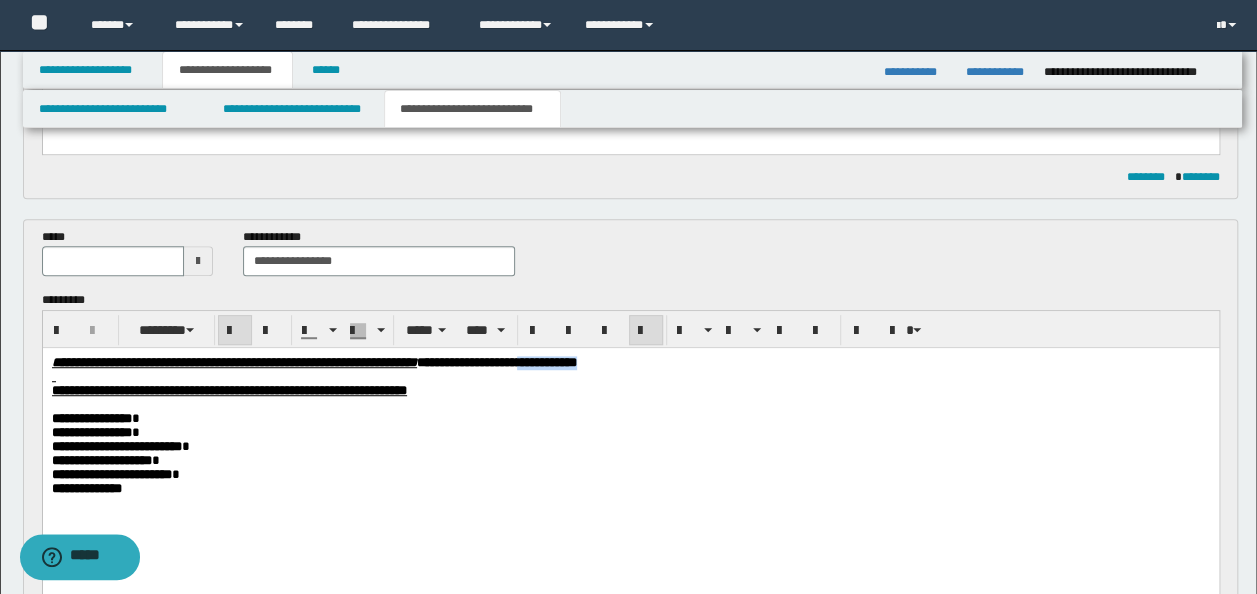drag, startPoint x: 819, startPoint y: 365, endPoint x: 742, endPoint y: 363, distance: 77.02597 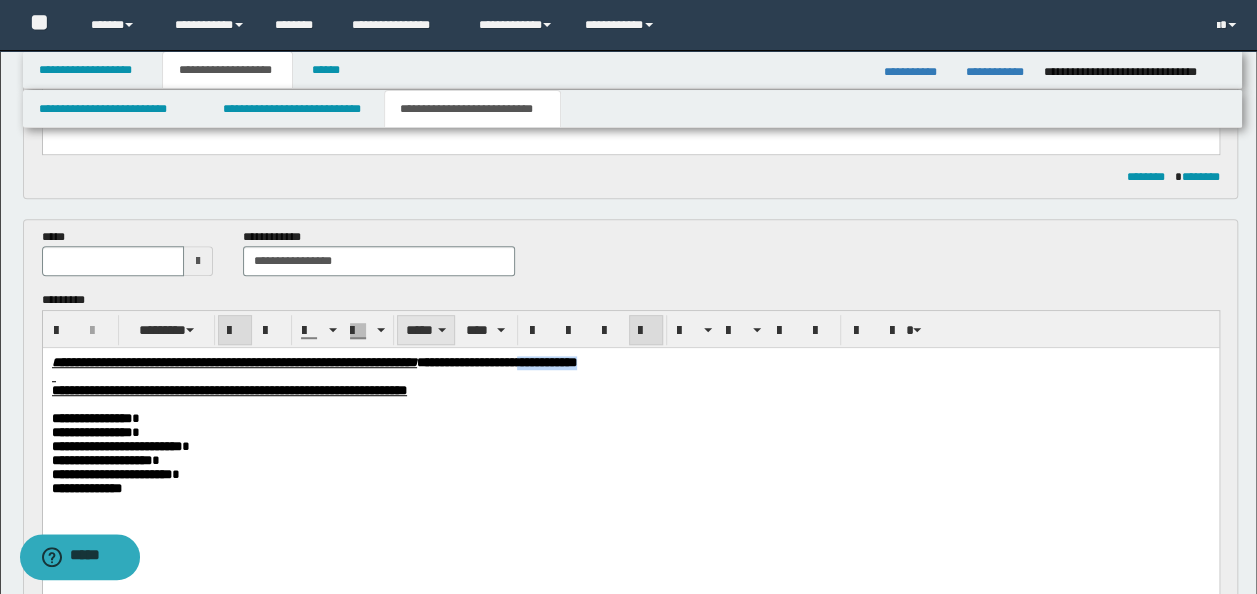 copy on "**********" 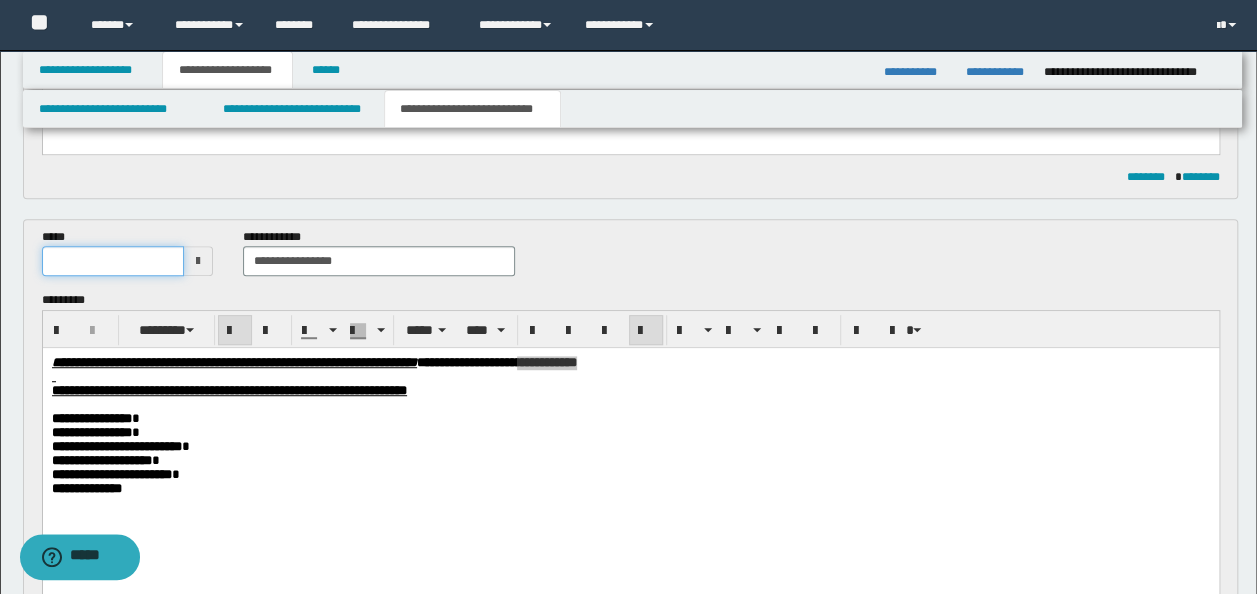 click at bounding box center [113, 261] 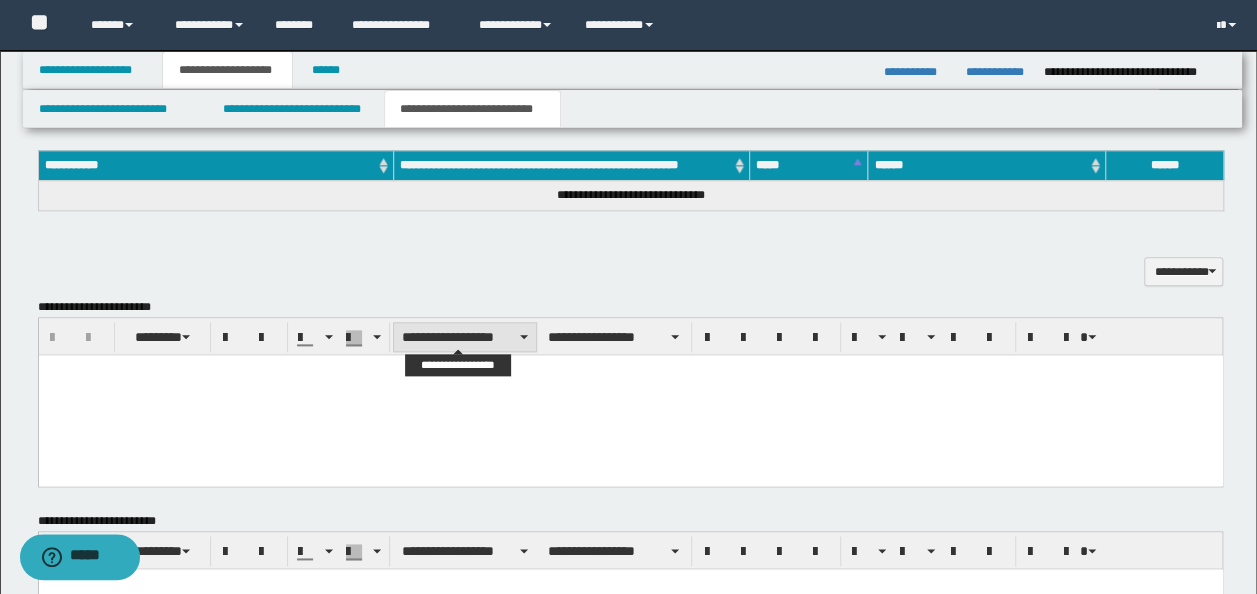 scroll, scrollTop: 1511, scrollLeft: 0, axis: vertical 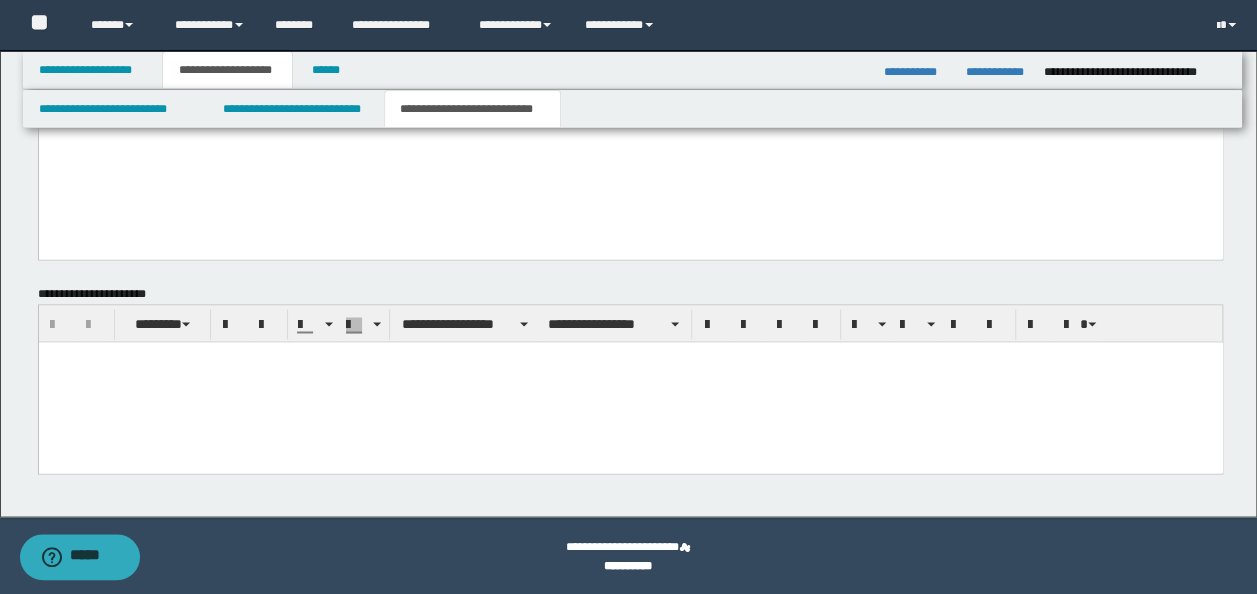 click at bounding box center [630, 382] 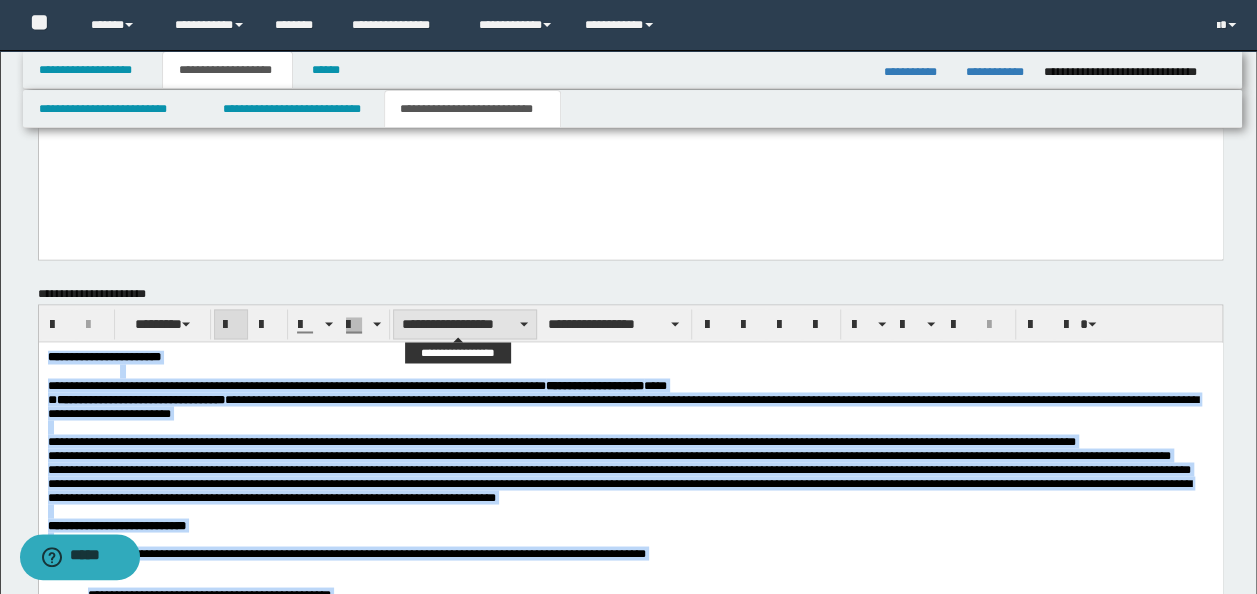 type on "**********" 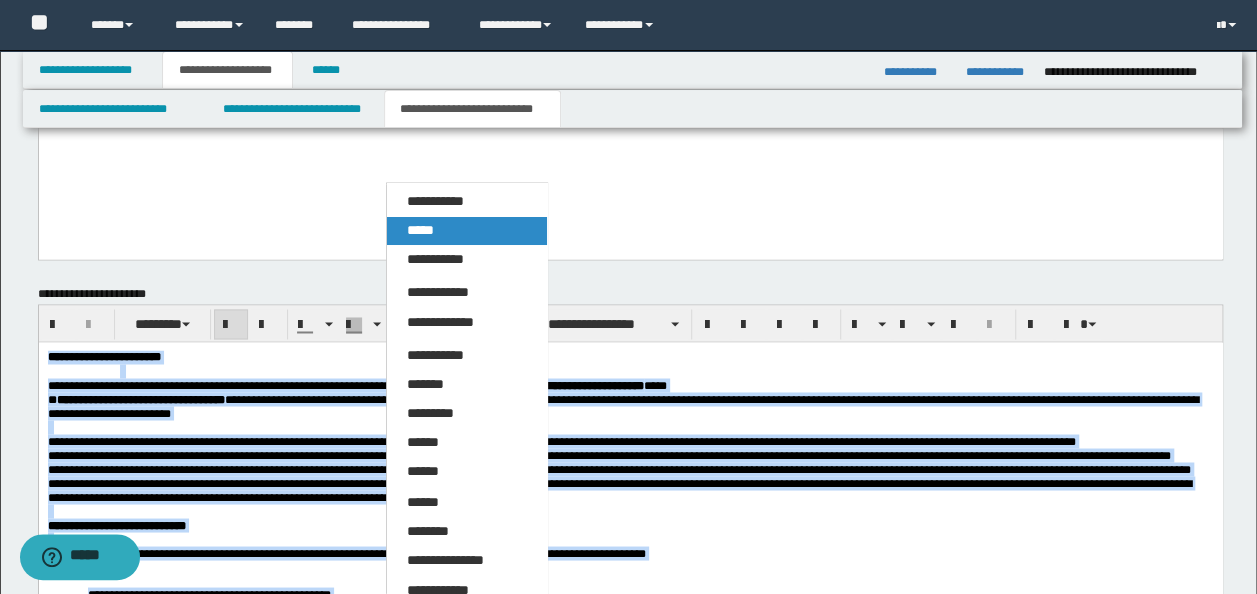 click on "*****" at bounding box center [466, 231] 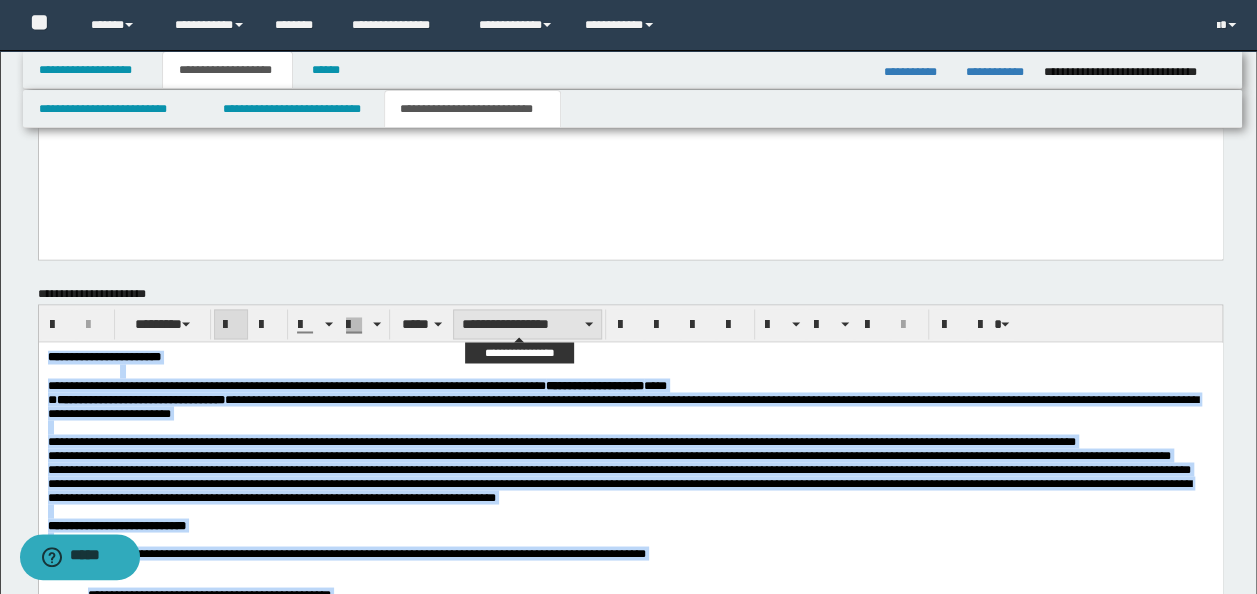 click on "**********" at bounding box center [527, 324] 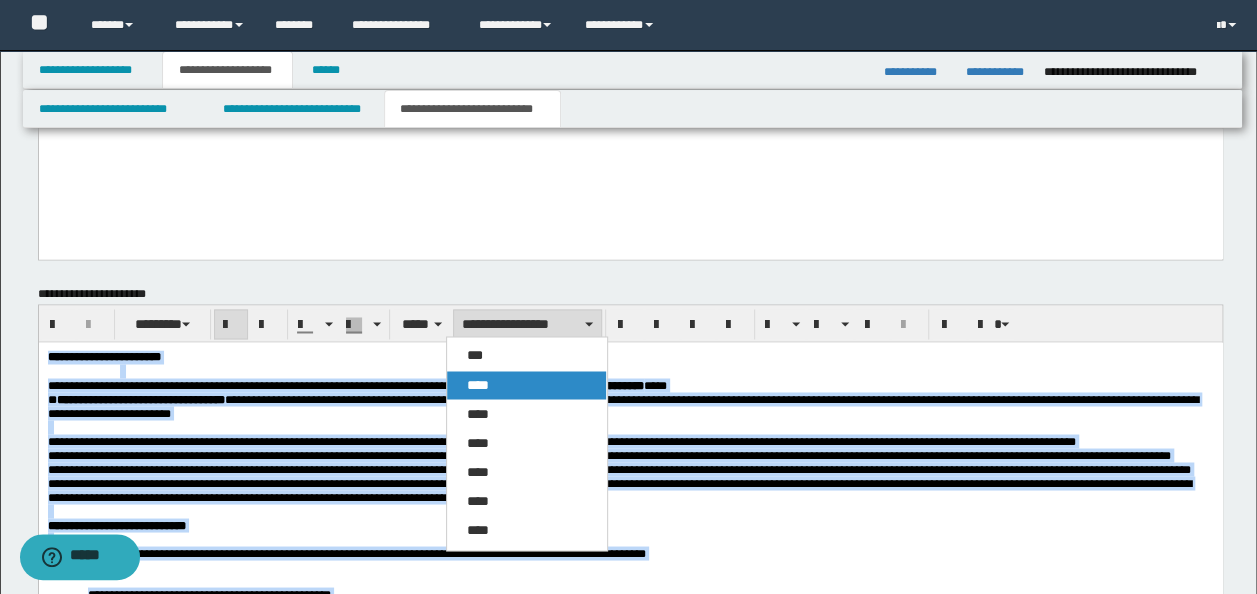 click on "****" at bounding box center (526, 385) 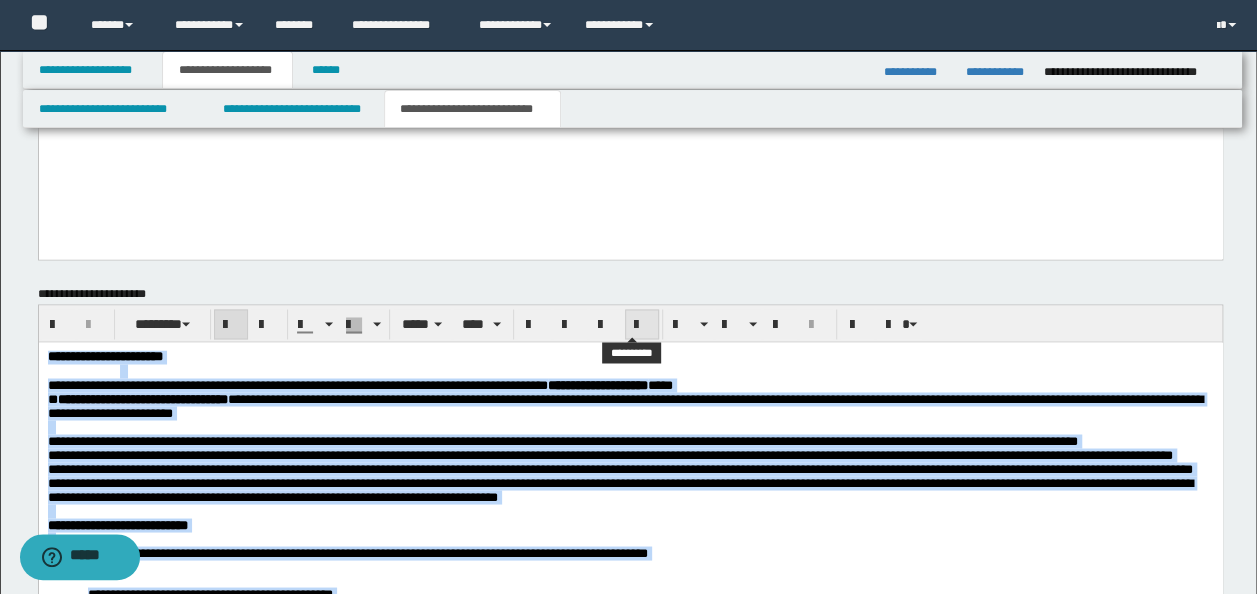 click at bounding box center [642, 325] 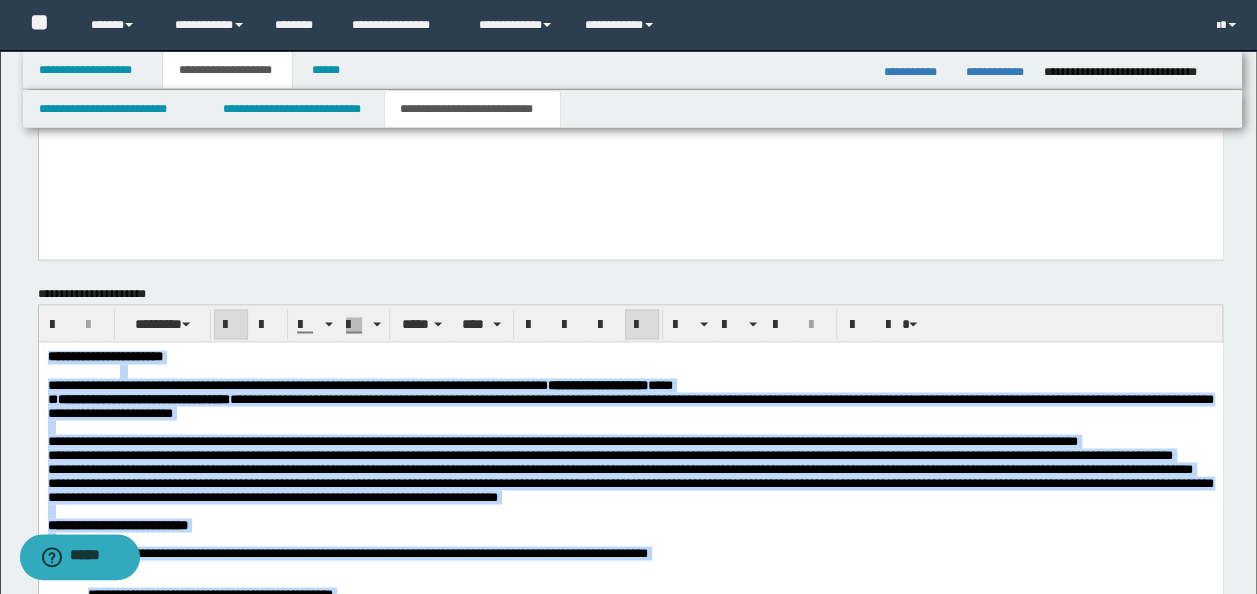 click on "**********" at bounding box center (359, 384) 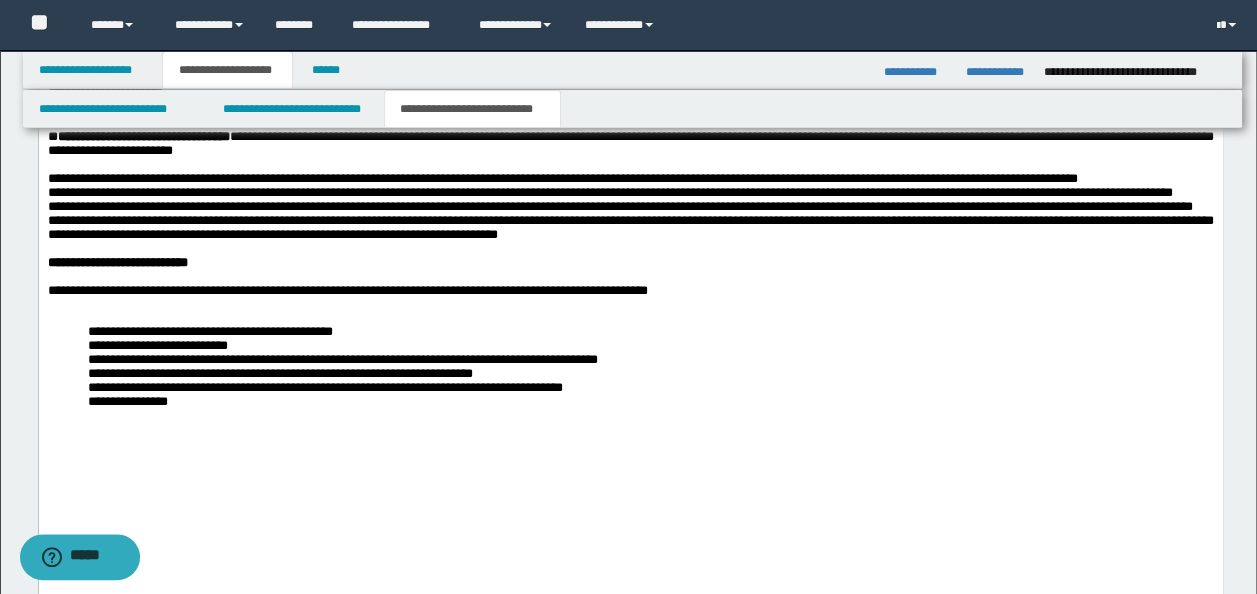 scroll, scrollTop: 1906, scrollLeft: 0, axis: vertical 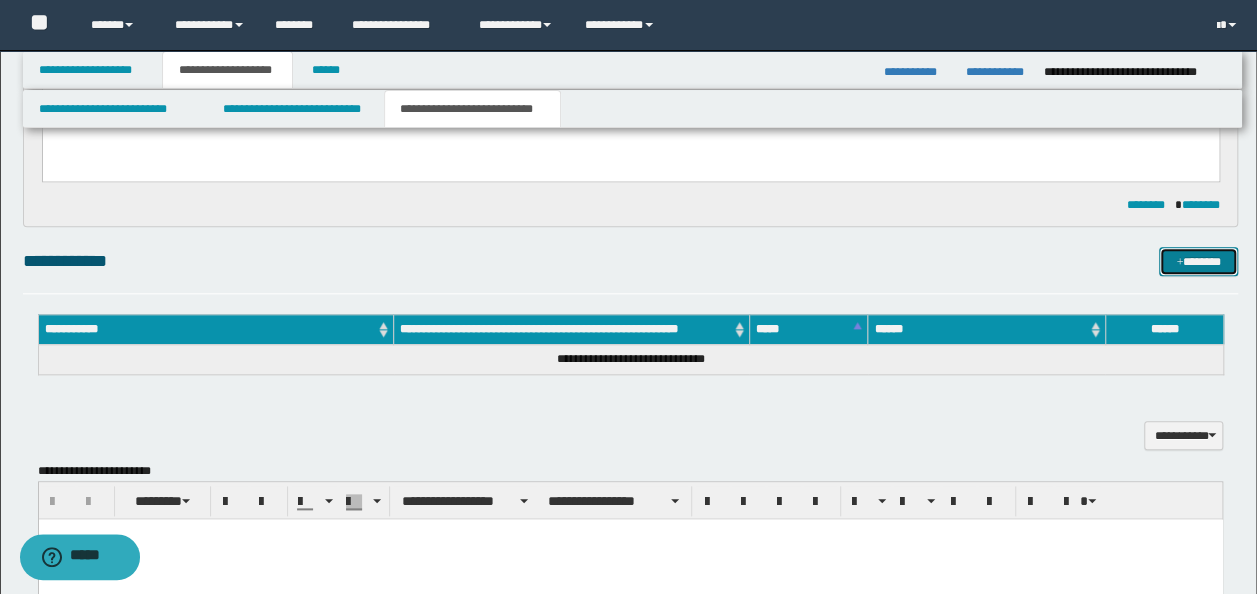 click on "*******" at bounding box center [1198, 261] 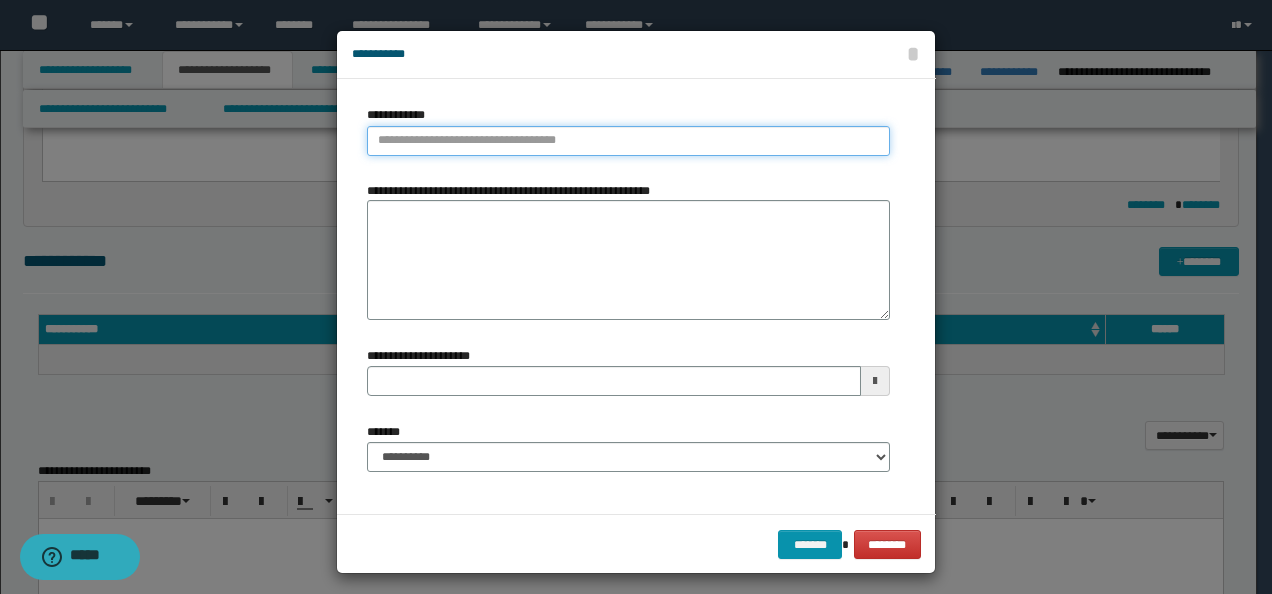 click on "**********" at bounding box center (628, 141) 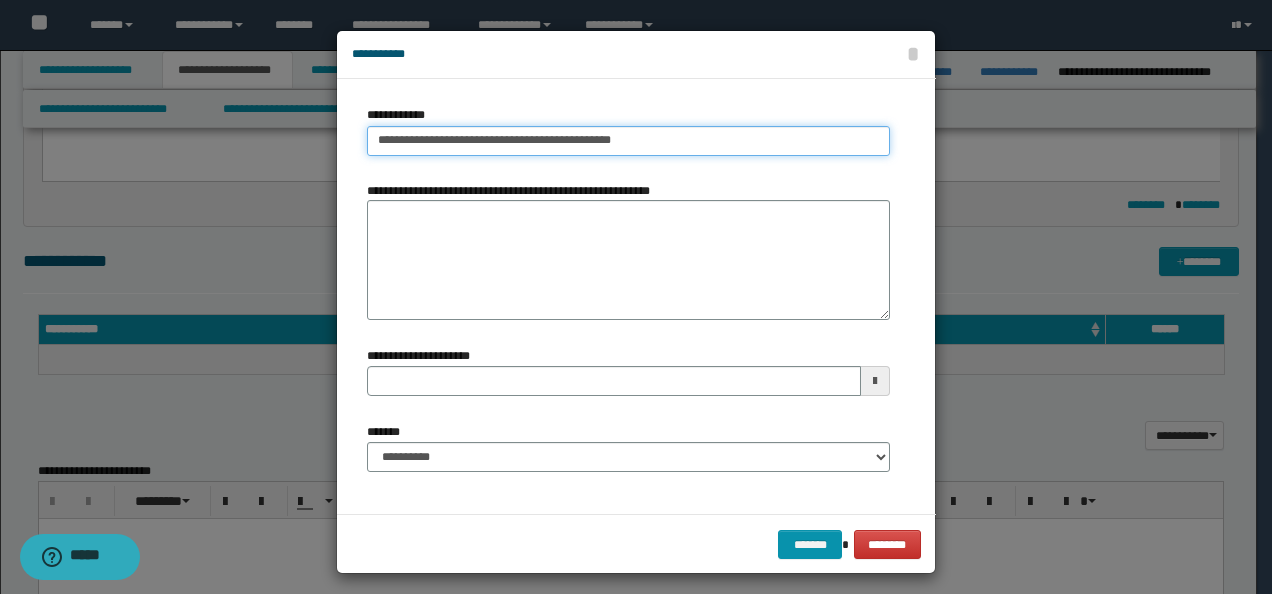 type on "**********" 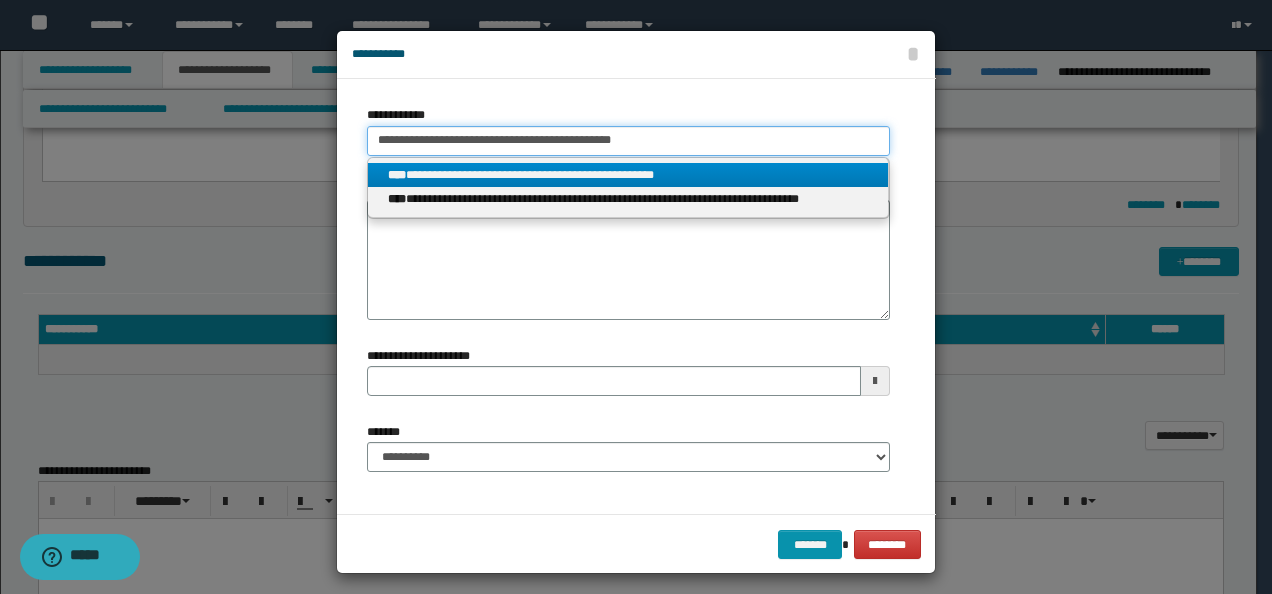 type on "**********" 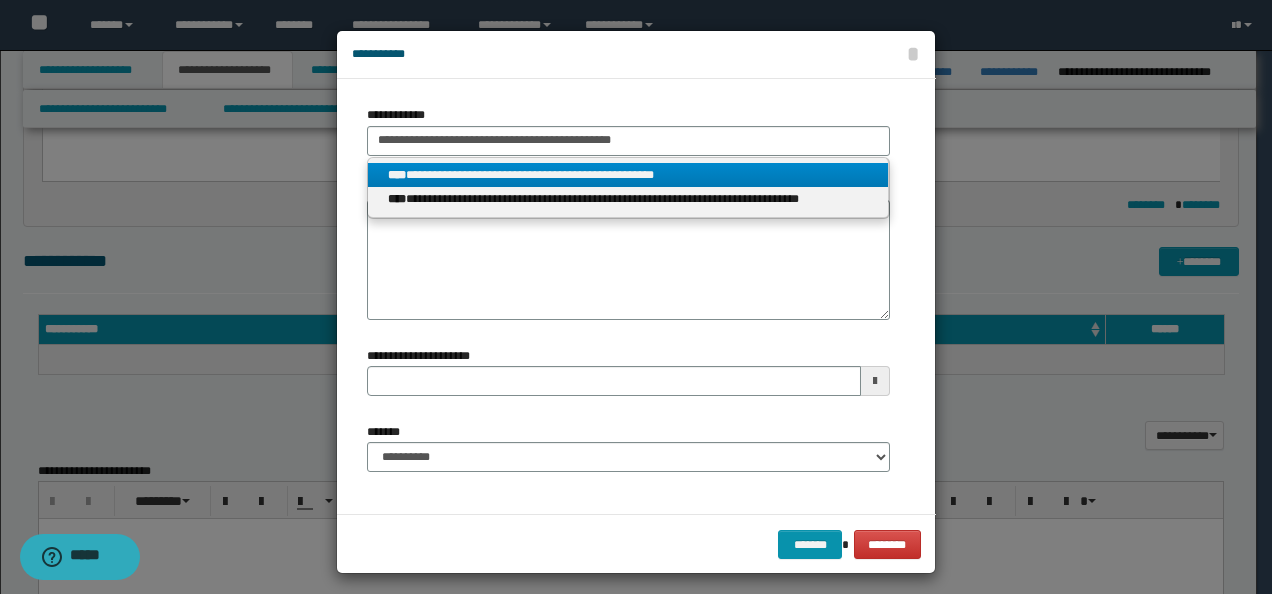 click on "**********" at bounding box center (628, 175) 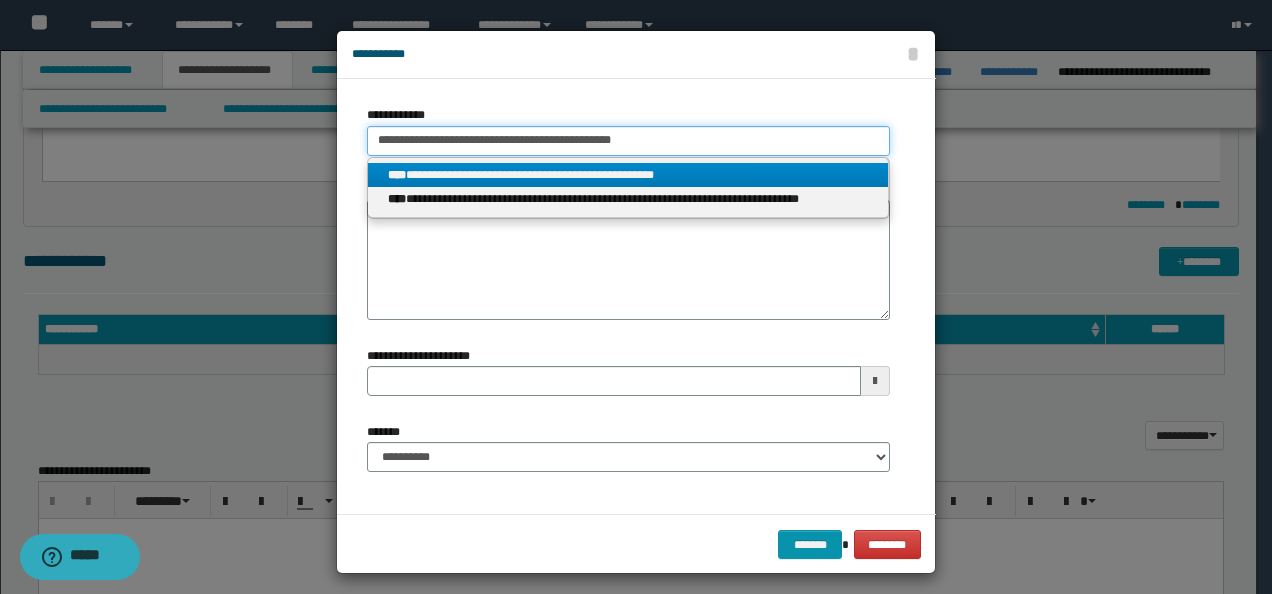 type 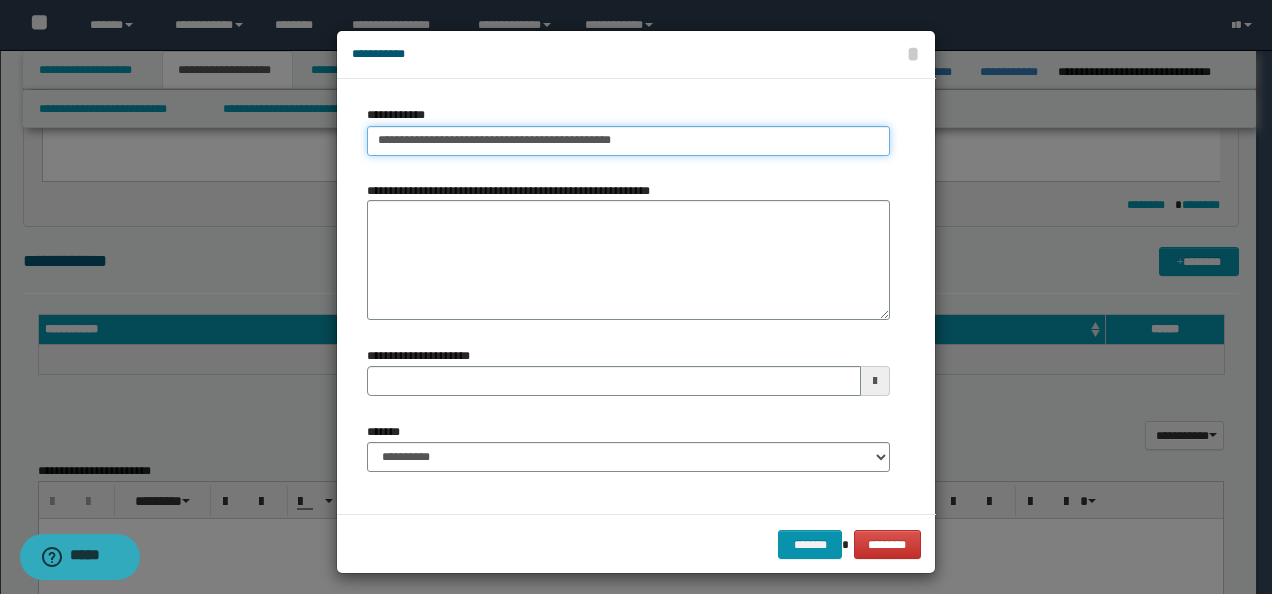 type 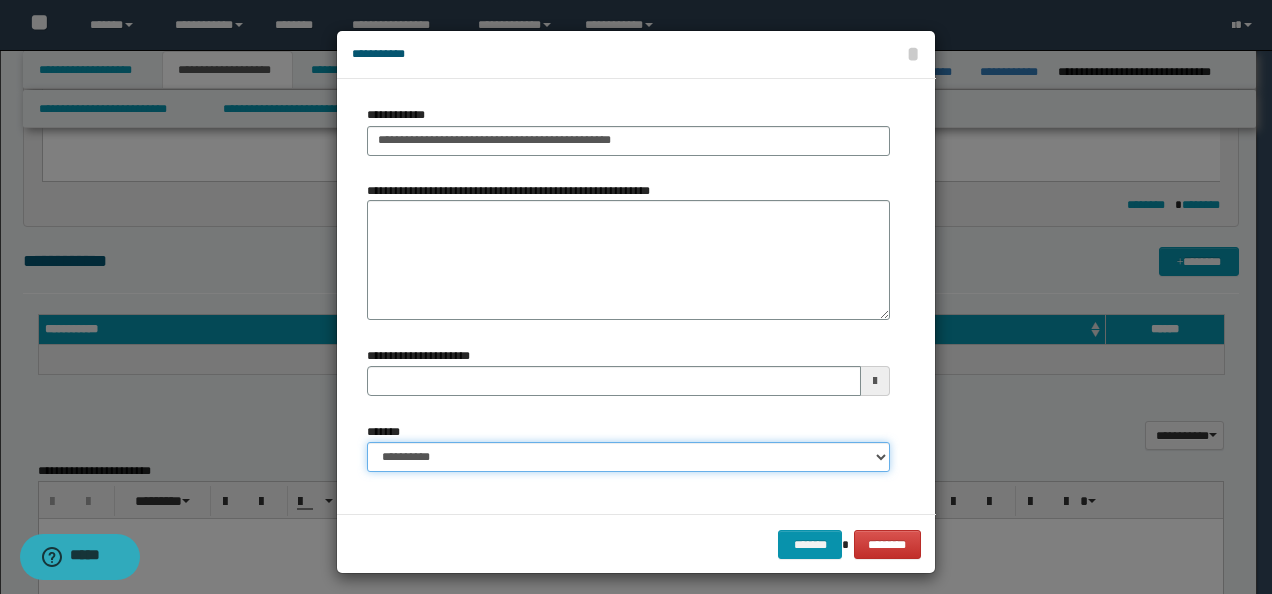 click on "**********" at bounding box center (628, 457) 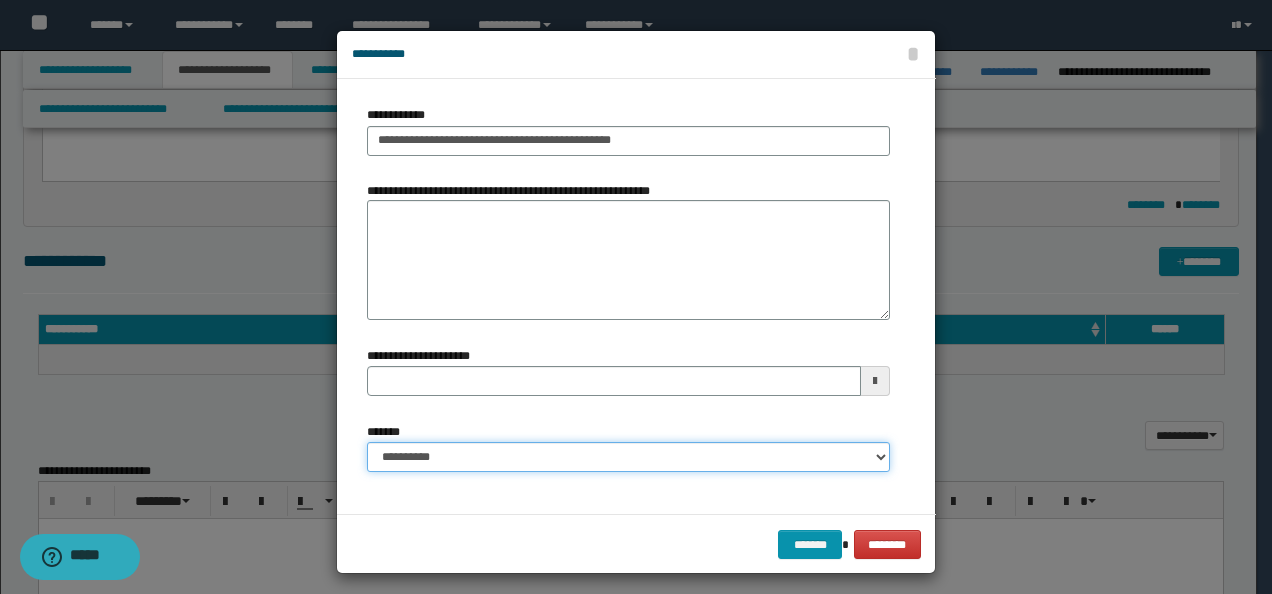 select on "*" 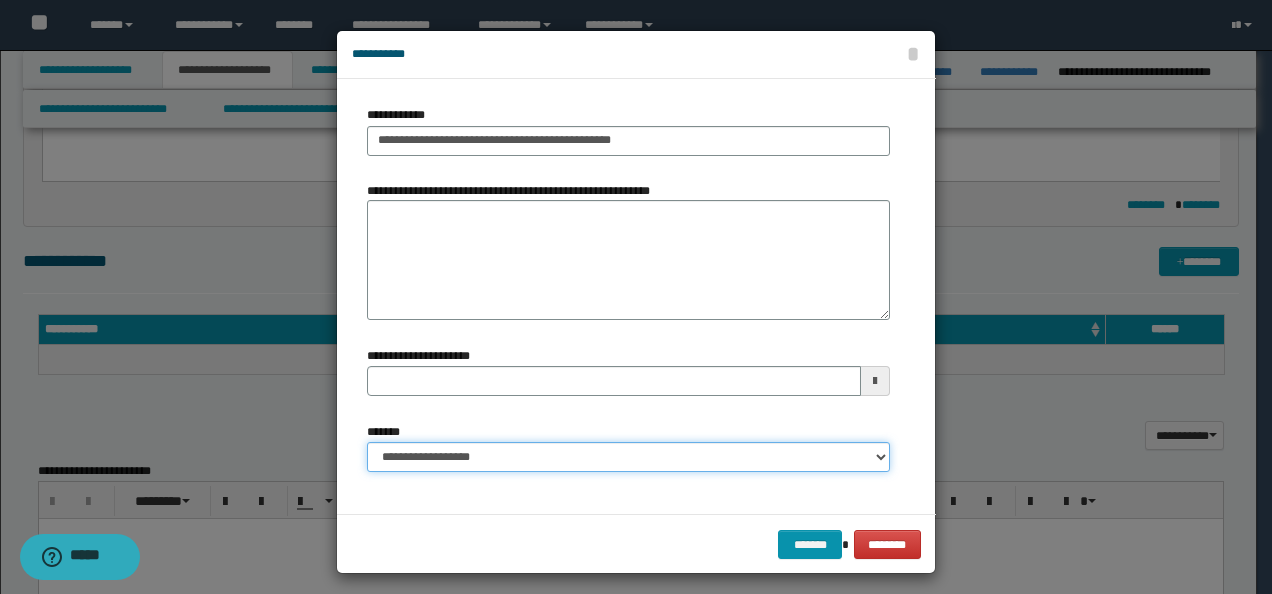 type 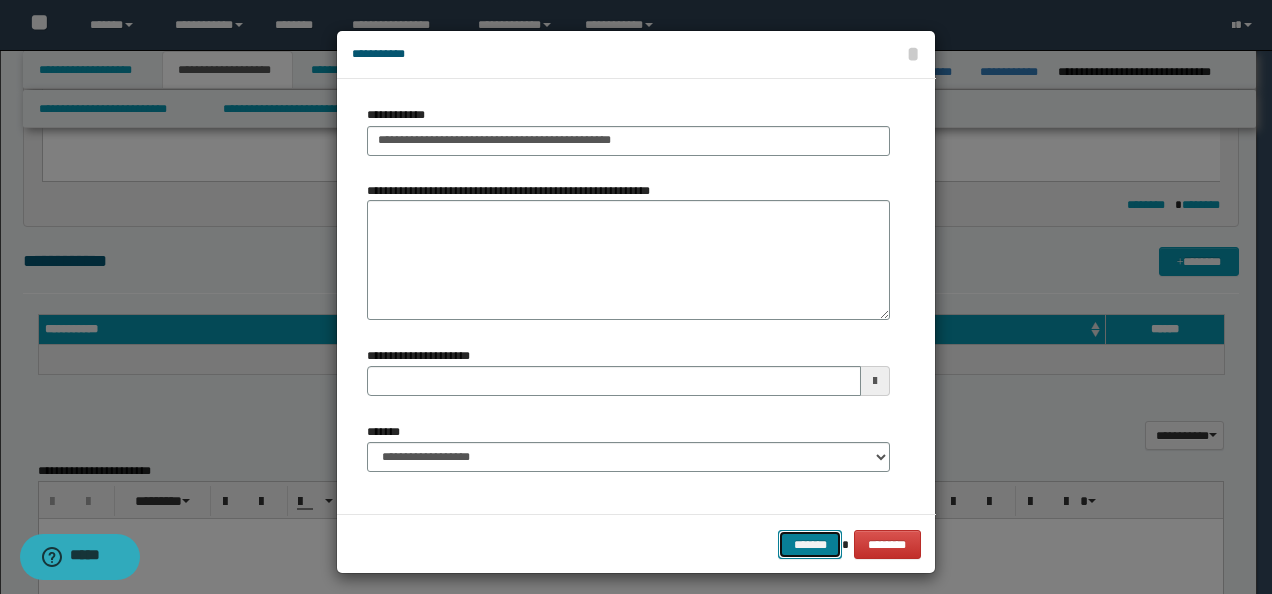 click on "*******" at bounding box center (810, 544) 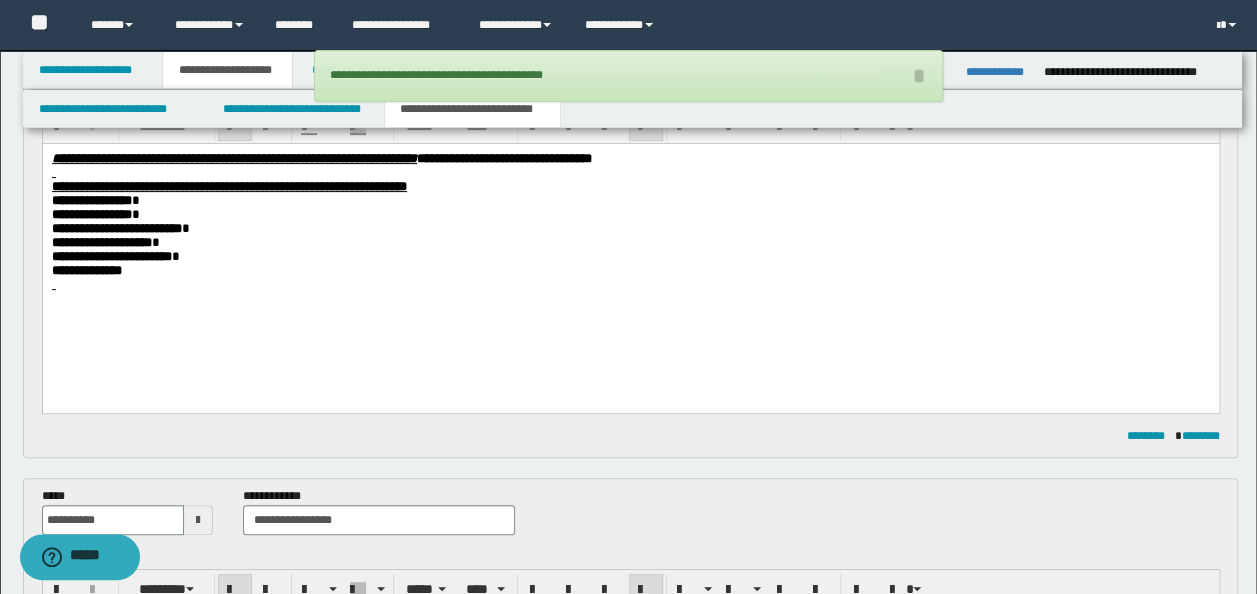 scroll, scrollTop: 6, scrollLeft: 0, axis: vertical 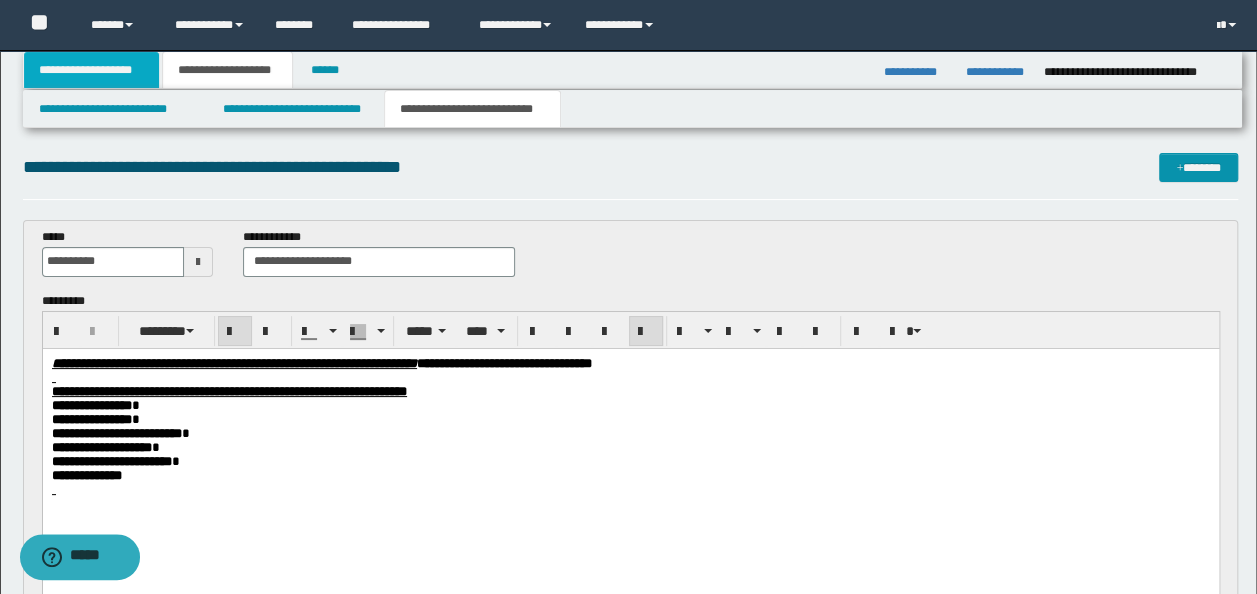 click on "**********" at bounding box center [92, 70] 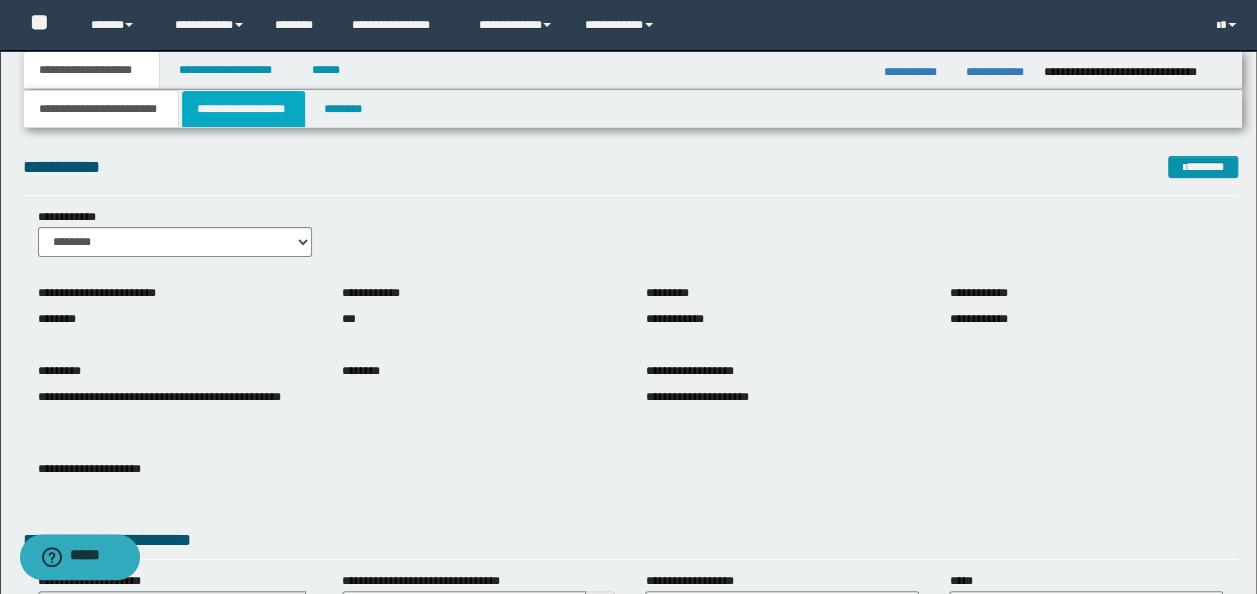 click on "**********" at bounding box center (243, 109) 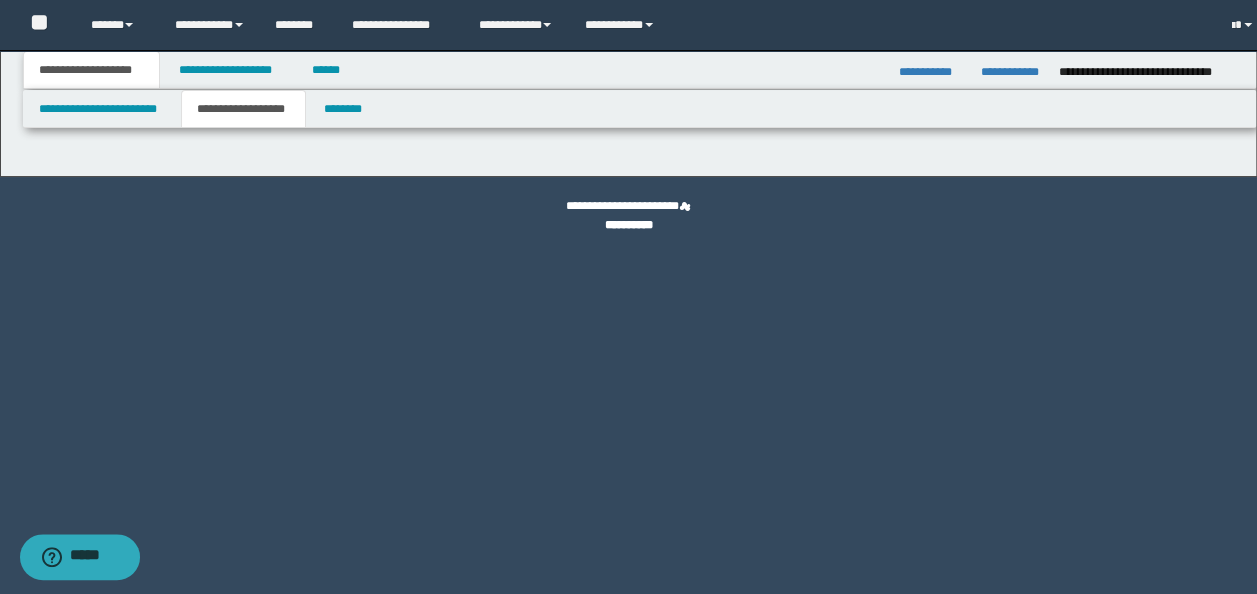 scroll, scrollTop: 0, scrollLeft: 0, axis: both 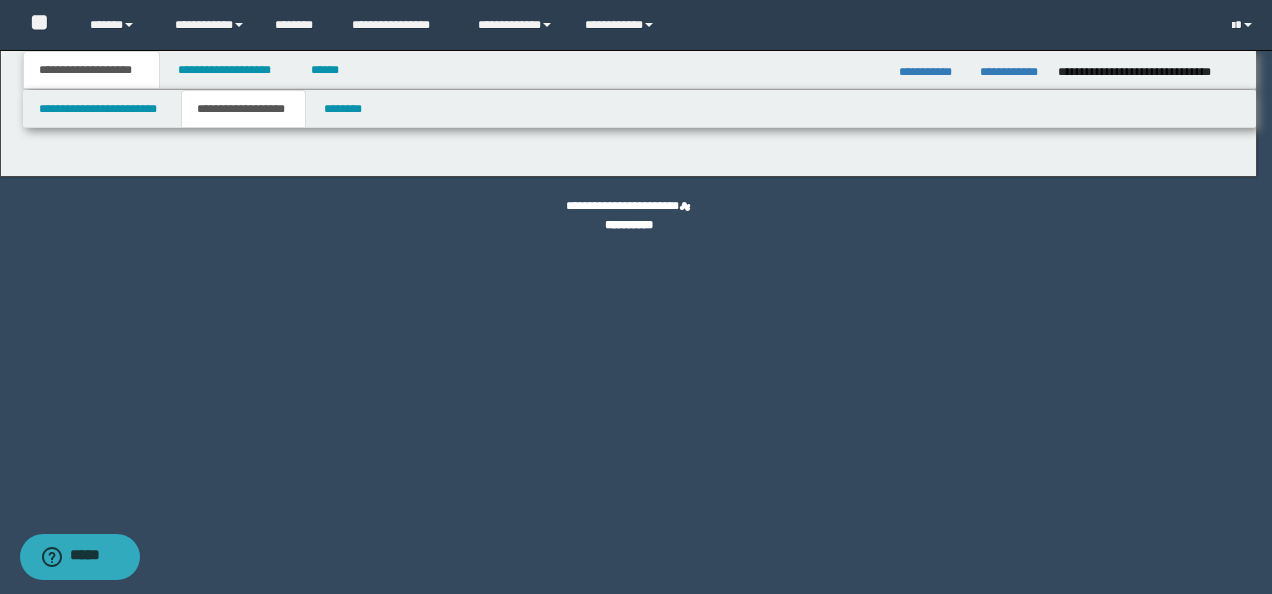 type on "********" 